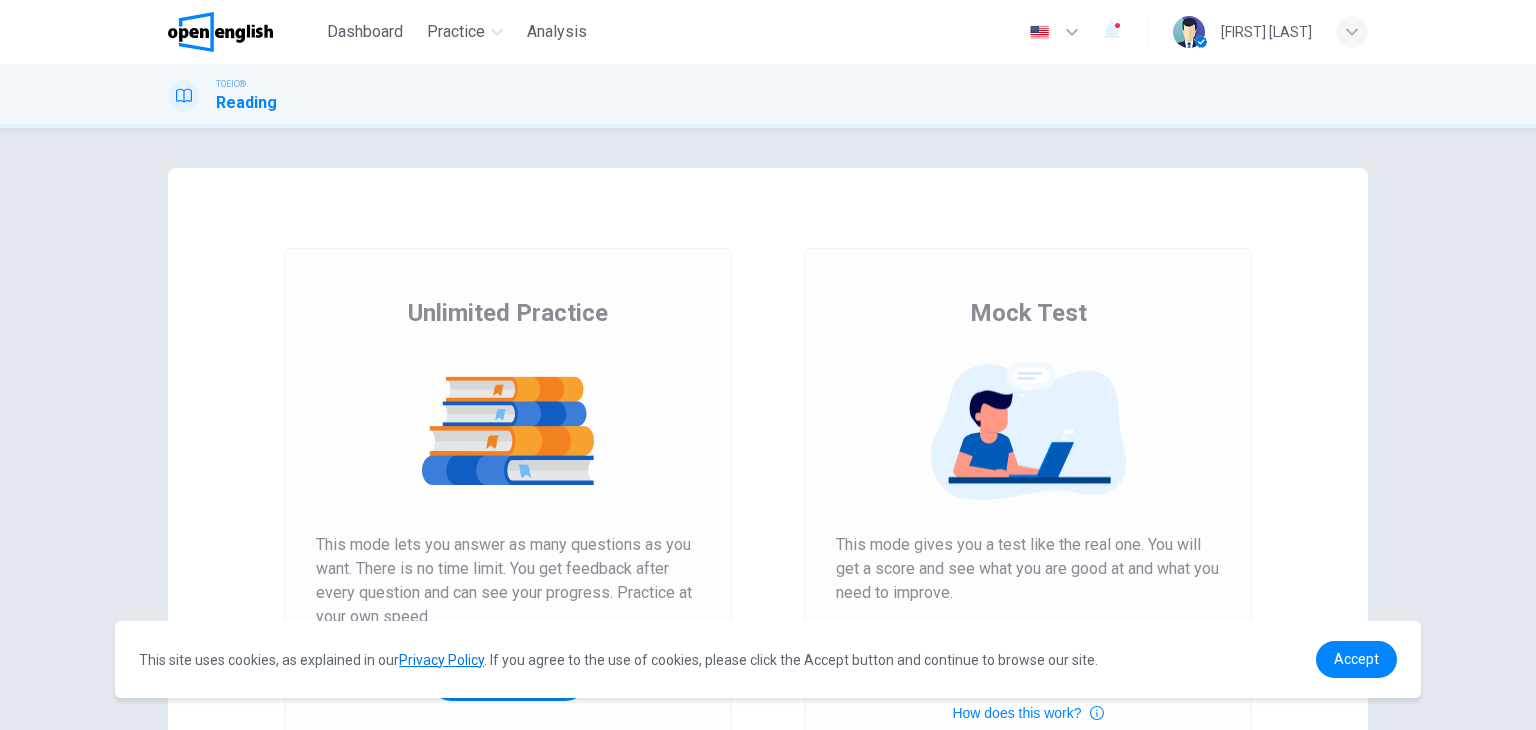 scroll, scrollTop: 0, scrollLeft: 0, axis: both 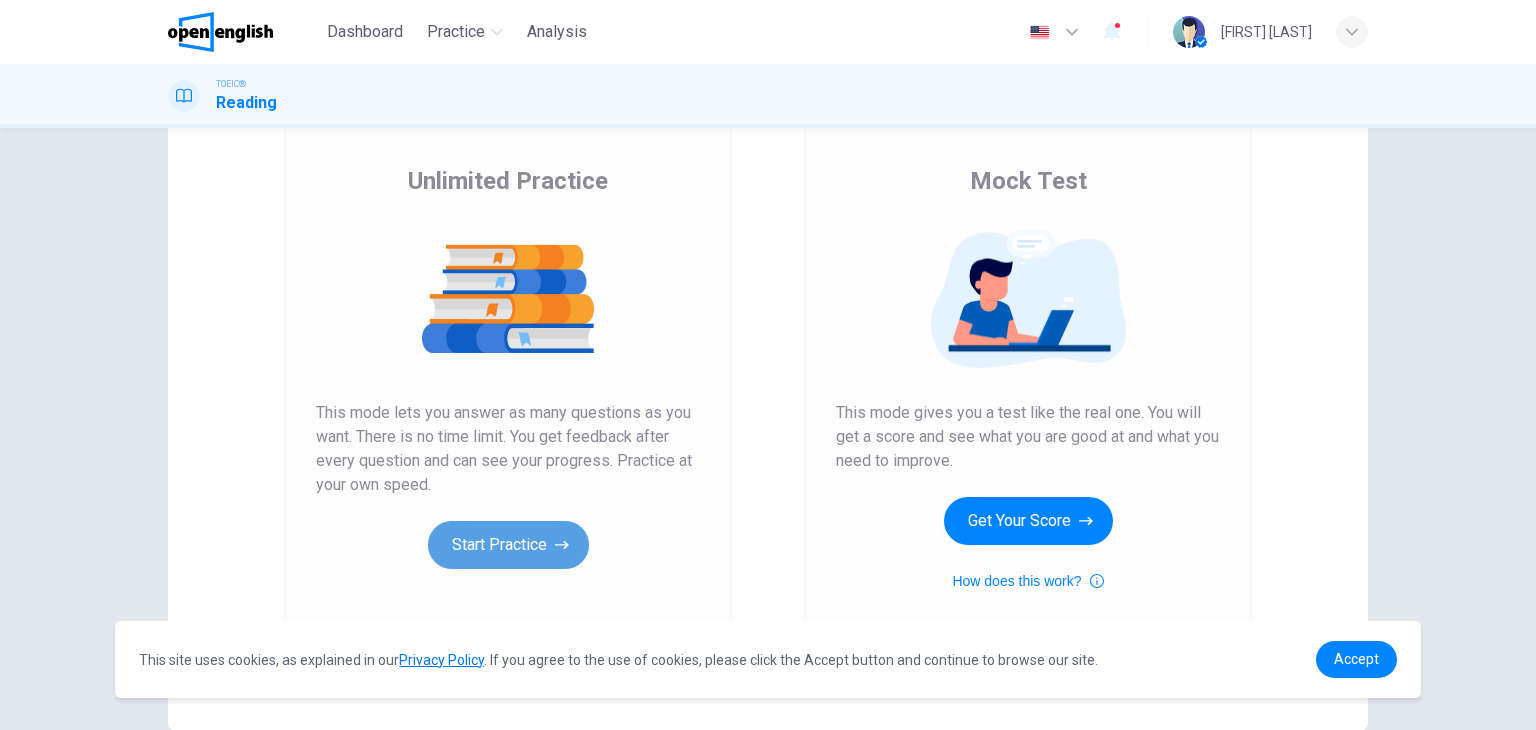click on "Start Practice" at bounding box center [508, 545] 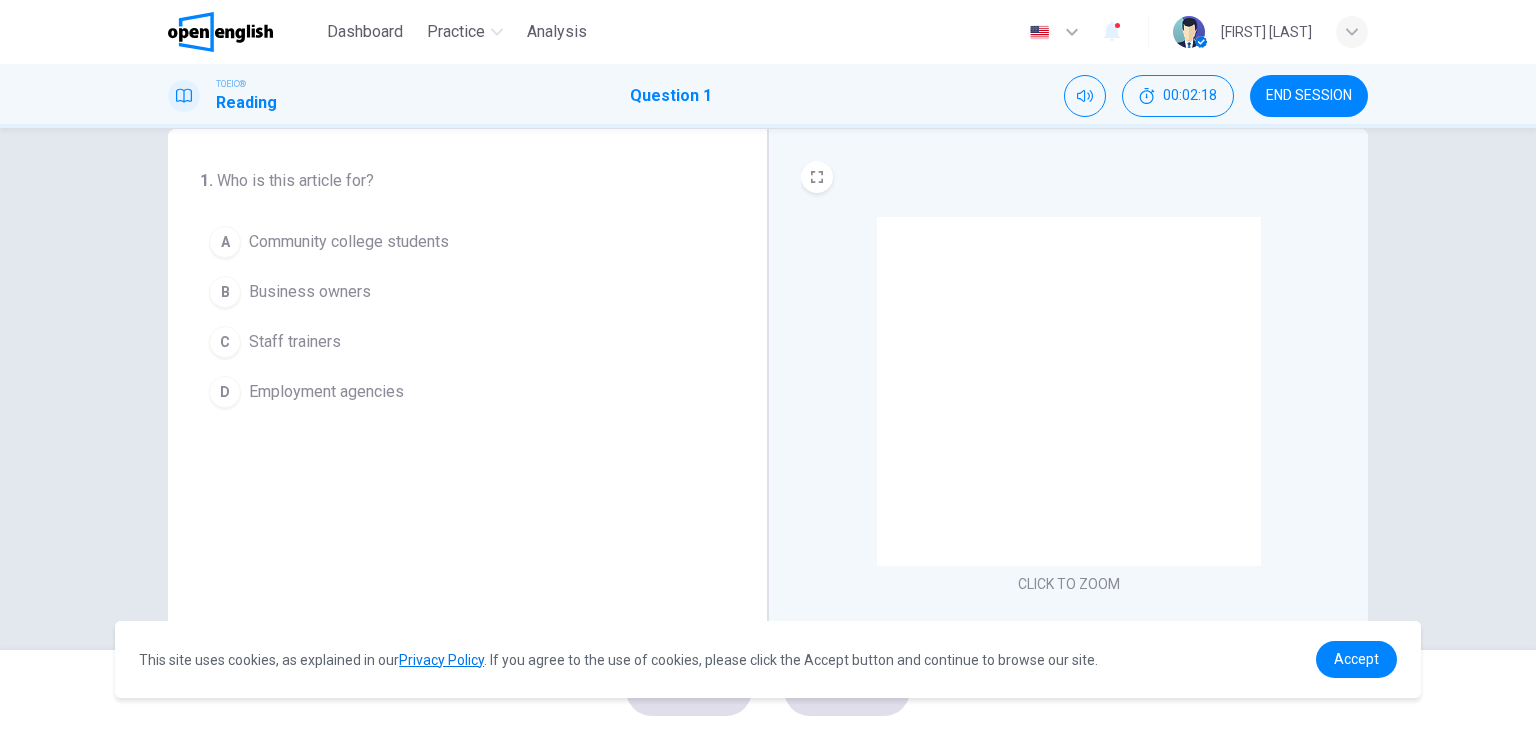 scroll, scrollTop: 36, scrollLeft: 0, axis: vertical 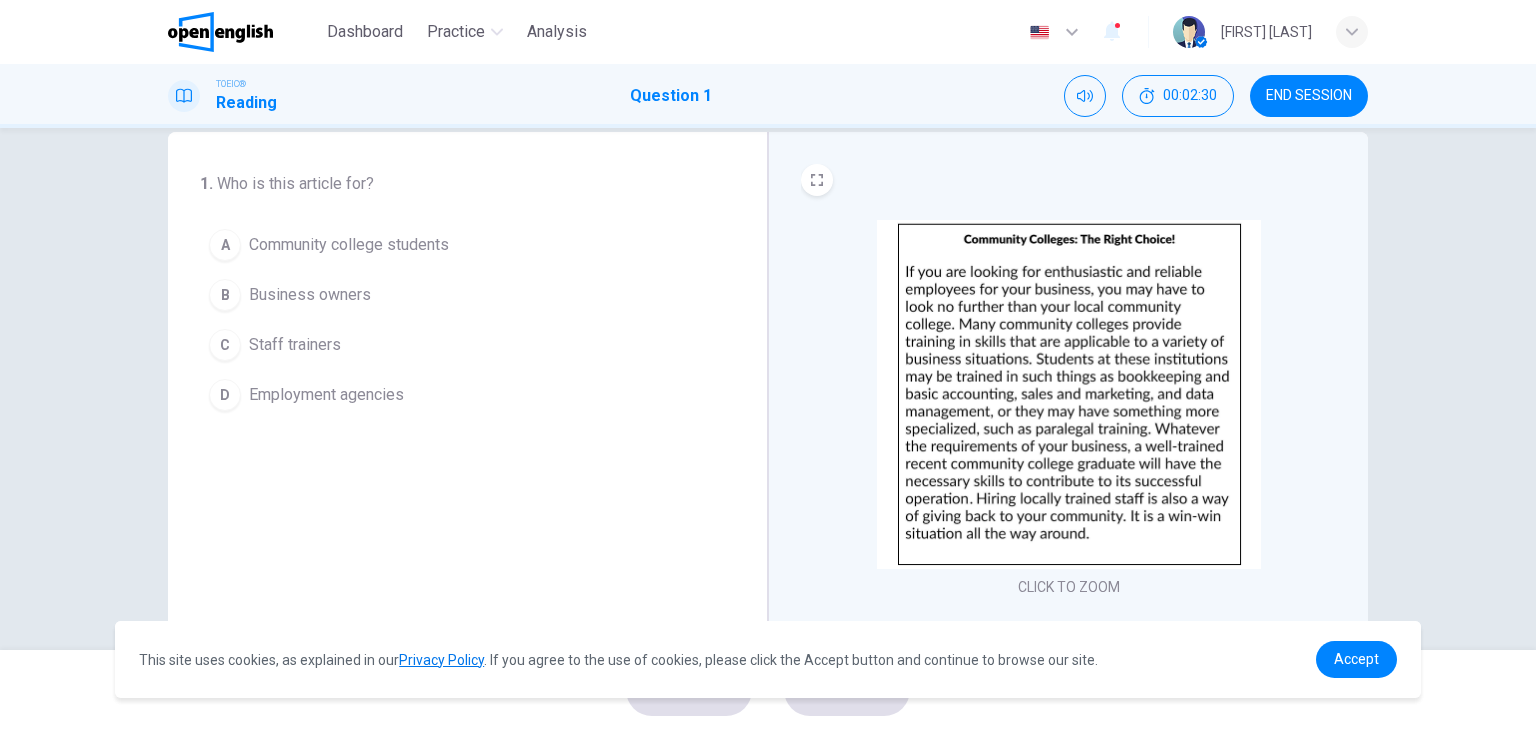 click on "A" at bounding box center [225, 245] 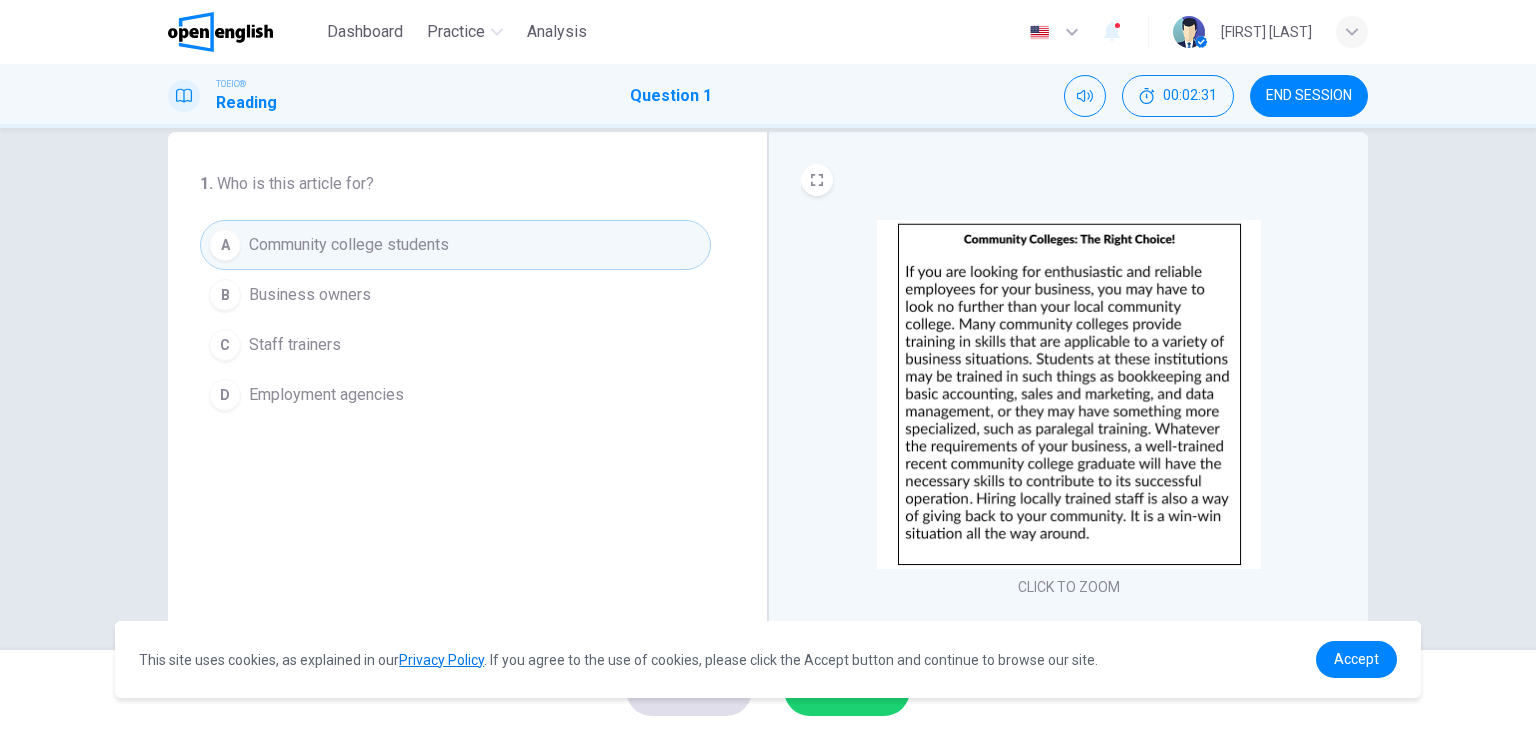 scroll, scrollTop: 253, scrollLeft: 0, axis: vertical 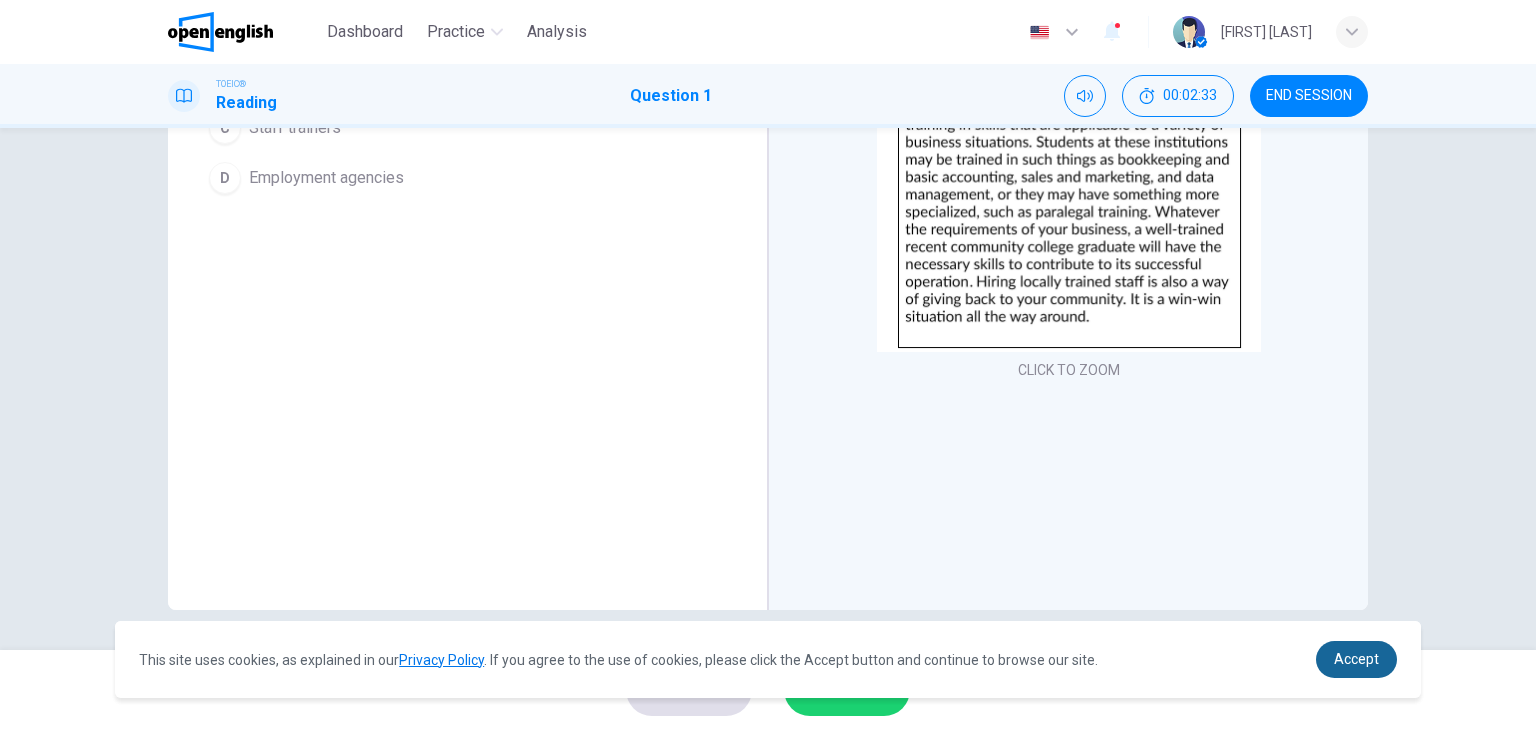 click on "Accept" at bounding box center (1356, 659) 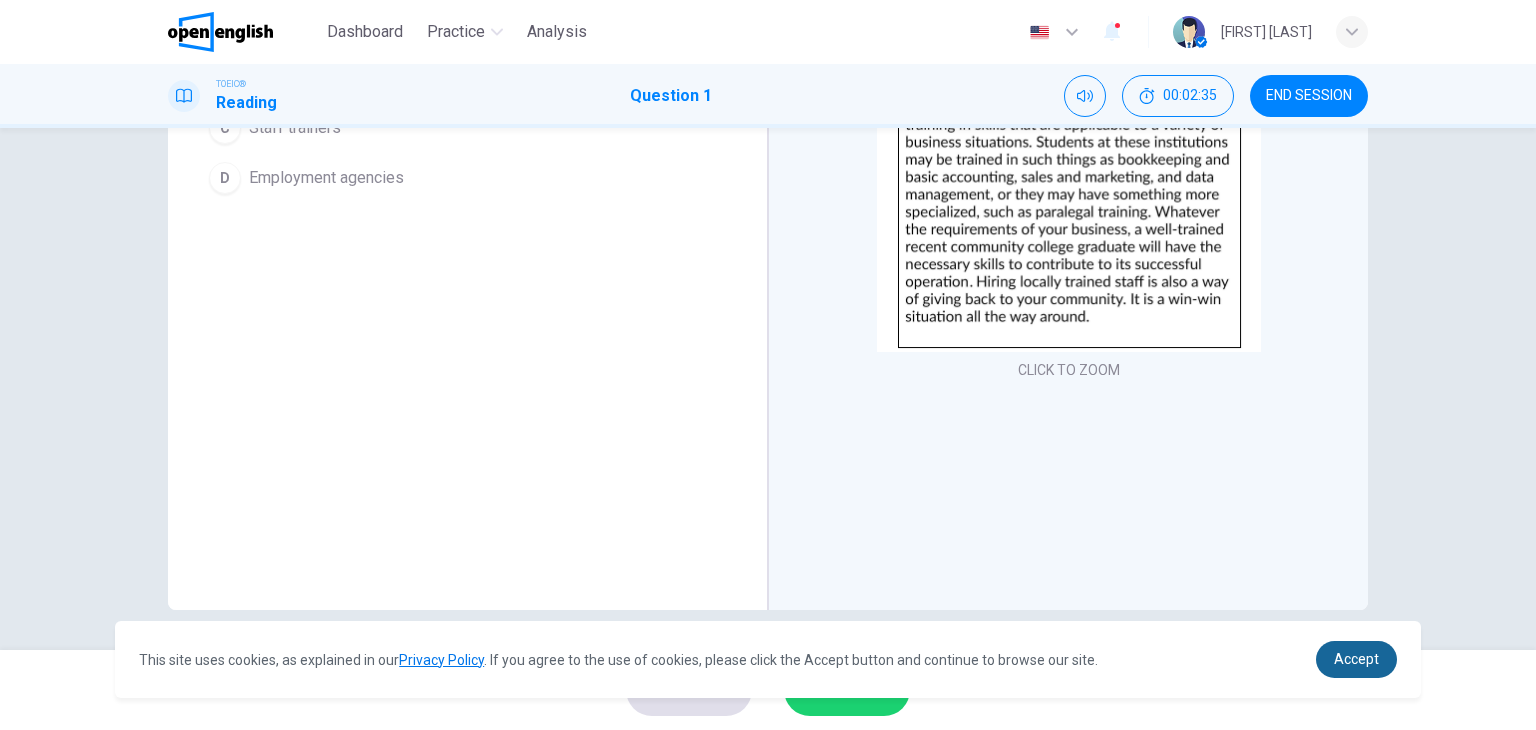 click on "Accept" at bounding box center (1356, 659) 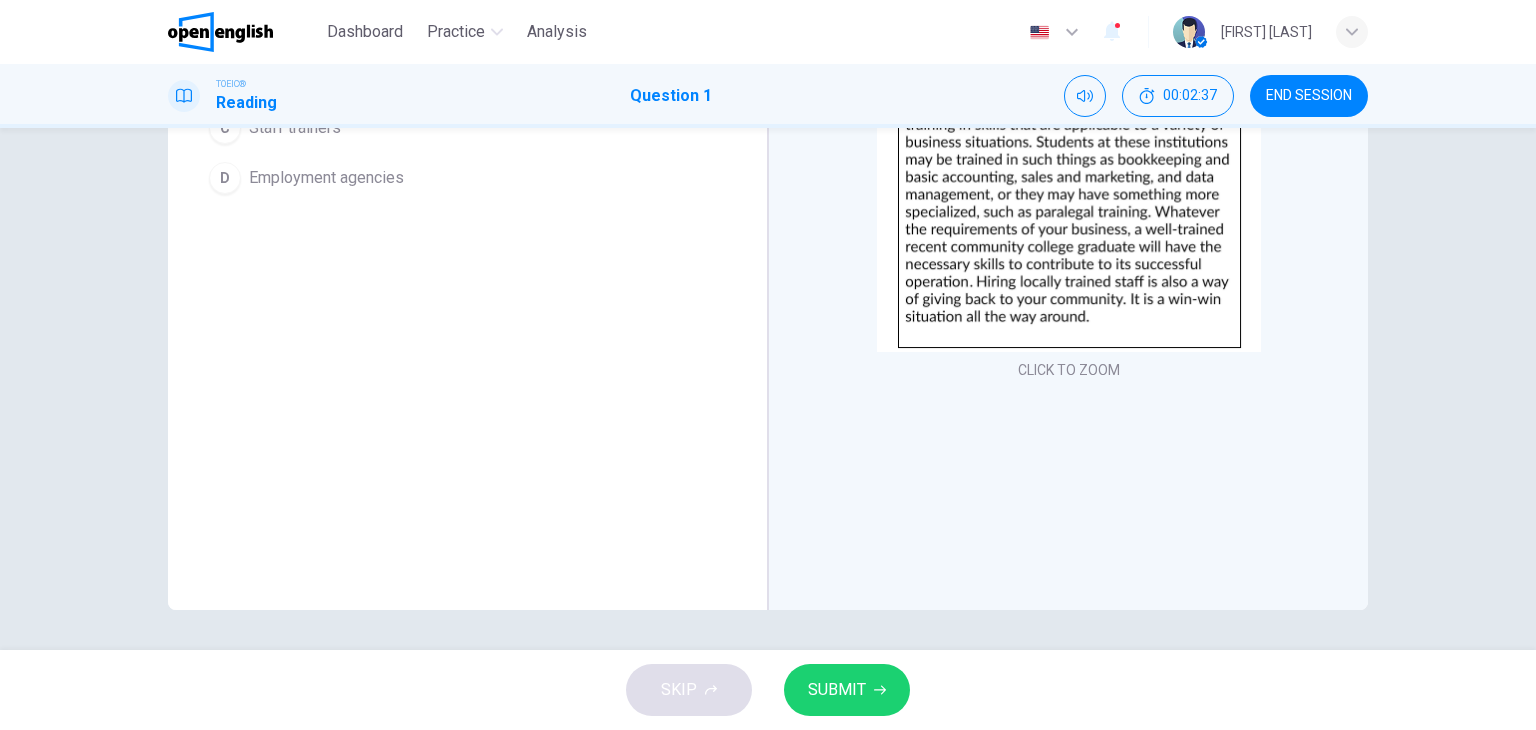 click on "SUBMIT" at bounding box center (837, 690) 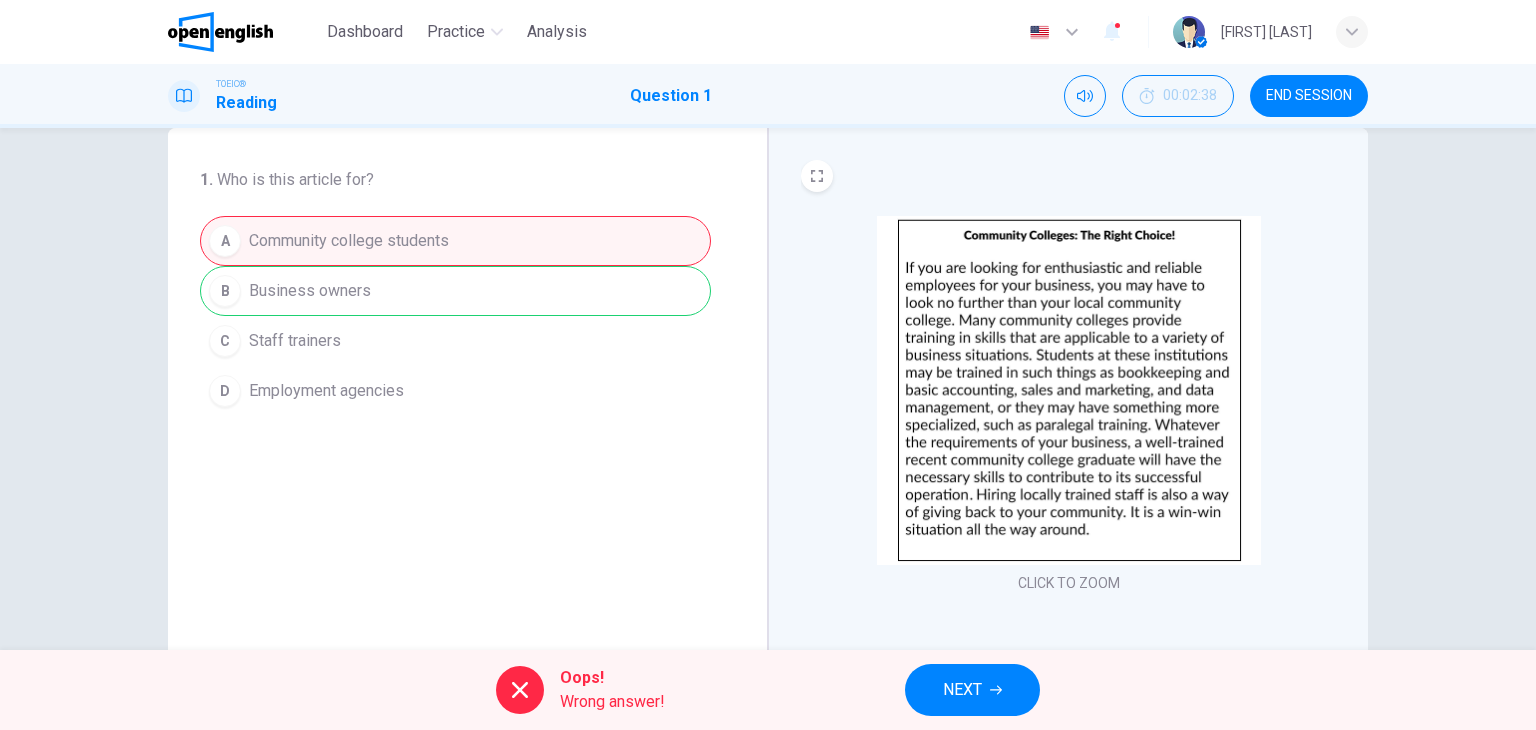 scroll, scrollTop: 38, scrollLeft: 0, axis: vertical 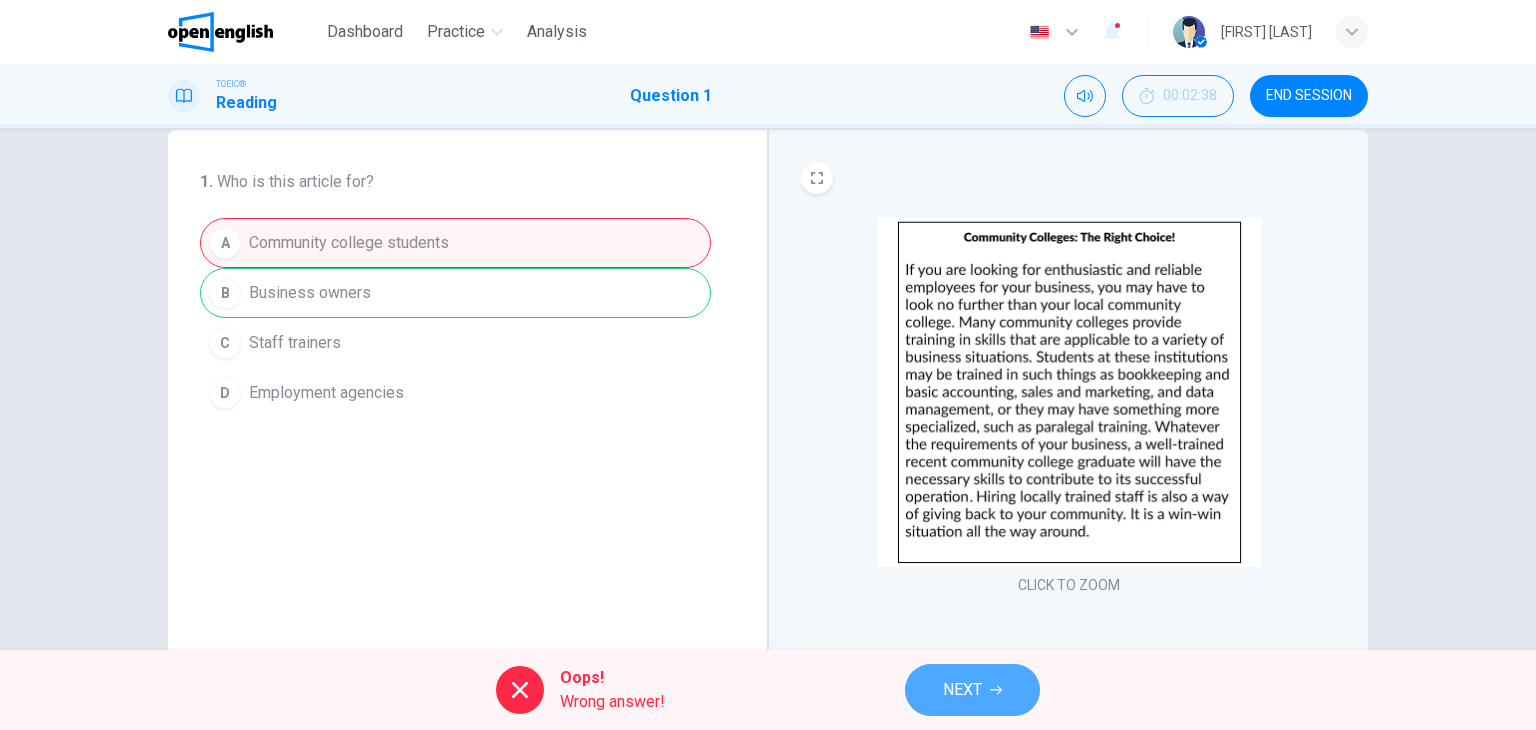 click on "NEXT" at bounding box center [972, 690] 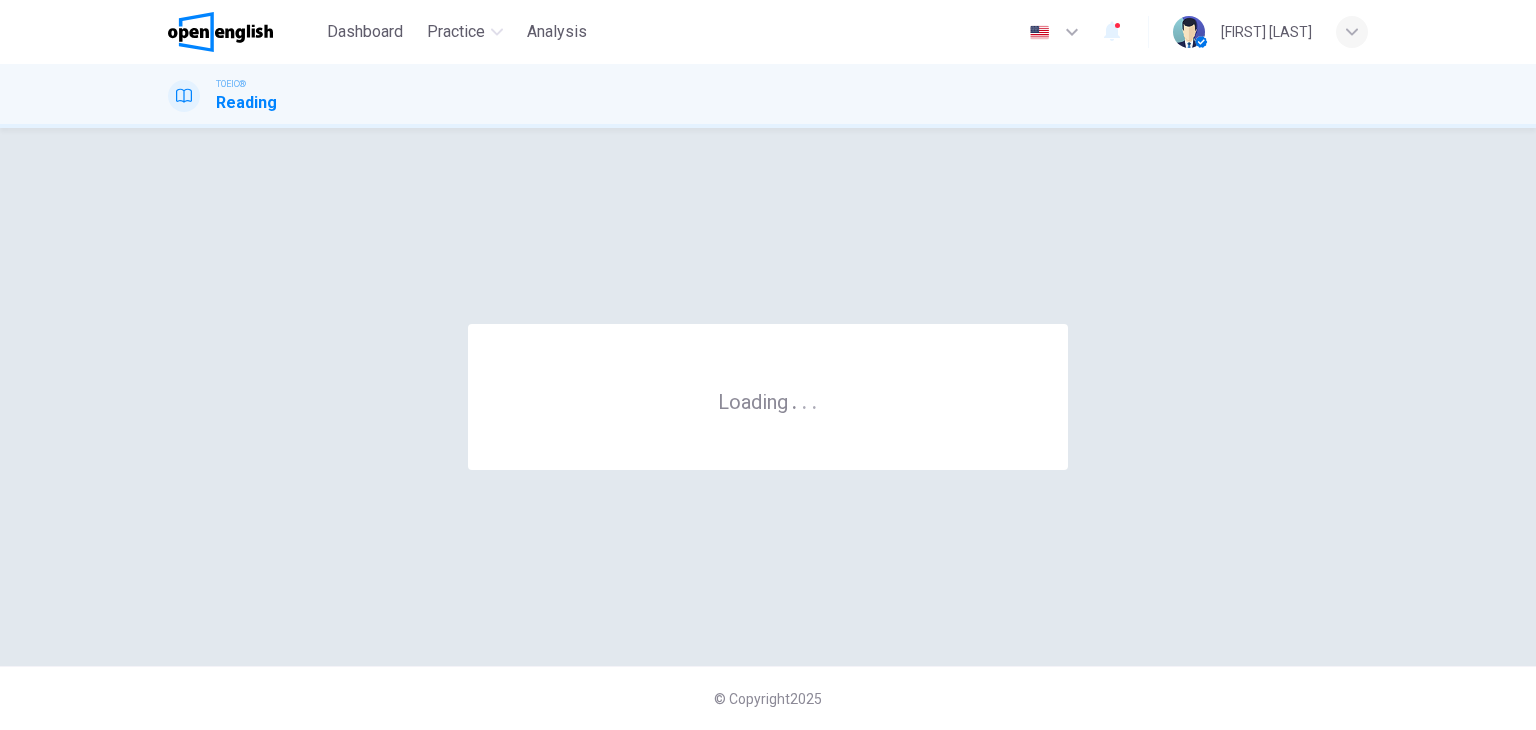 scroll, scrollTop: 0, scrollLeft: 0, axis: both 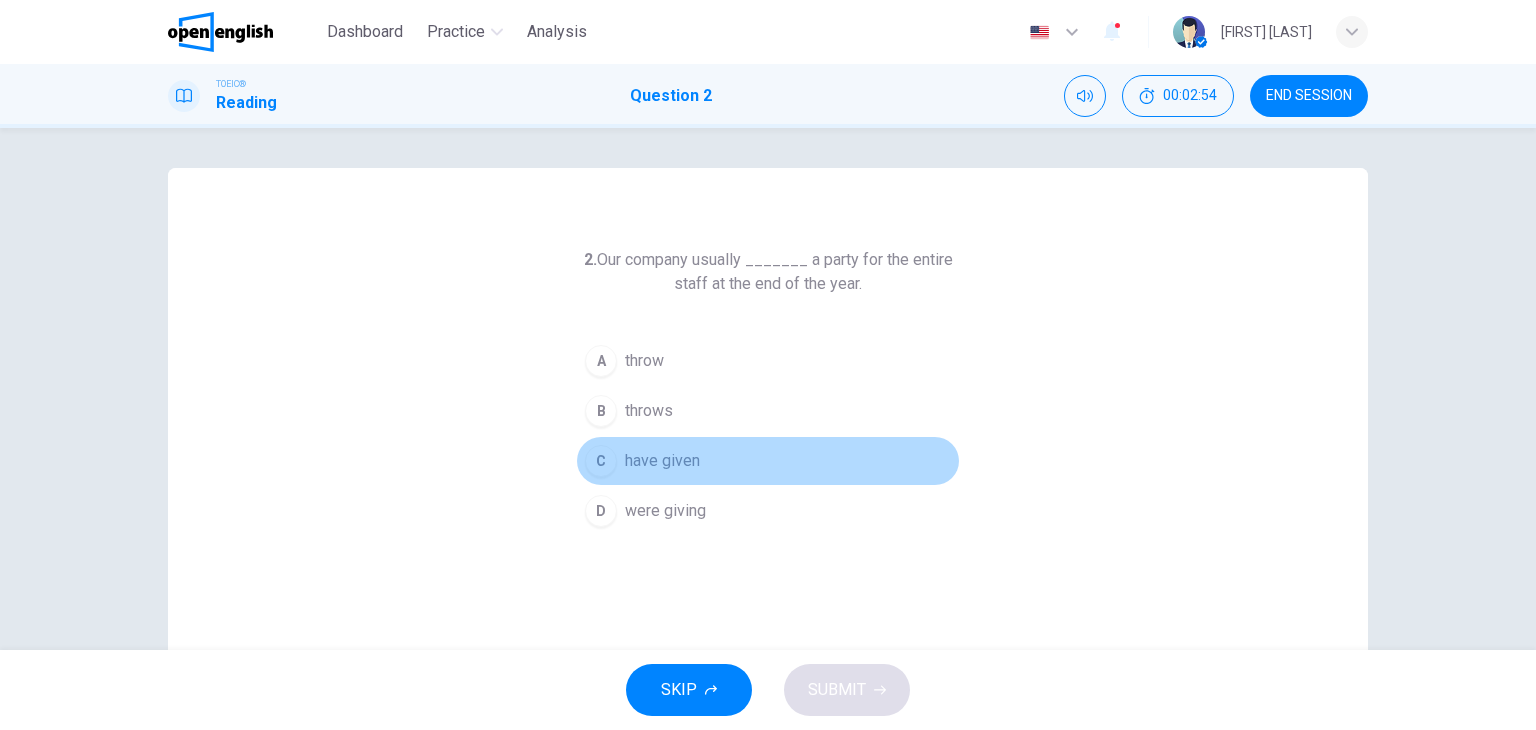 click on "C" at bounding box center (601, 361) 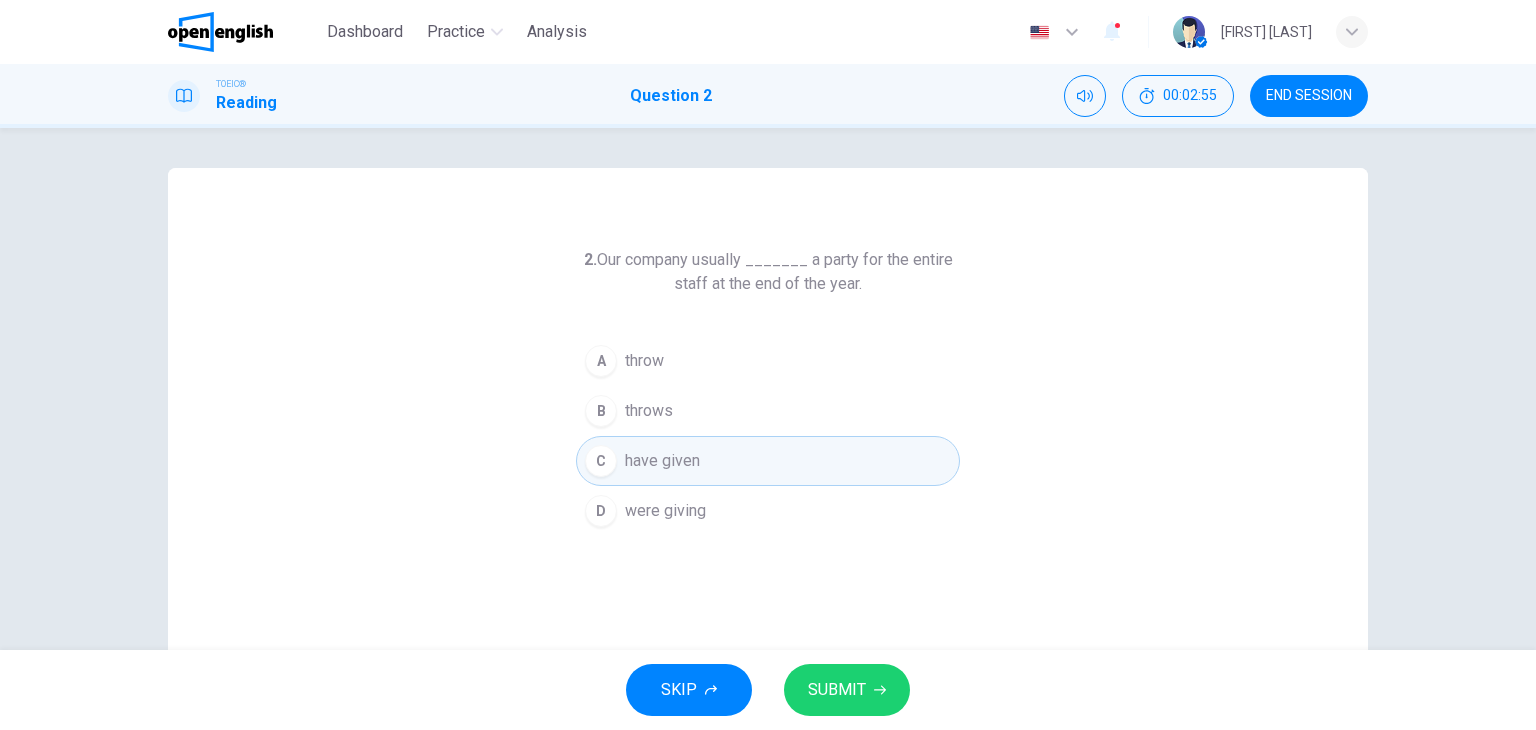 click on "SUBMIT" at bounding box center (837, 690) 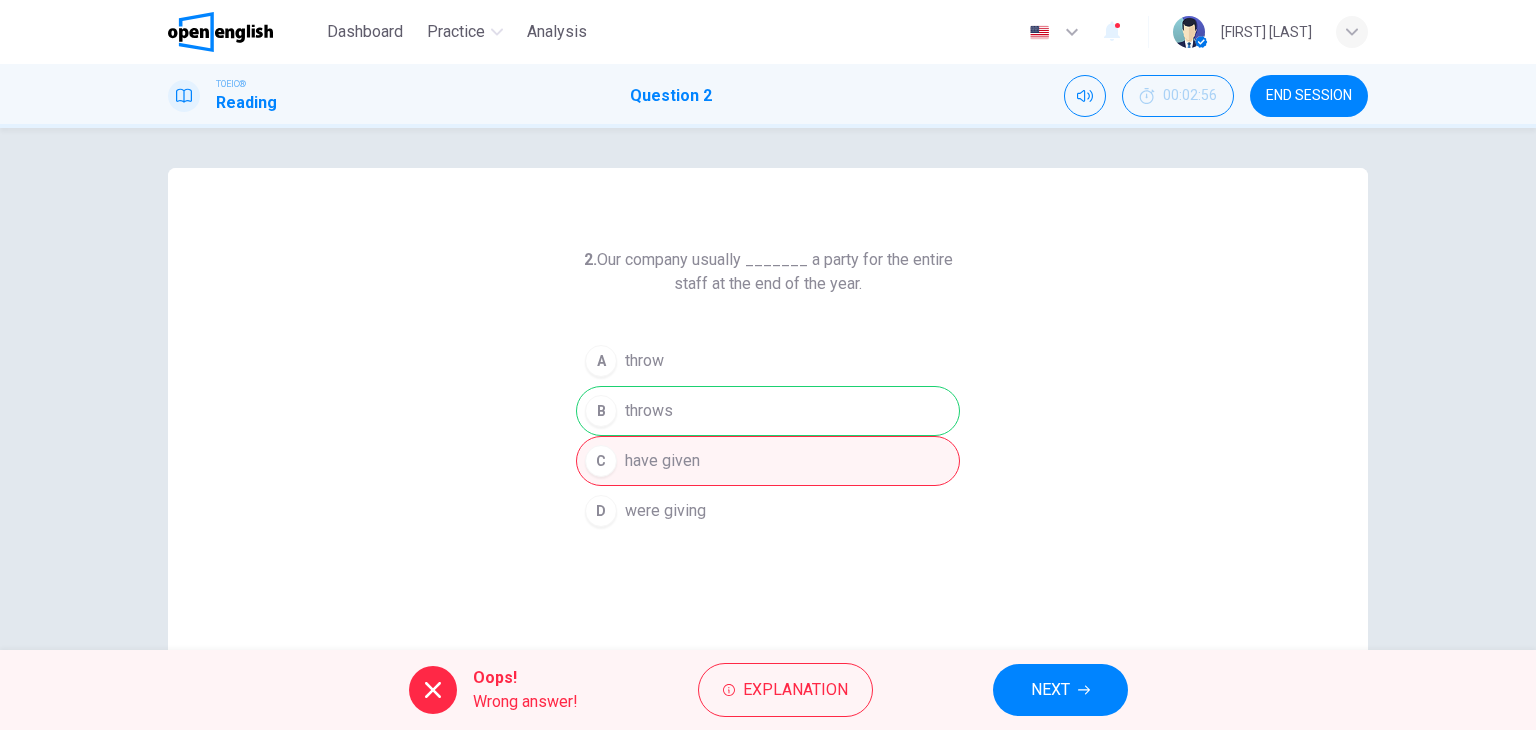 drag, startPoint x: 666, startPoint y: 407, endPoint x: 617, endPoint y: 414, distance: 49.497475 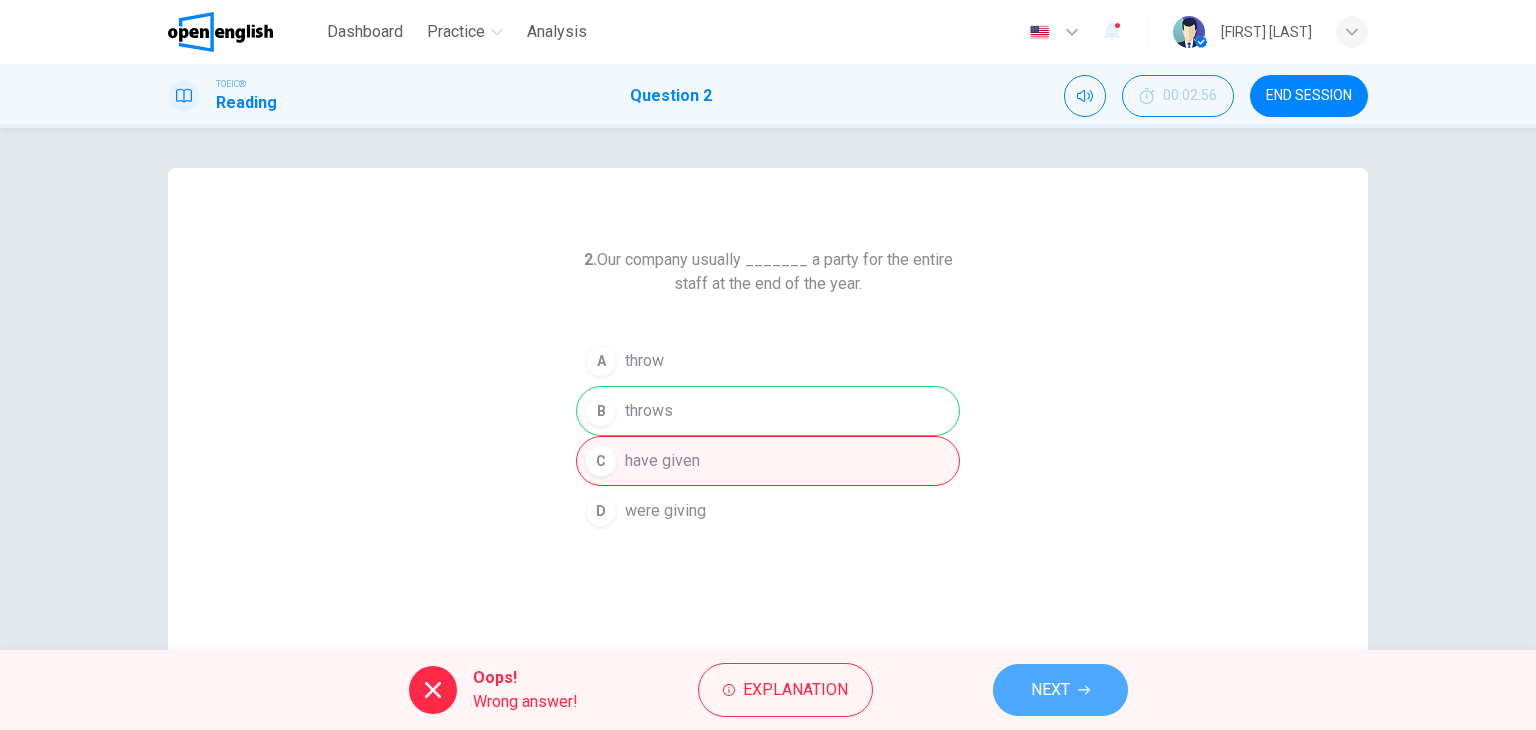 click on "NEXT" at bounding box center (1050, 690) 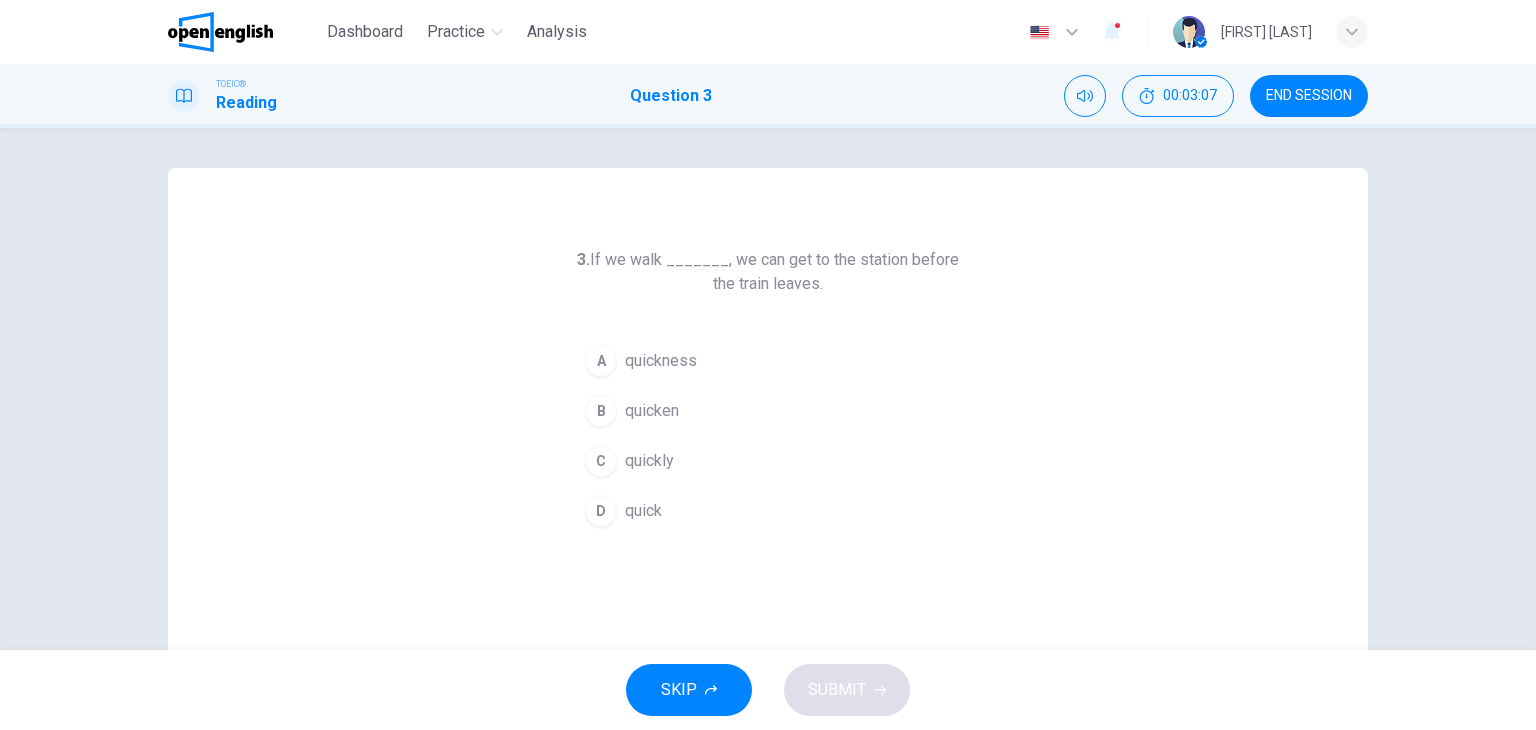 click on "quickly" at bounding box center [661, 361] 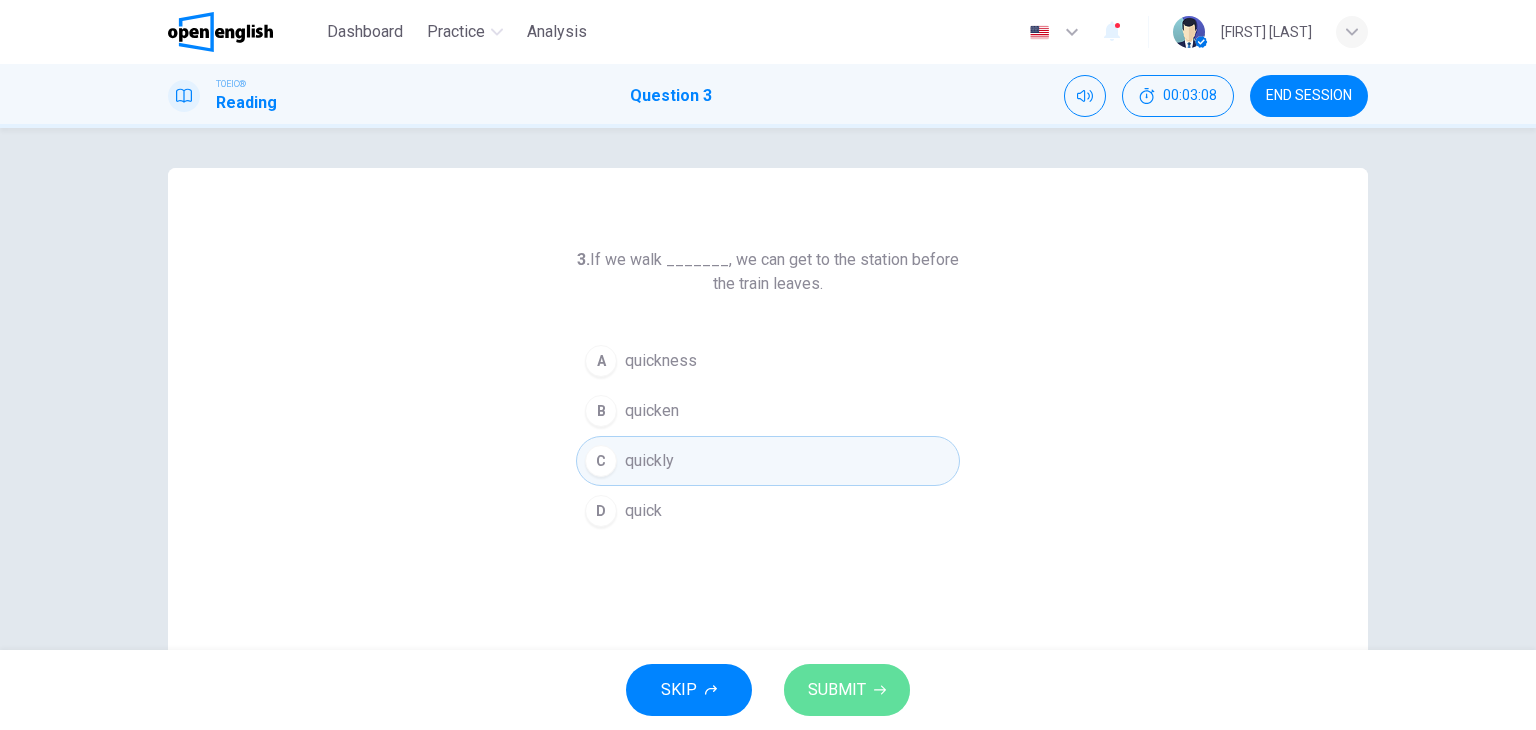 click on "SUBMIT" at bounding box center (847, 690) 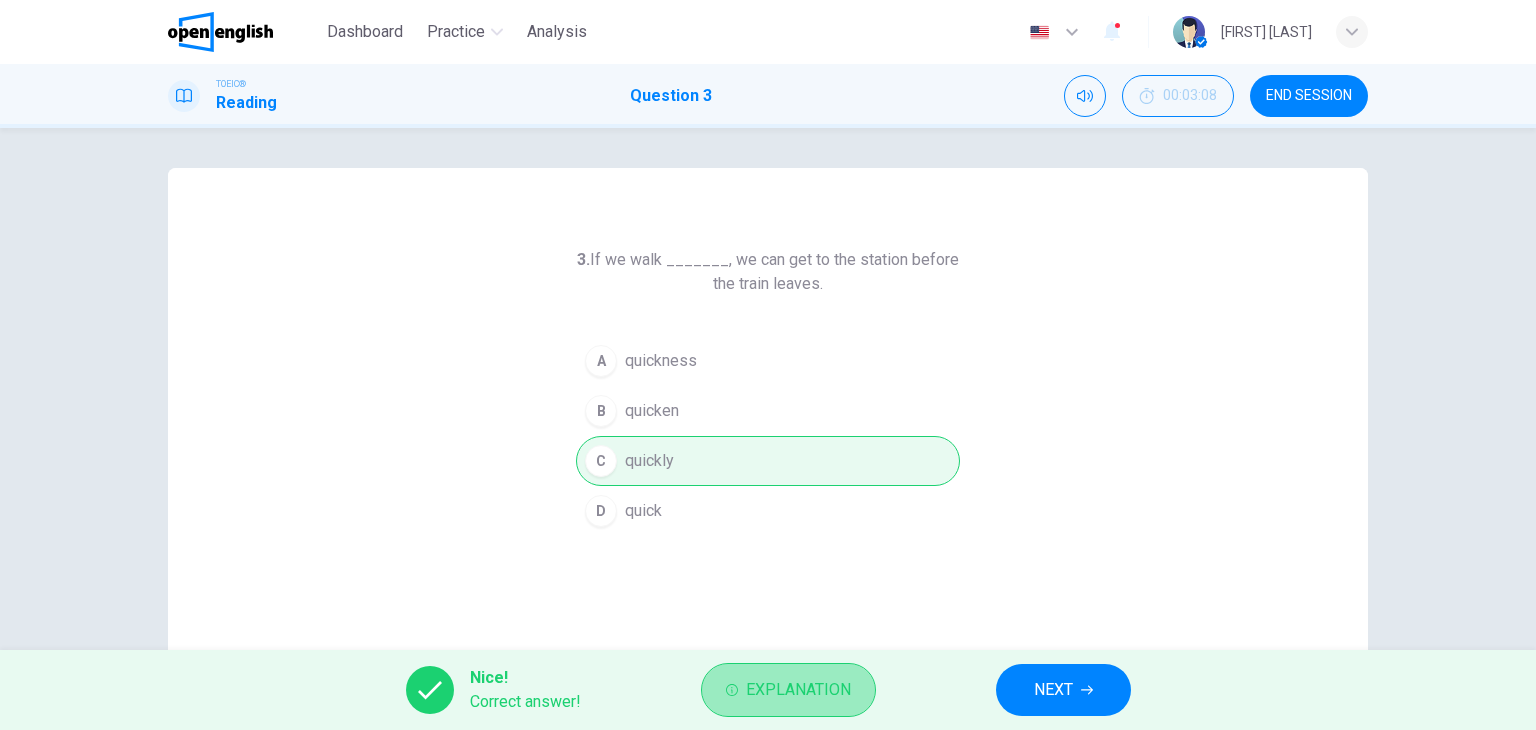 click on "Explanation" at bounding box center (798, 690) 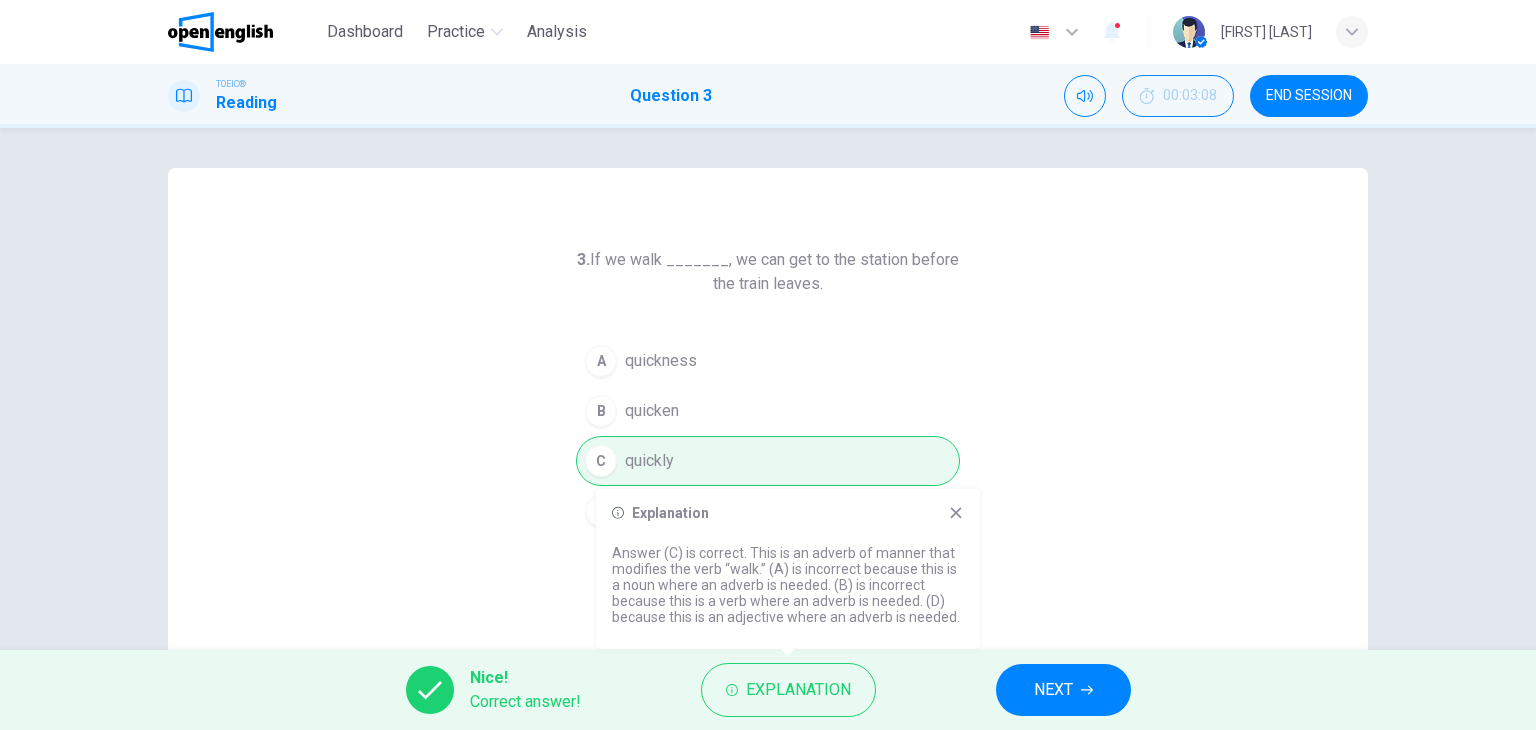 click at bounding box center [956, 513] 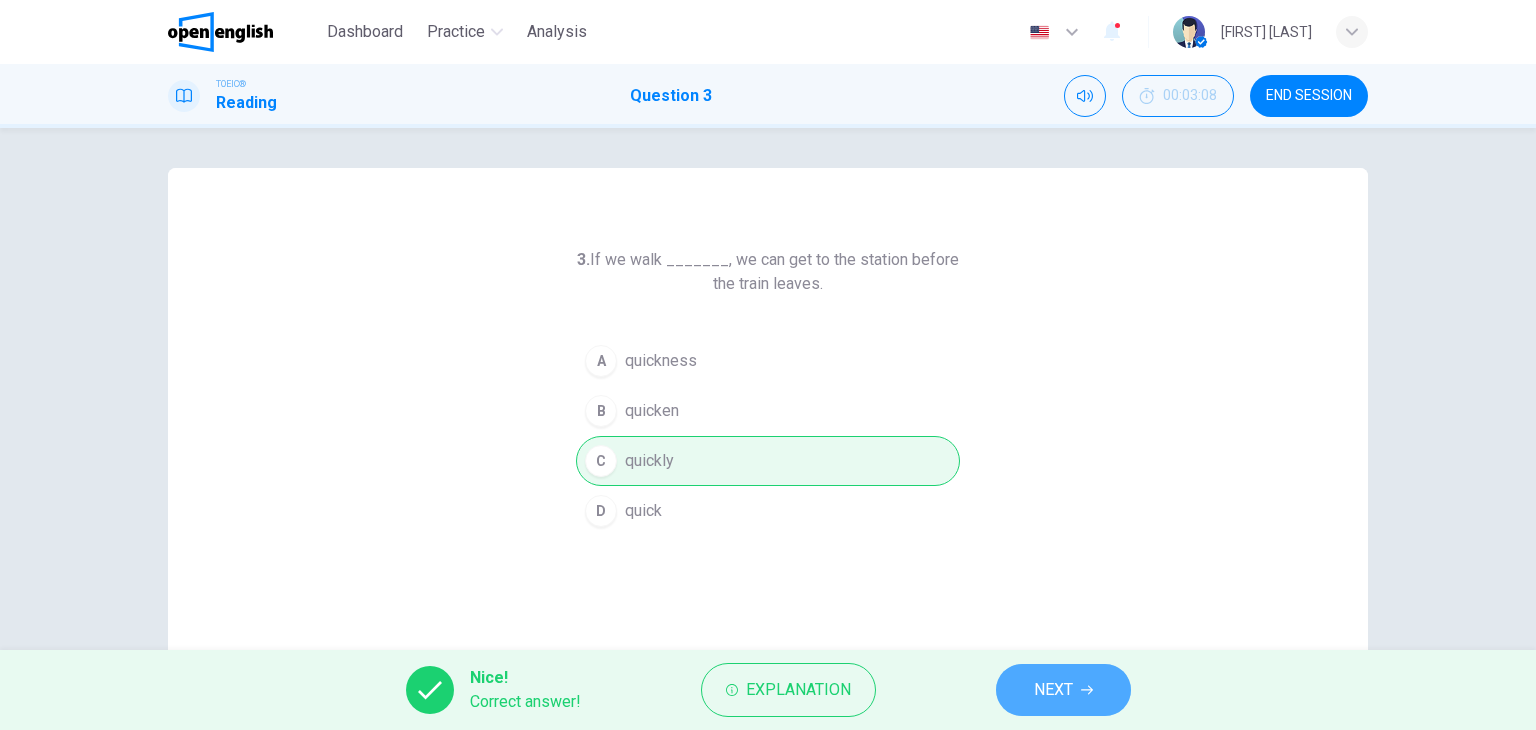 click on "NEXT" at bounding box center [1053, 690] 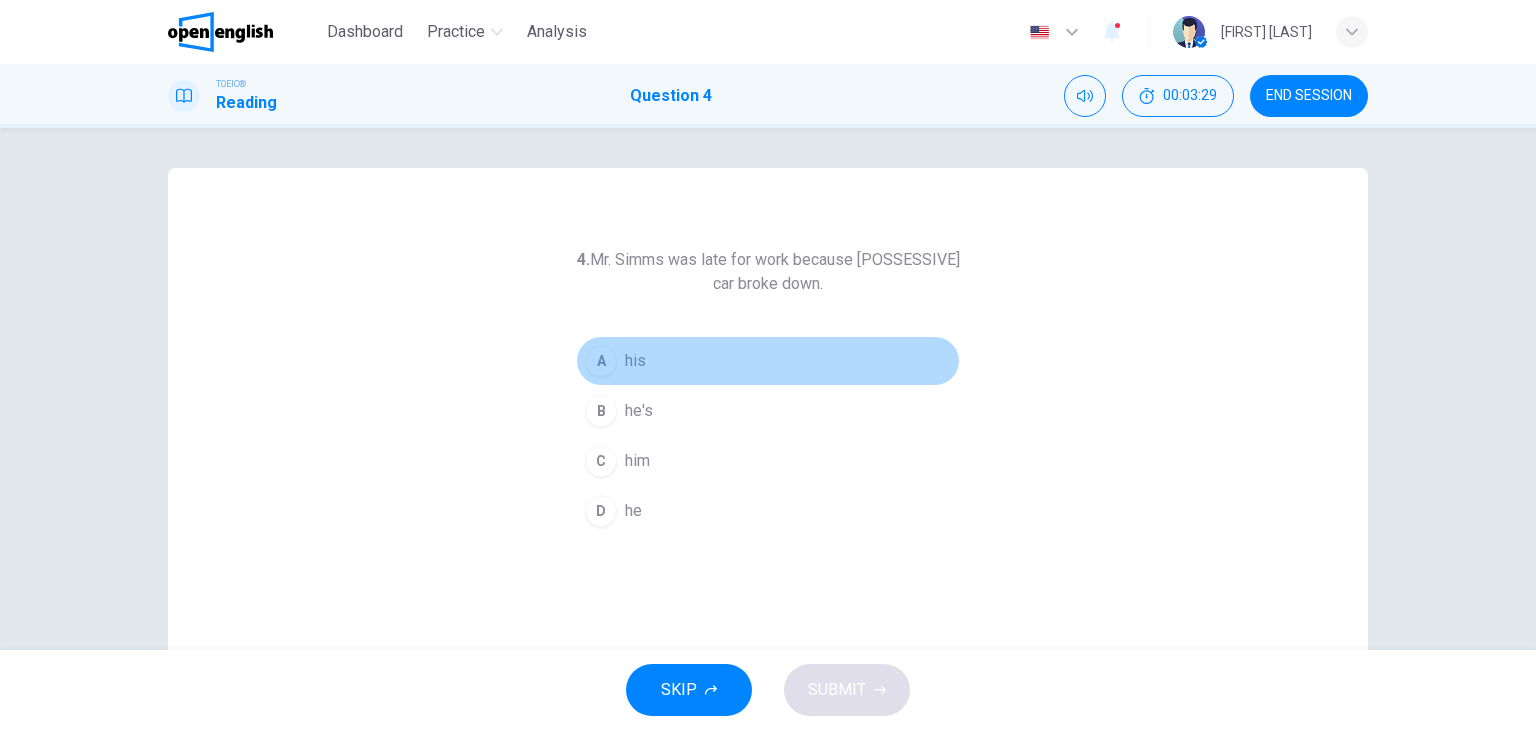 click on "A" at bounding box center [601, 361] 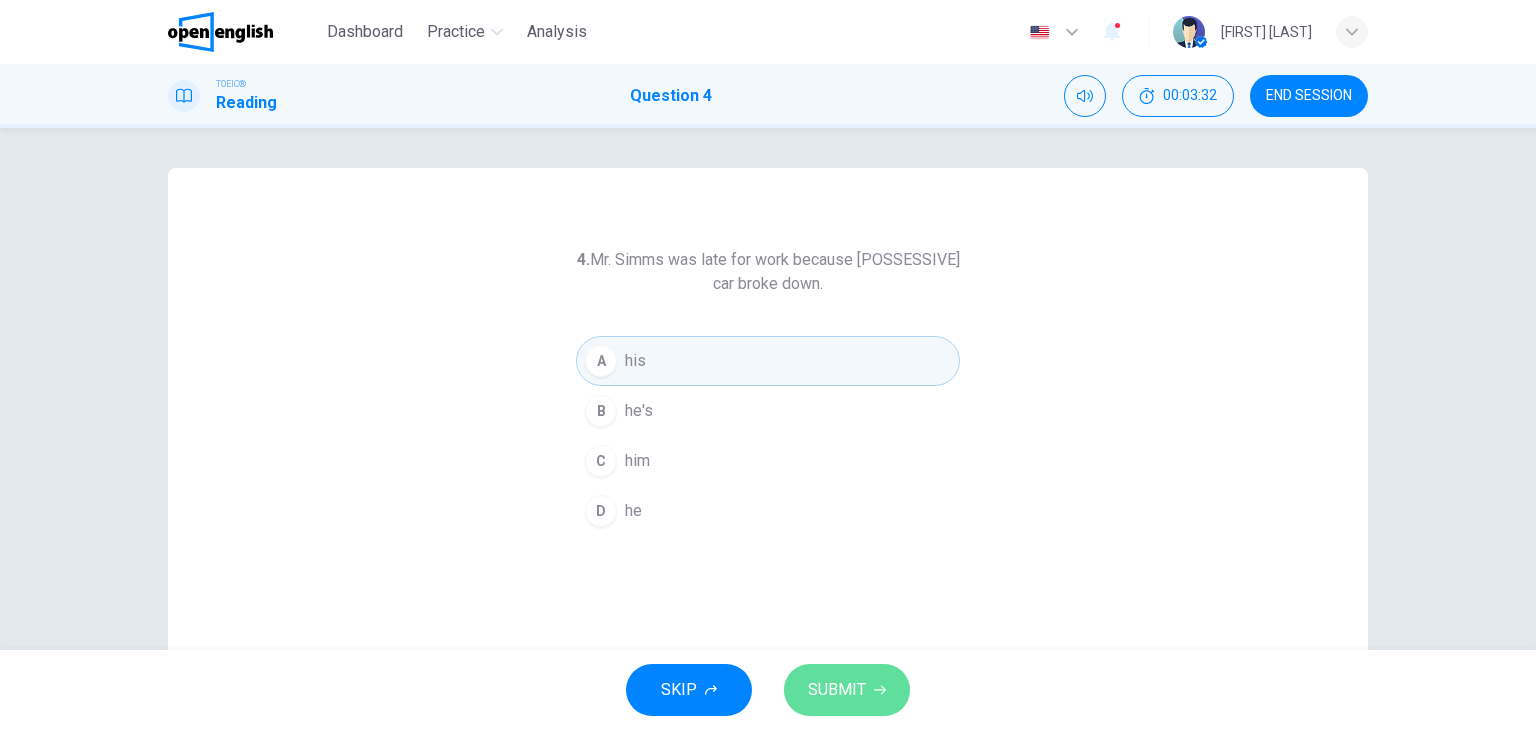 click on "SUBMIT" at bounding box center (837, 690) 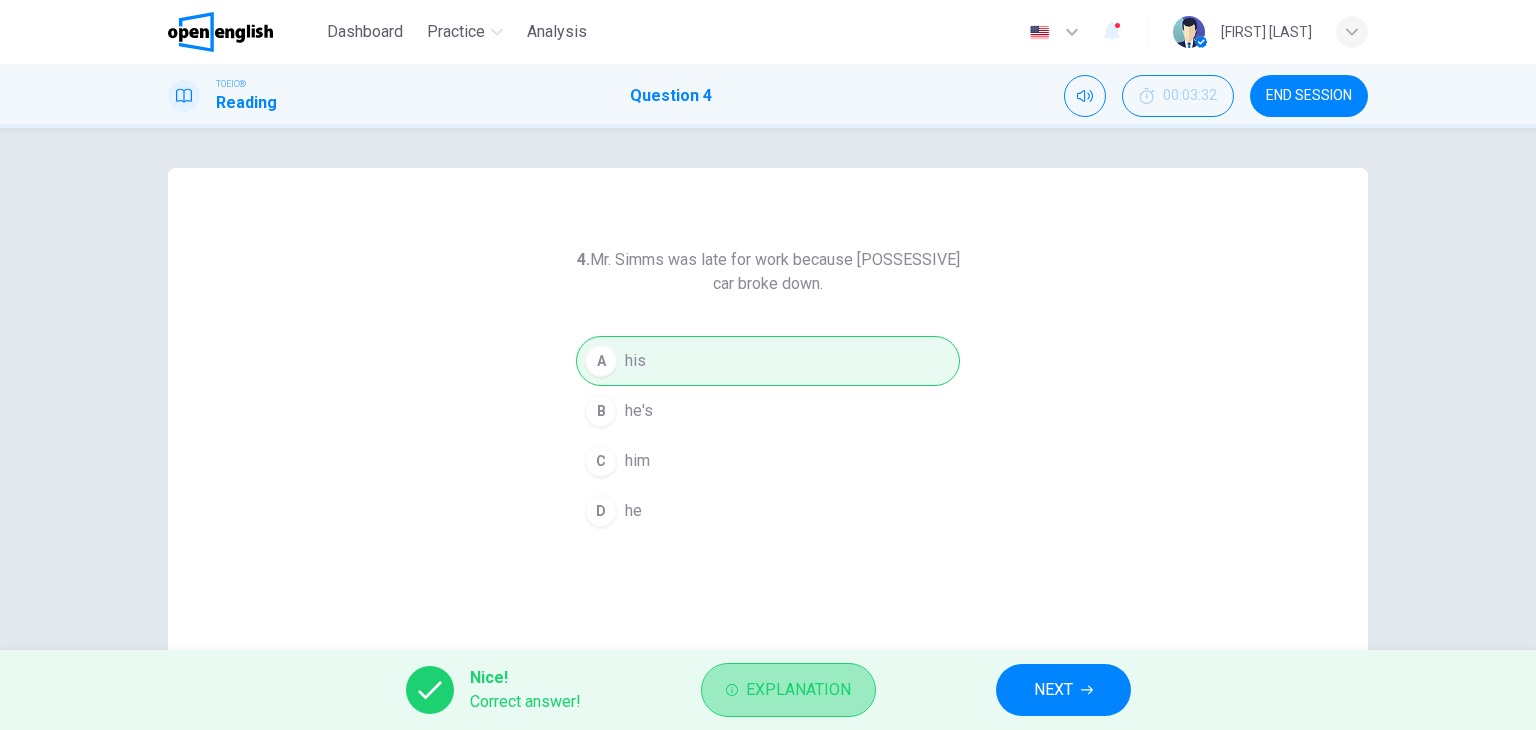 click on "Explanation" at bounding box center (798, 690) 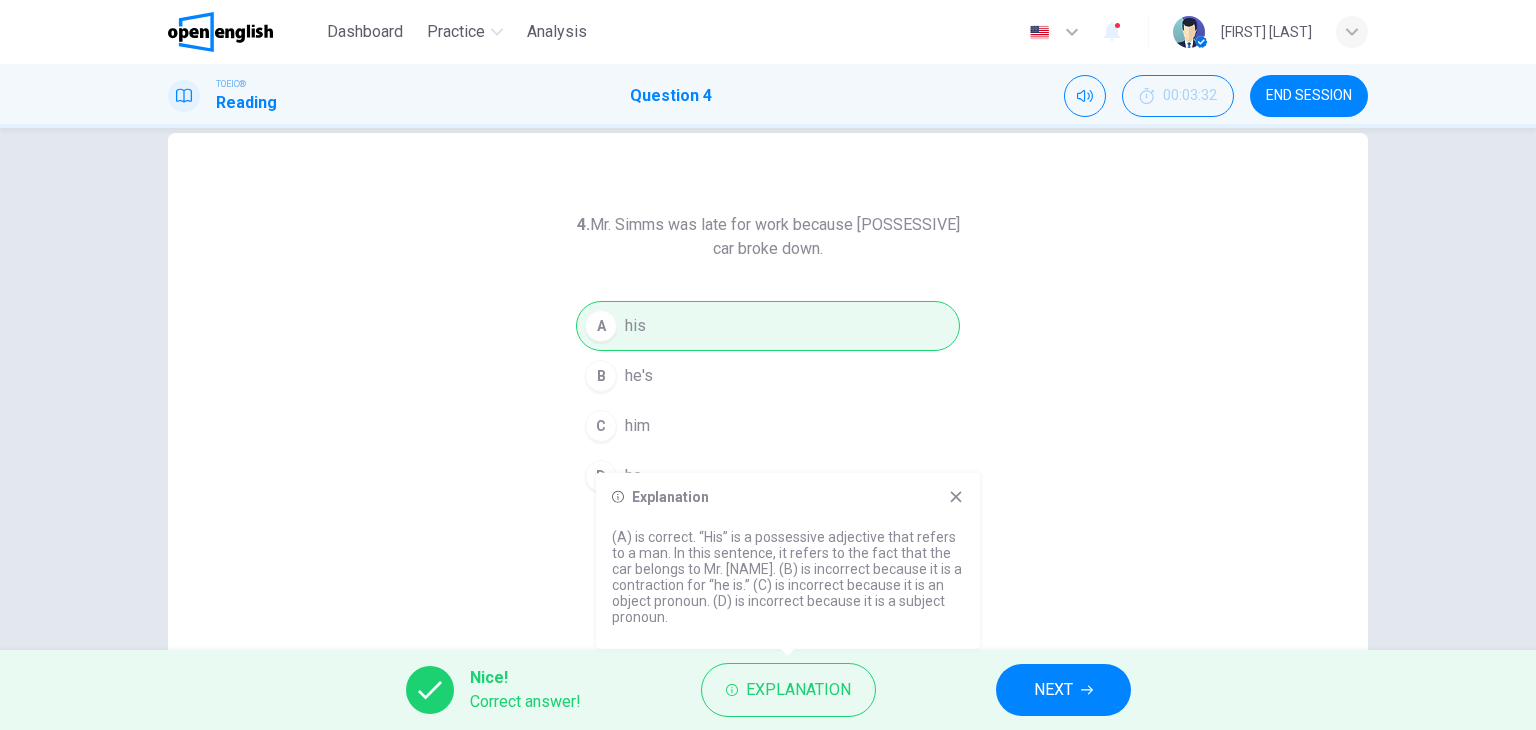 scroll, scrollTop: 36, scrollLeft: 0, axis: vertical 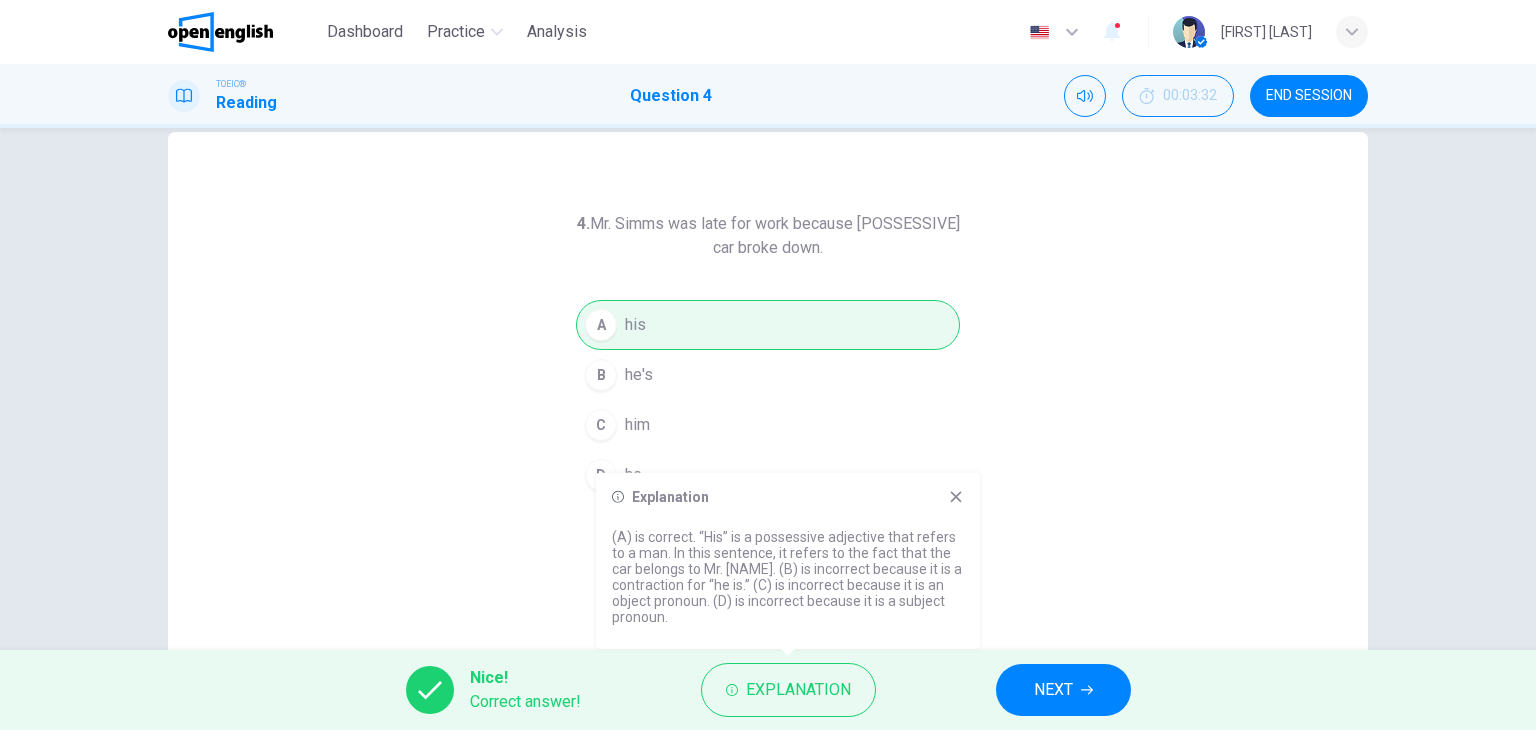 click at bounding box center [956, 497] 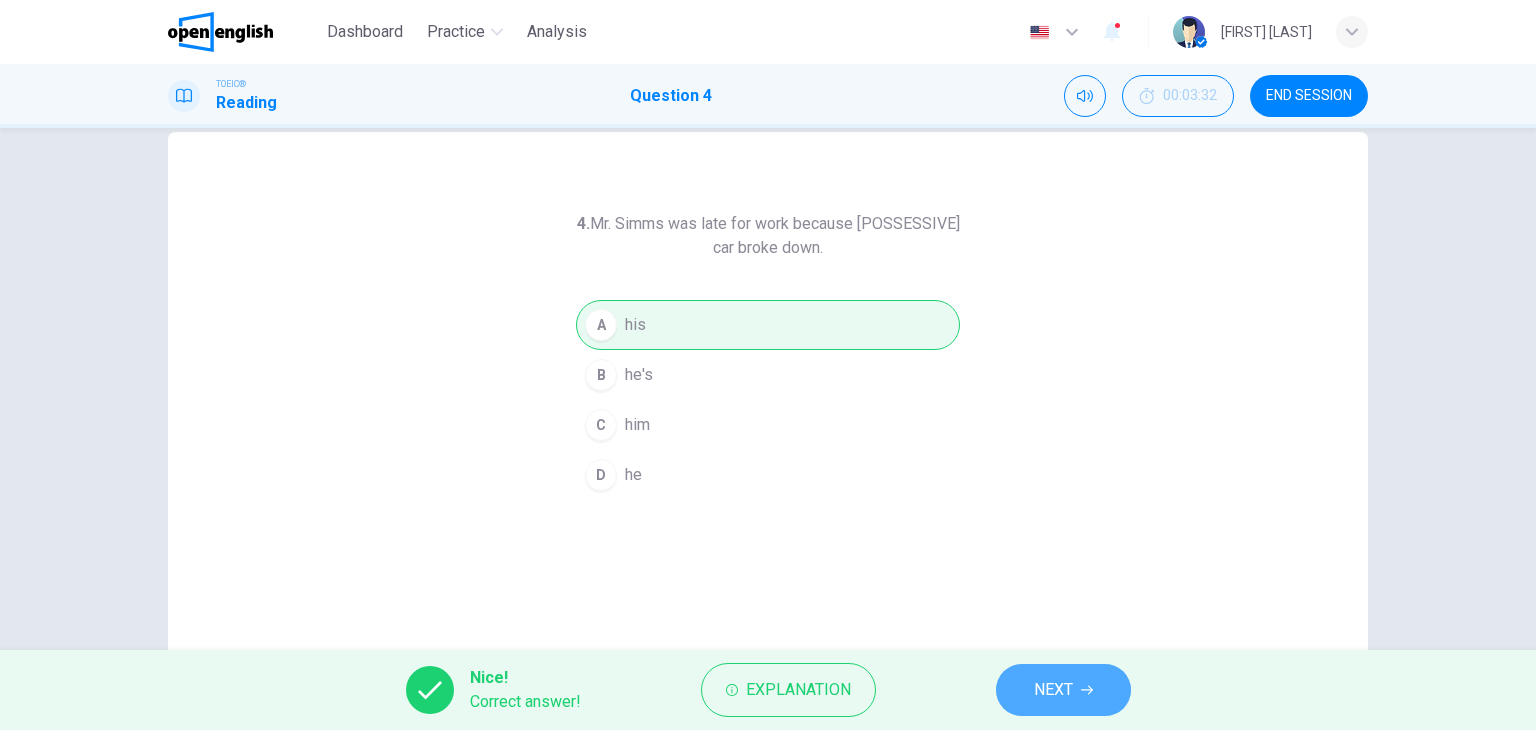 click on "NEXT" at bounding box center (1063, 690) 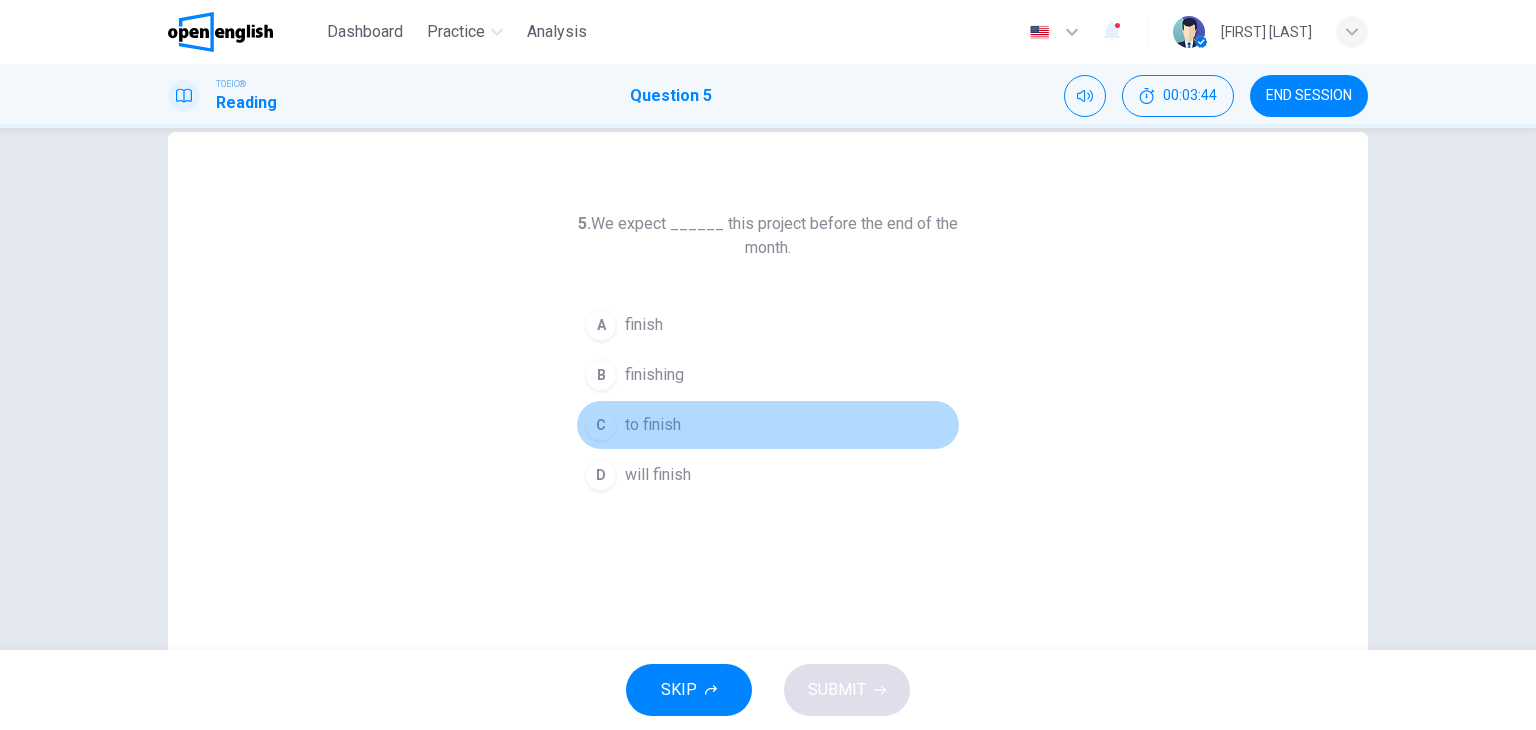 click on "C" at bounding box center [601, 325] 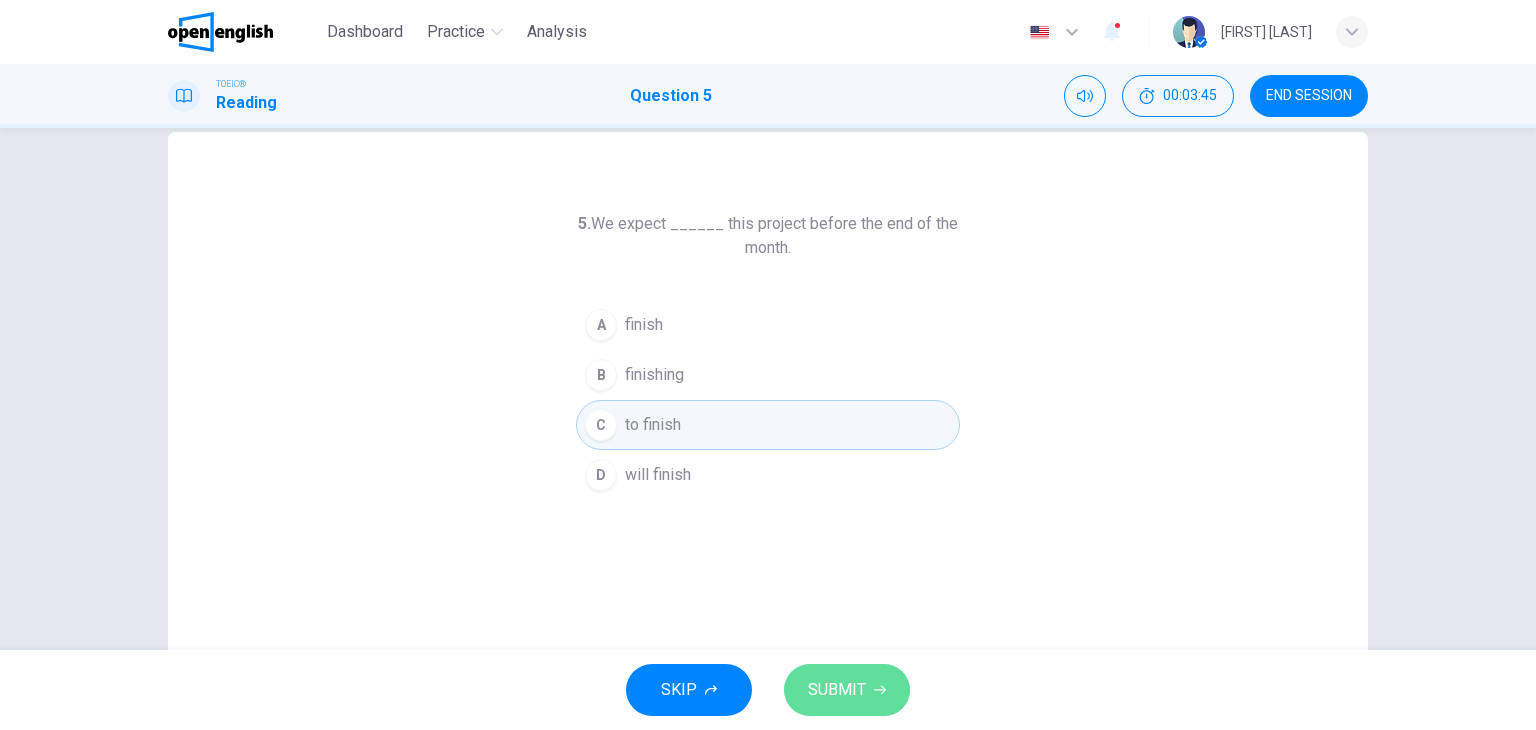 click on "SUBMIT" at bounding box center [837, 690] 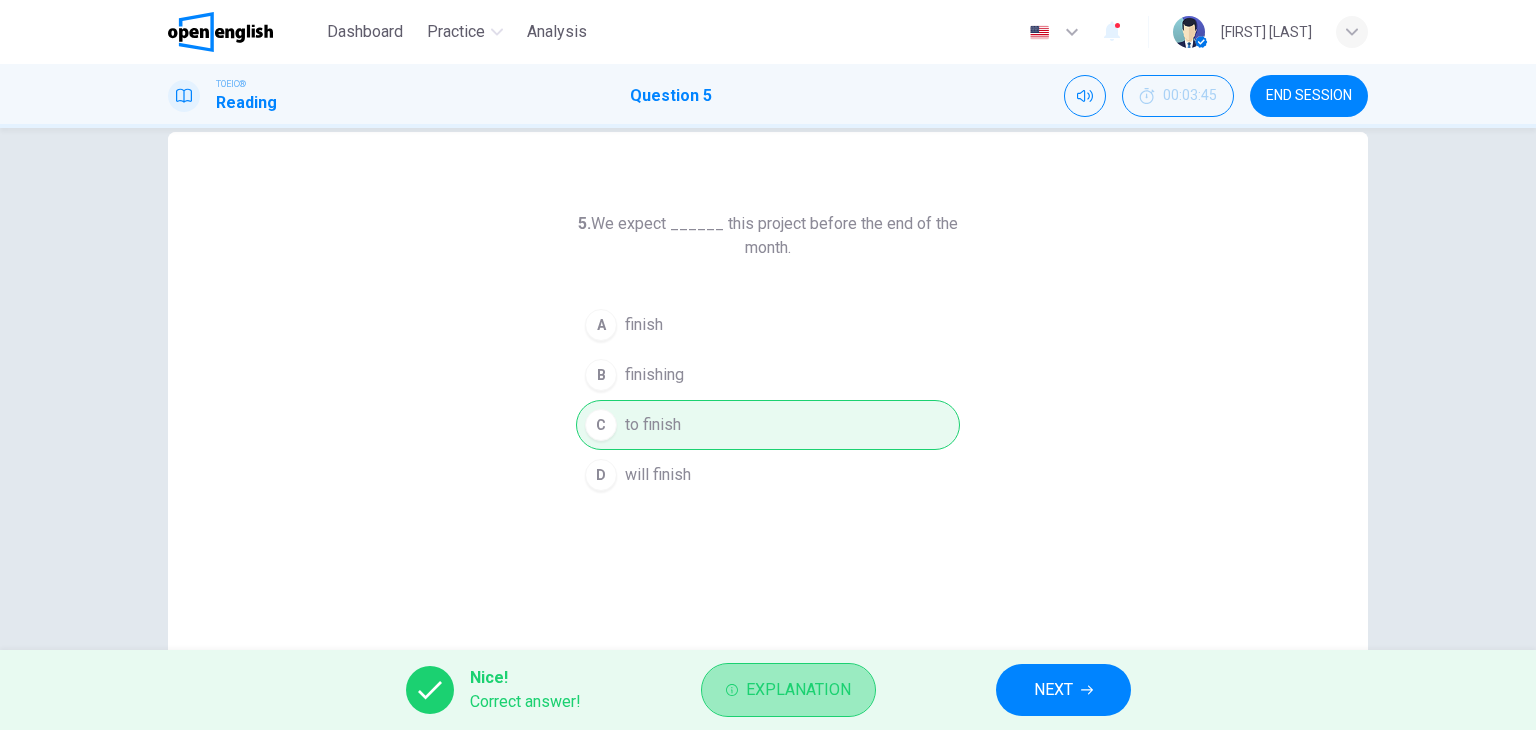 click on "Explanation" at bounding box center (798, 690) 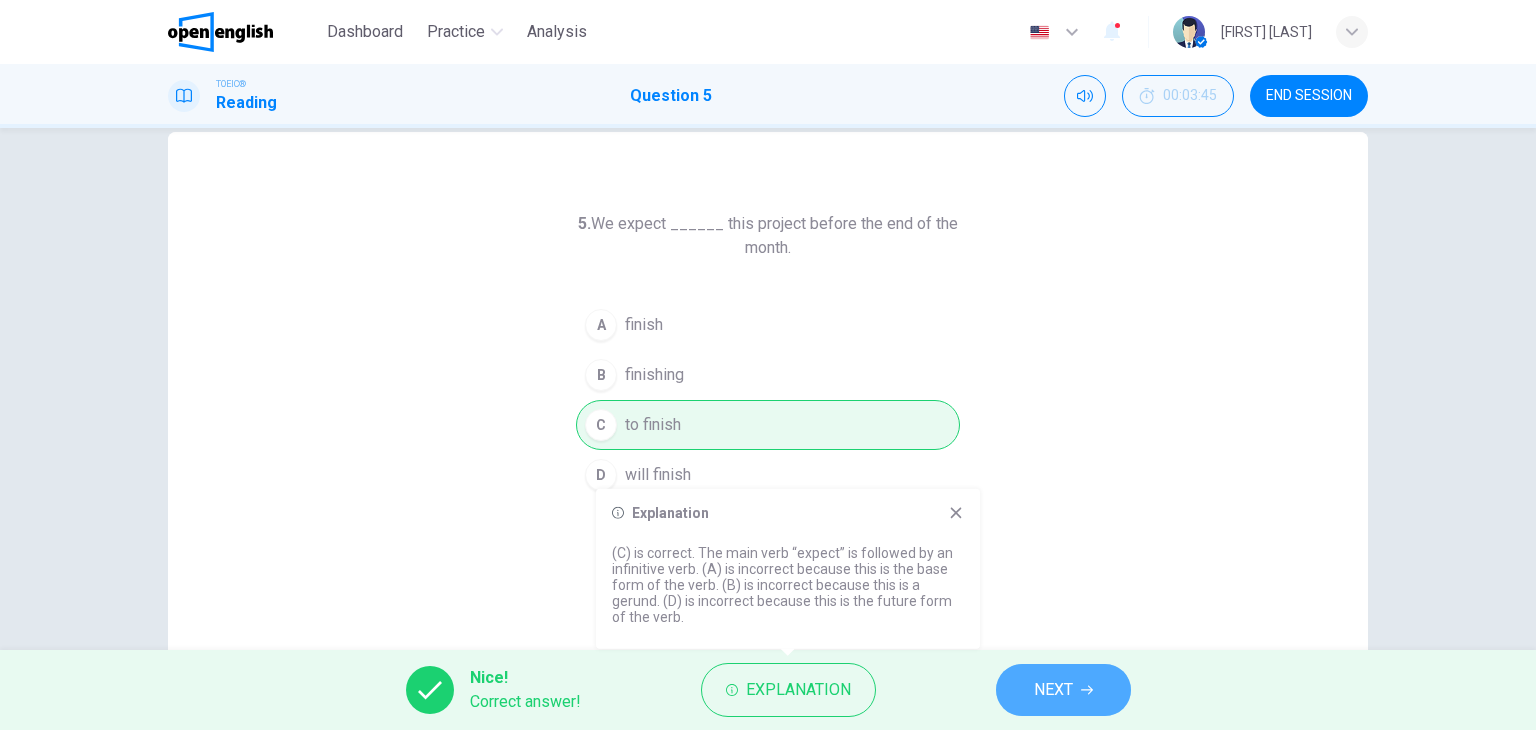 click on "NEXT" at bounding box center [1053, 690] 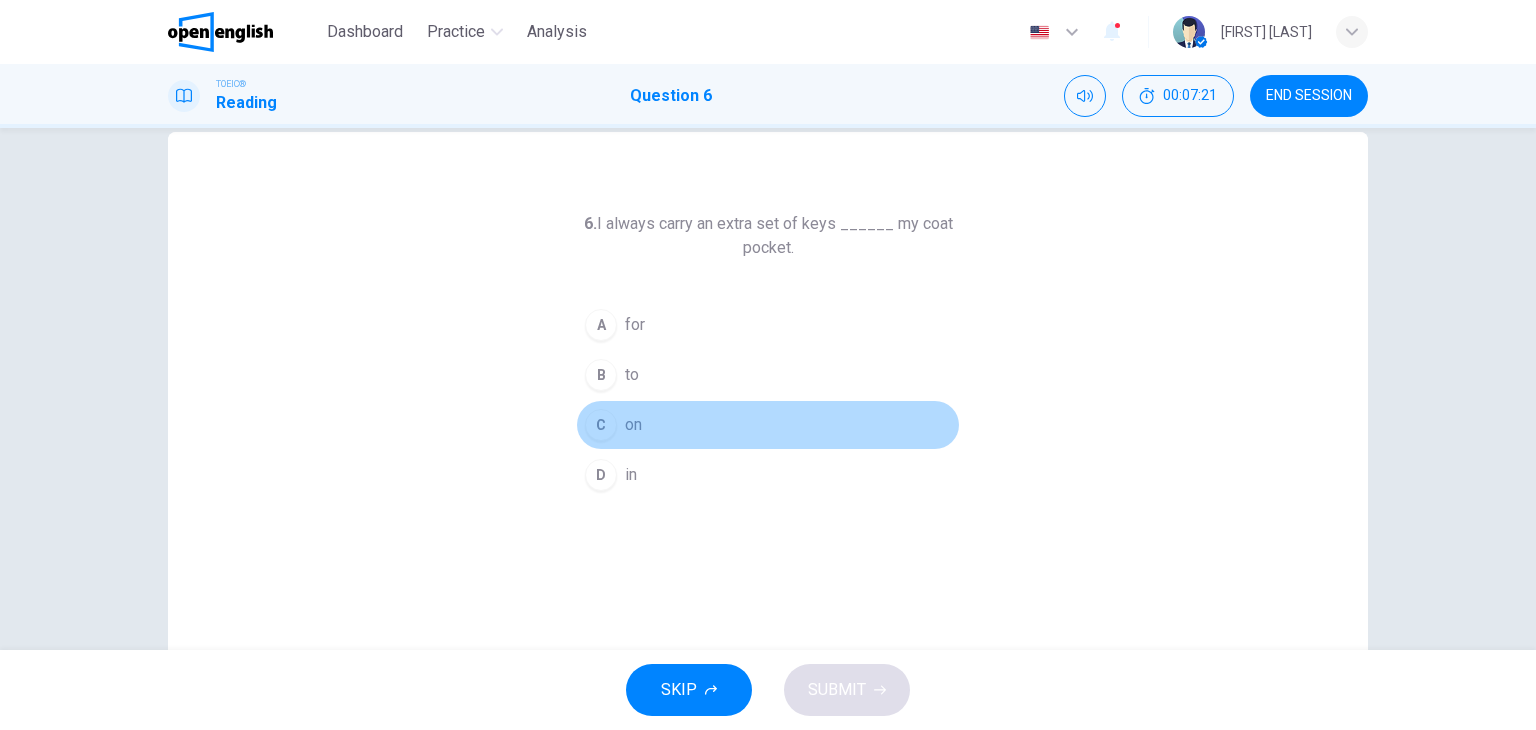 click on "C" at bounding box center (601, 325) 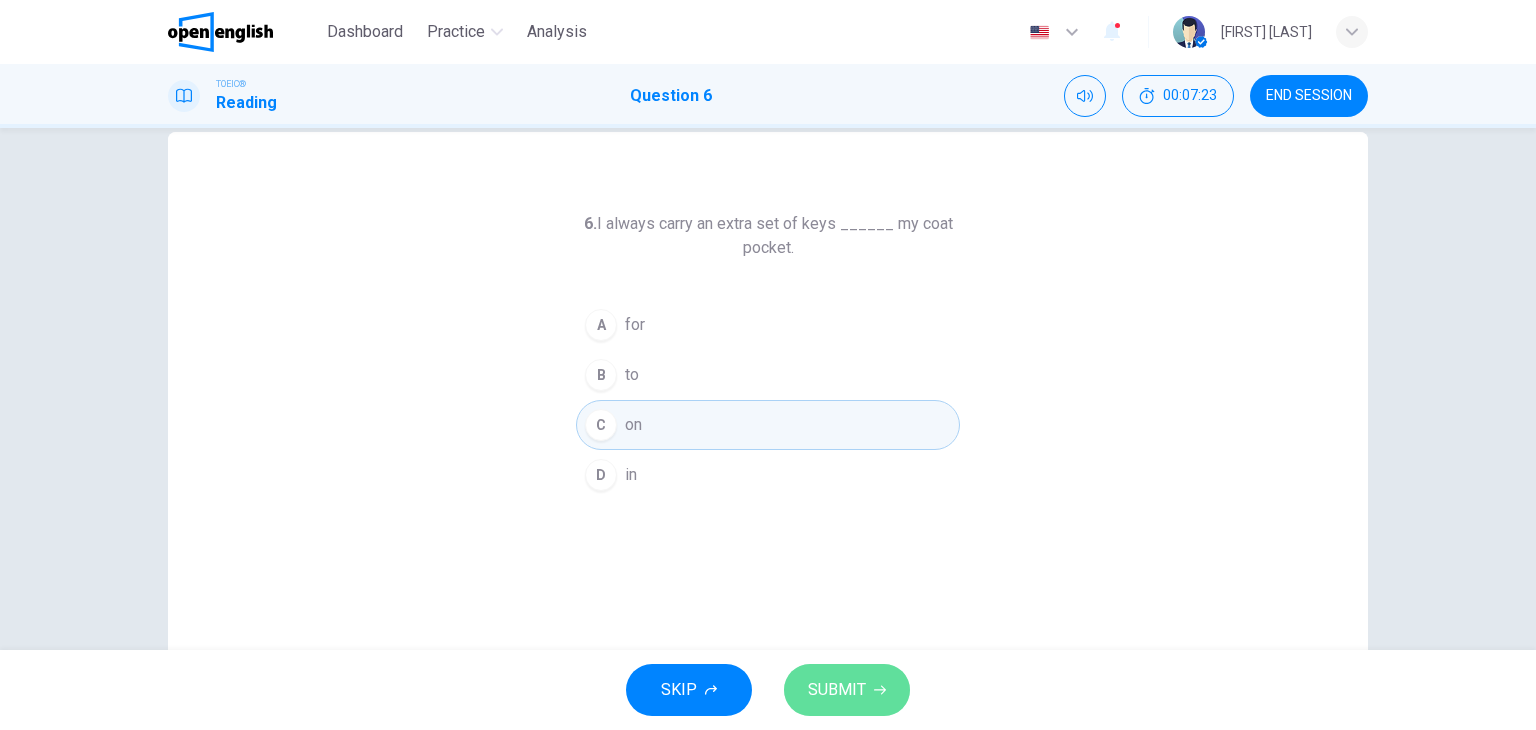 click on "SUBMIT" at bounding box center [837, 690] 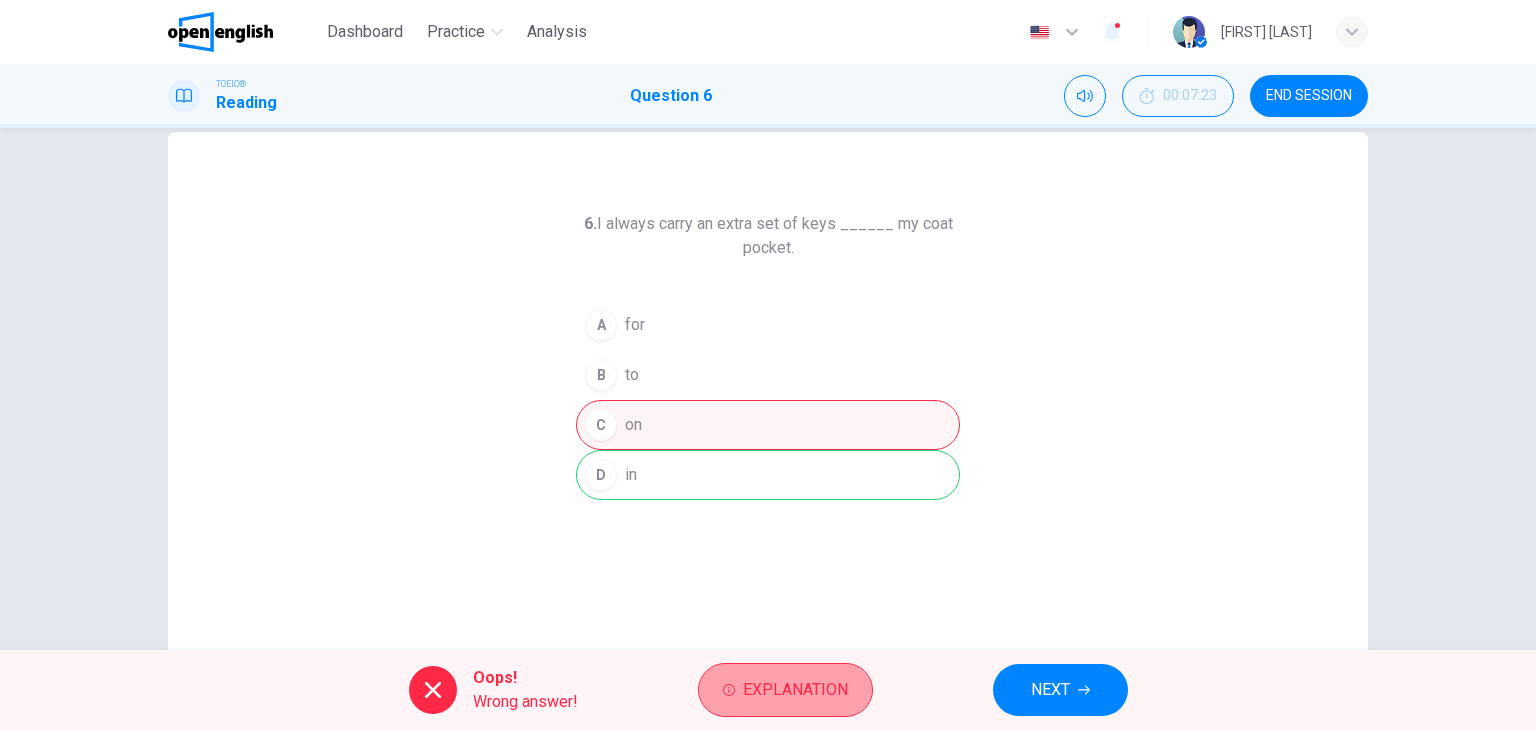click on "Explanation" at bounding box center [795, 690] 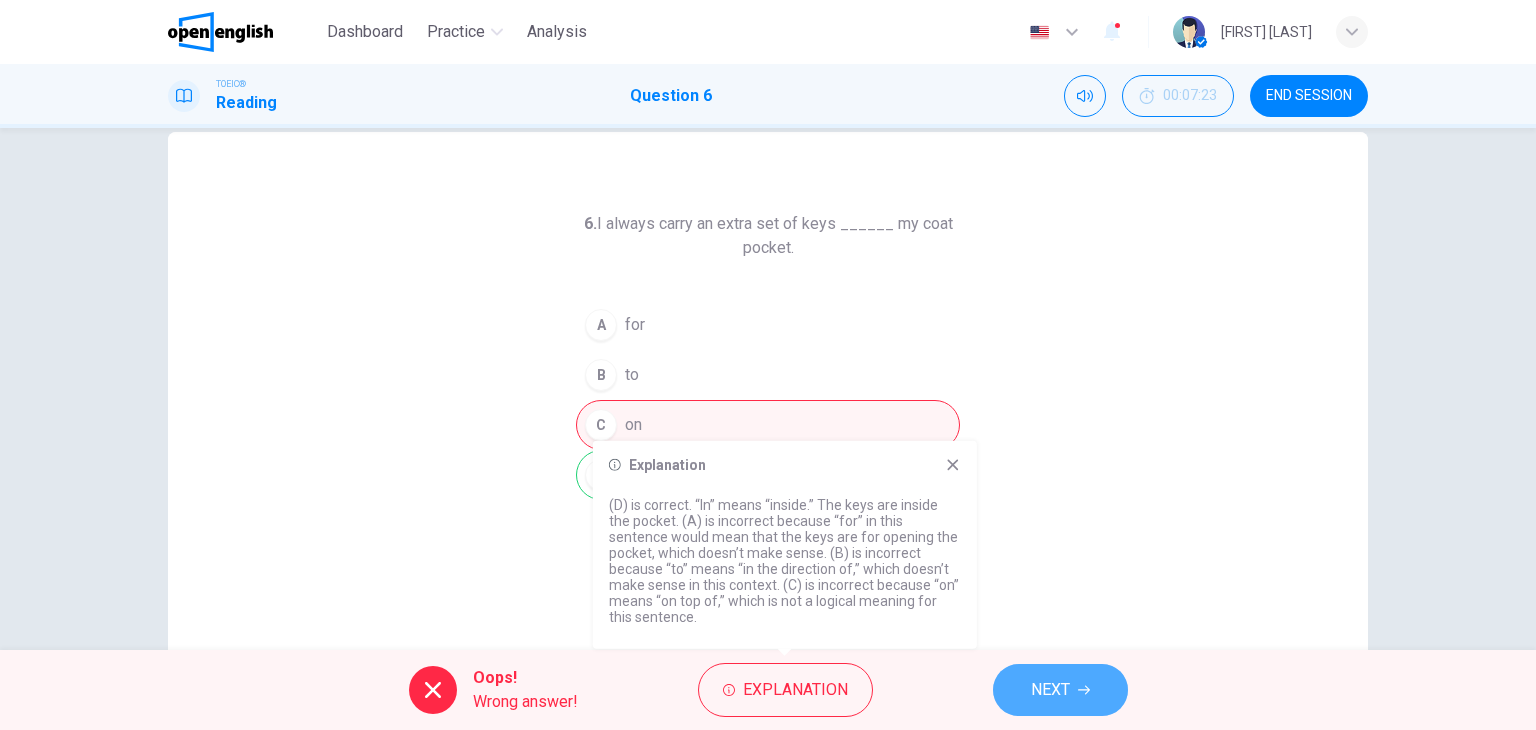 click on "NEXT" at bounding box center (1050, 690) 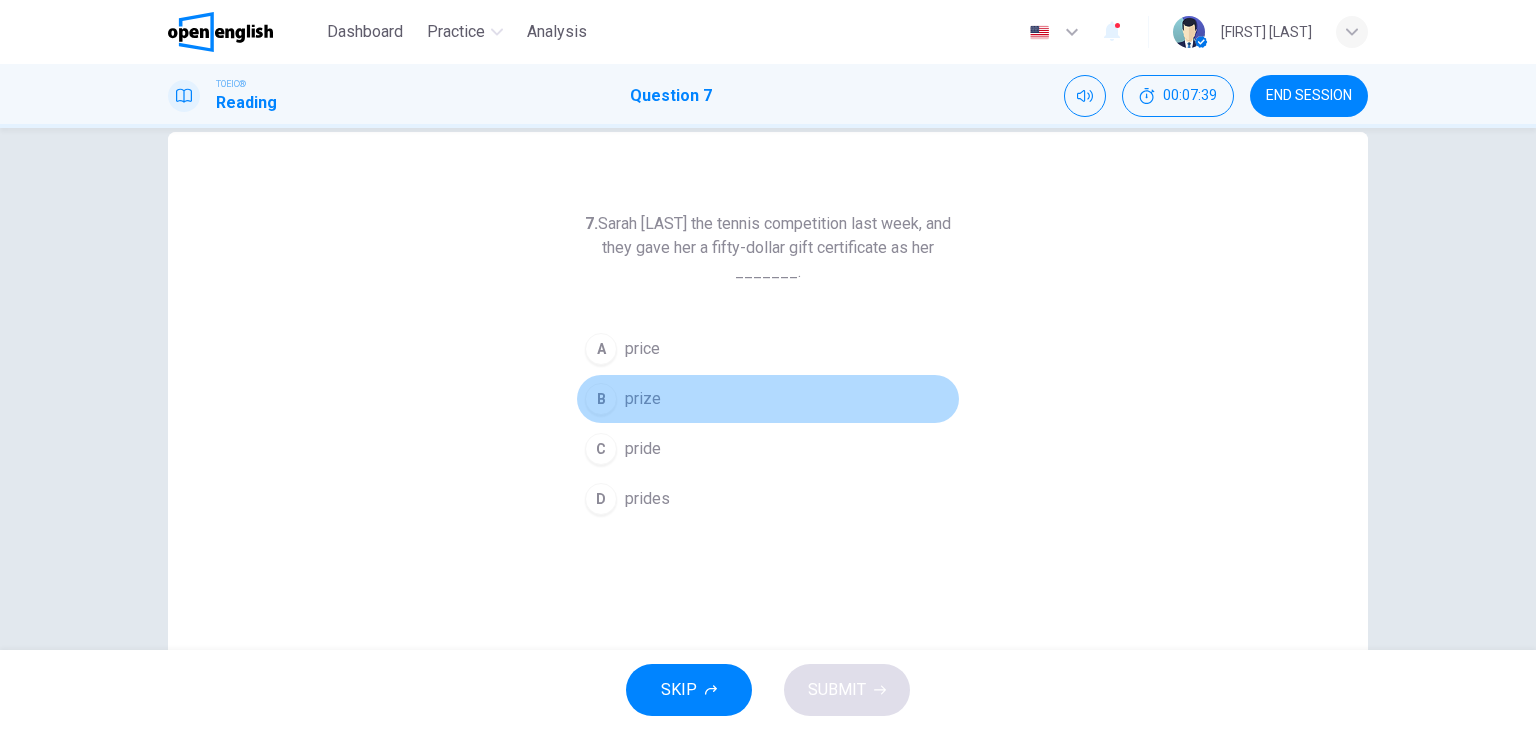 click on "B" at bounding box center [601, 349] 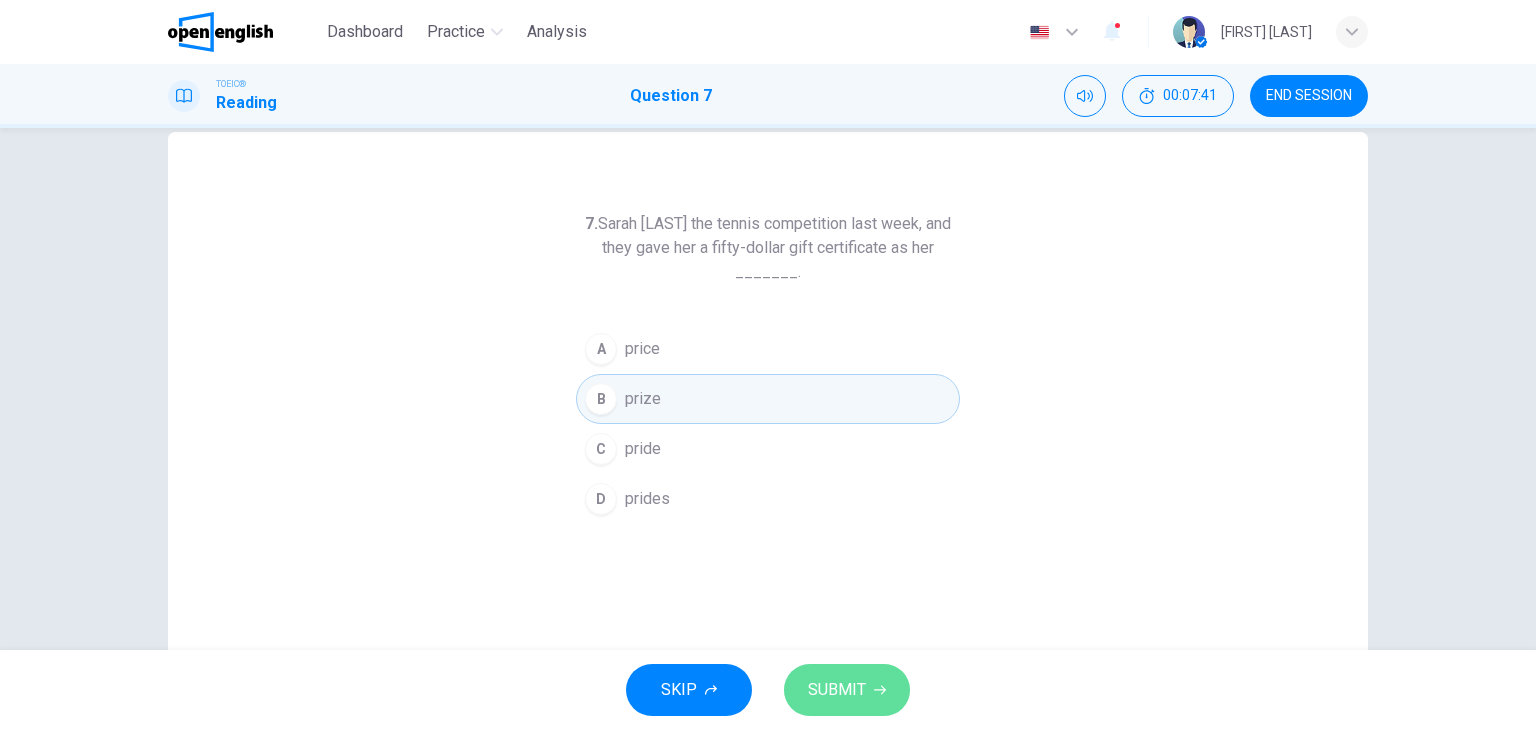 click on "SUBMIT" at bounding box center (847, 690) 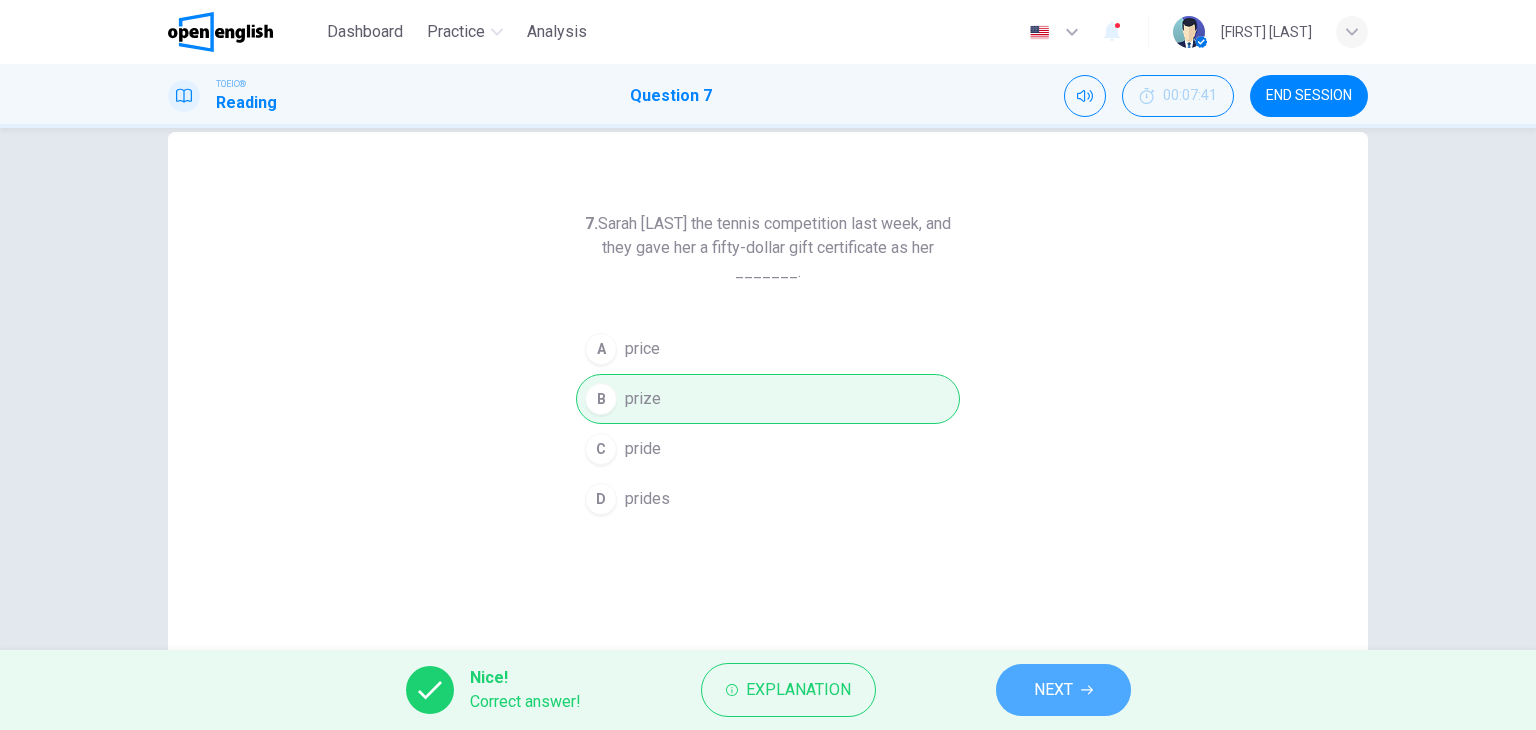 click on "NEXT" at bounding box center [1063, 690] 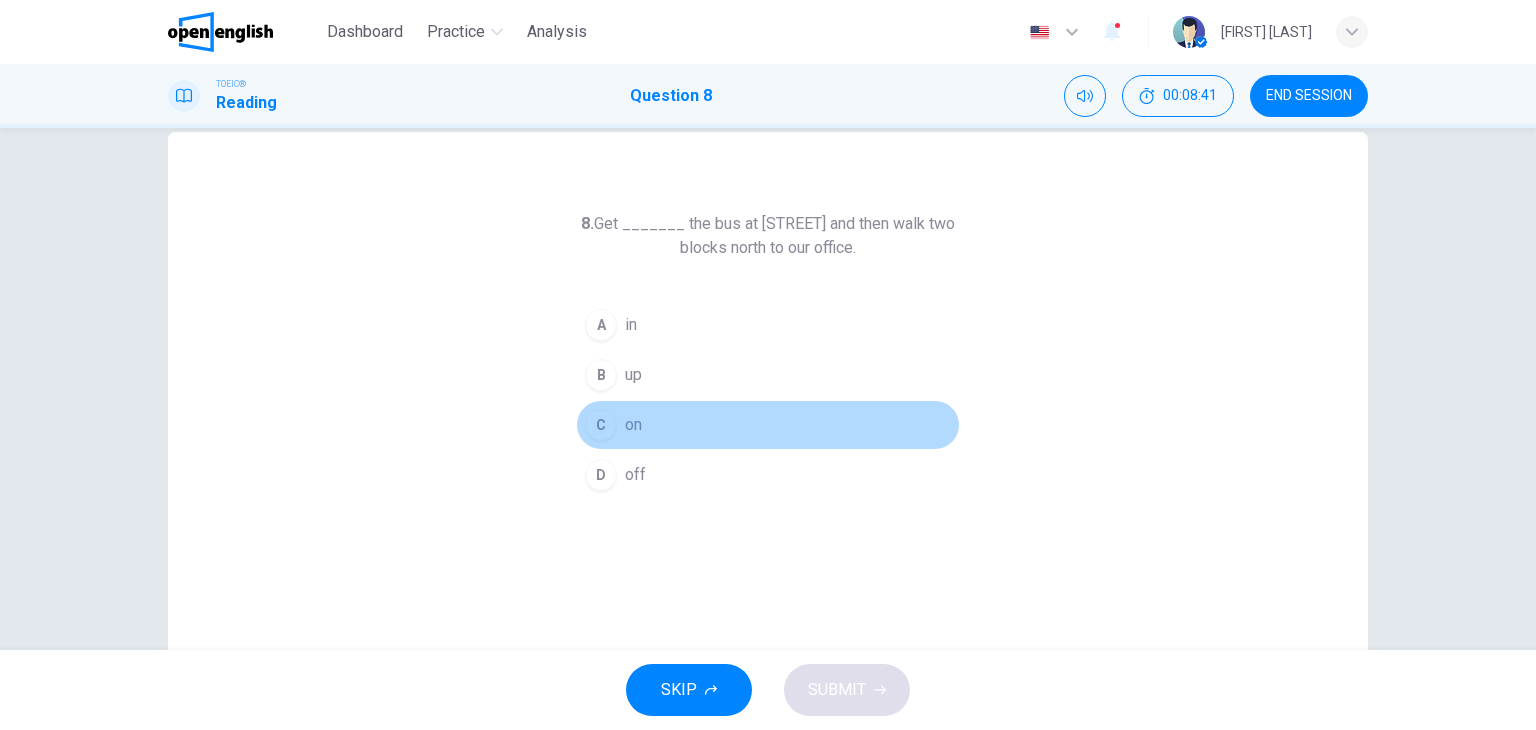 click on "C" at bounding box center (601, 325) 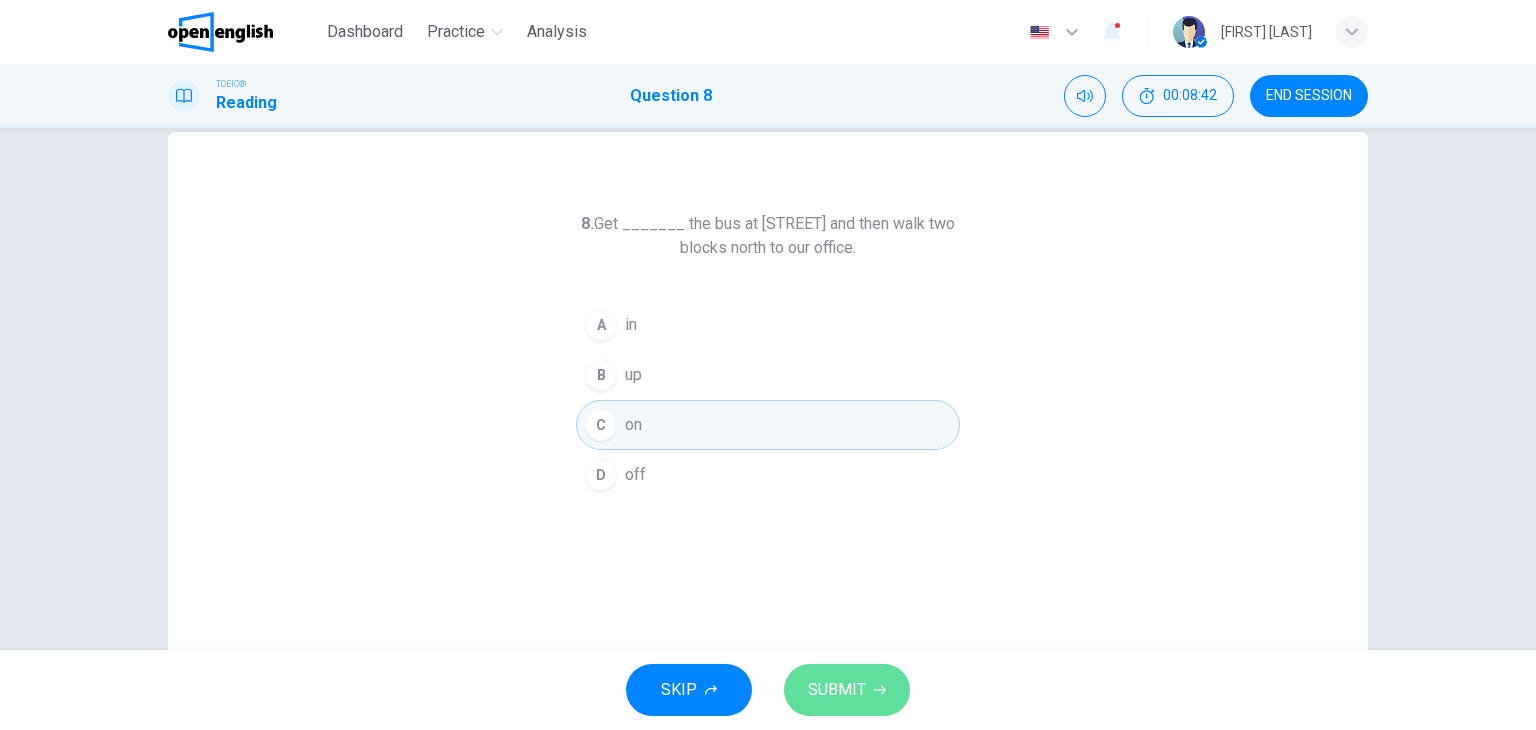 click on "SUBMIT" at bounding box center (847, 690) 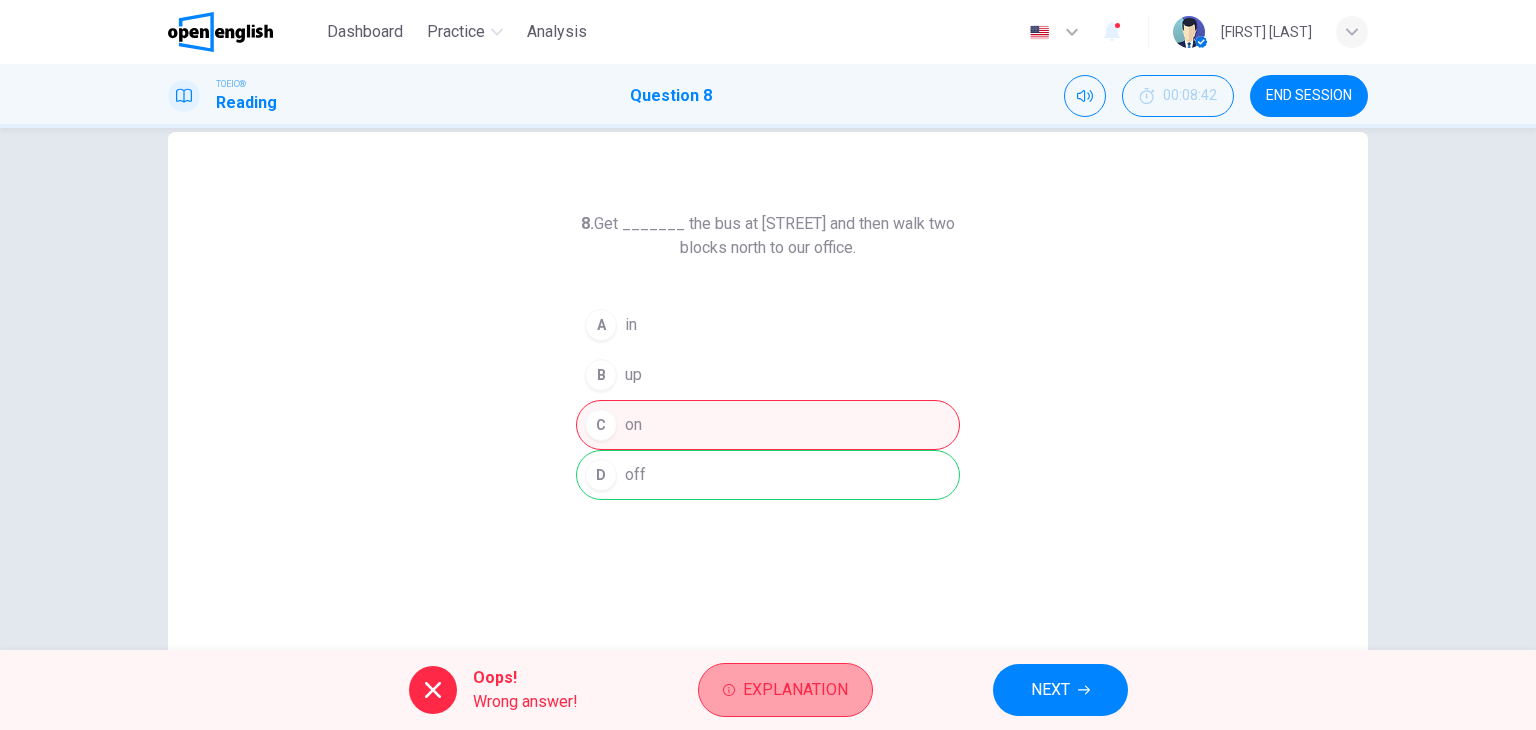click on "Explanation" at bounding box center (795, 690) 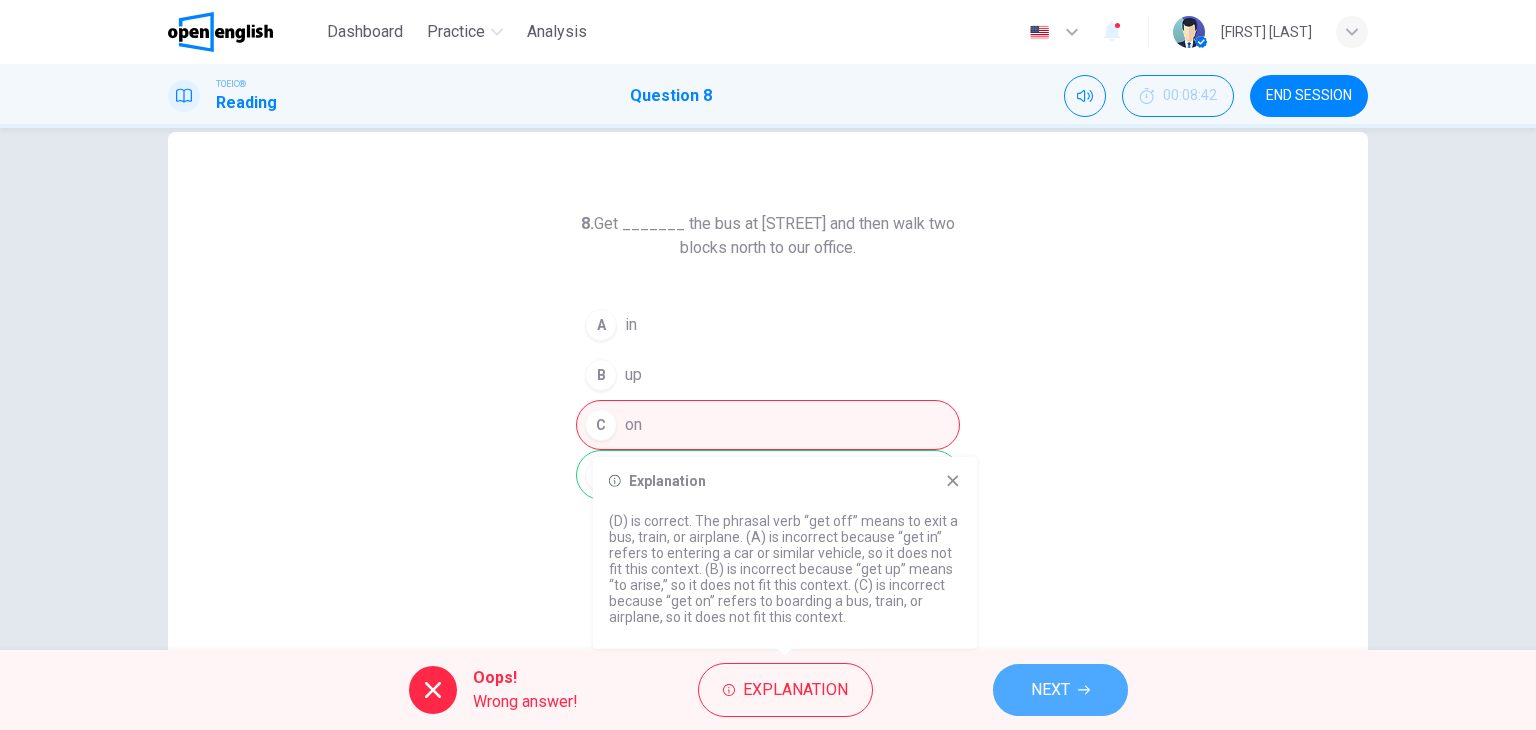 click on "NEXT" at bounding box center [1060, 690] 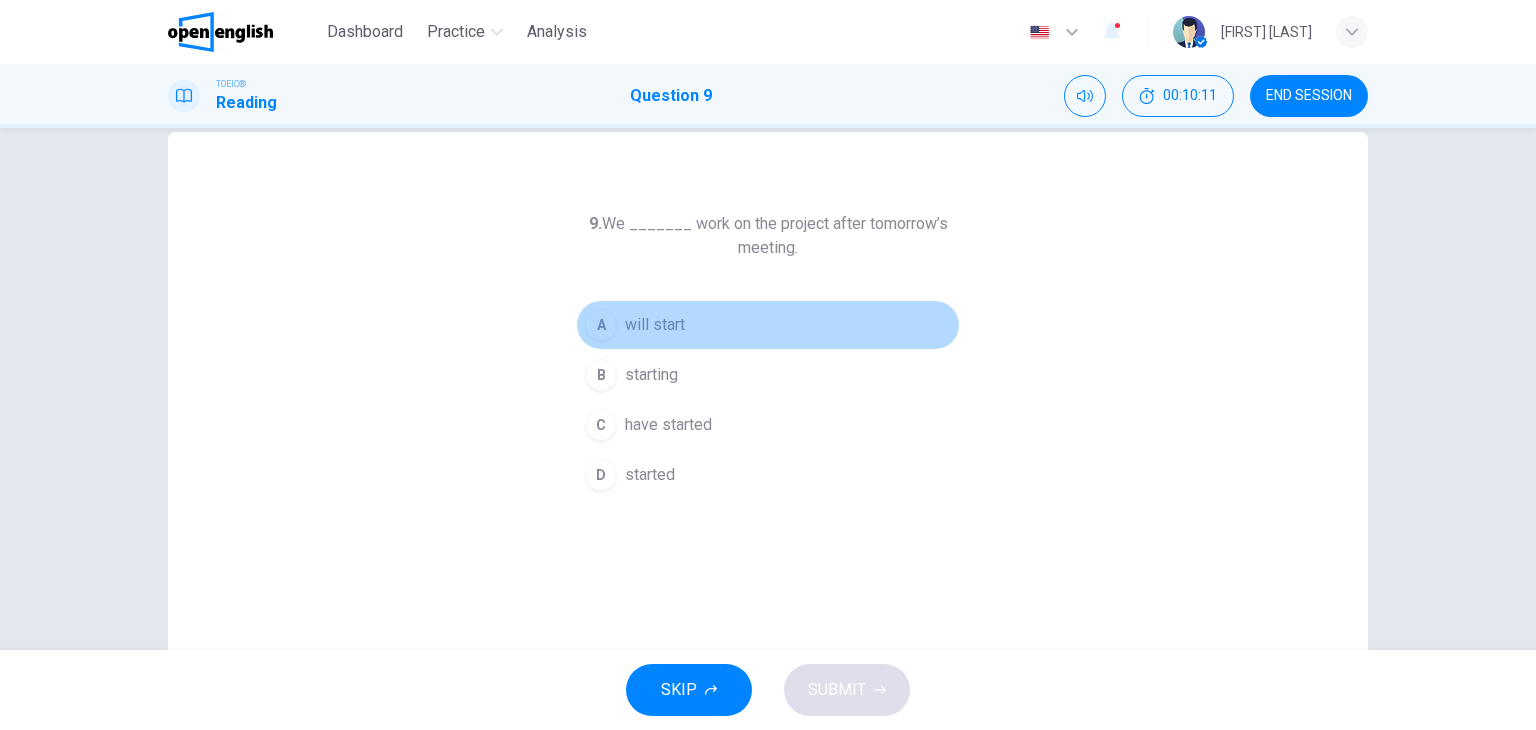 click on "A" at bounding box center (601, 325) 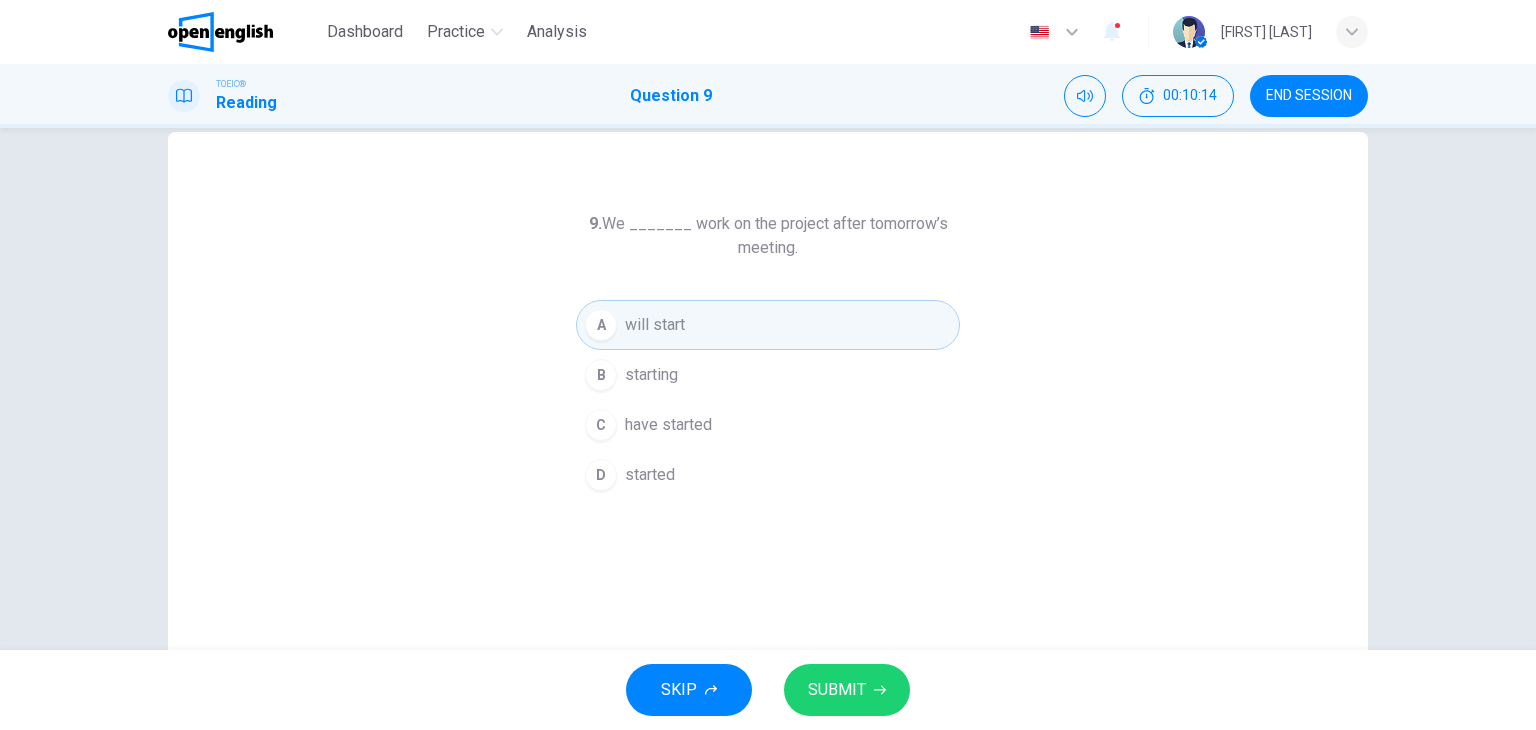 click on "SUBMIT" at bounding box center (837, 690) 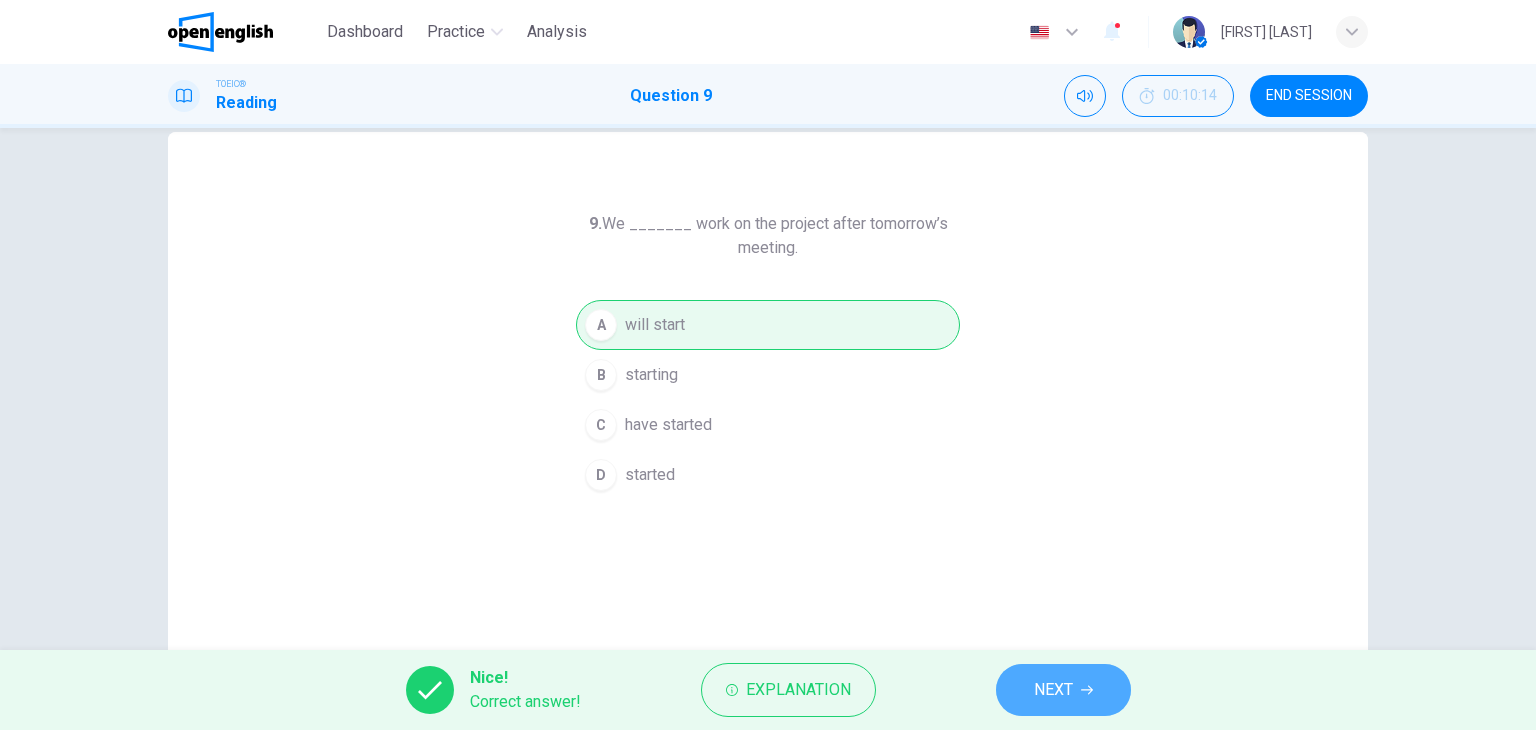 click on "NEXT" at bounding box center (1053, 690) 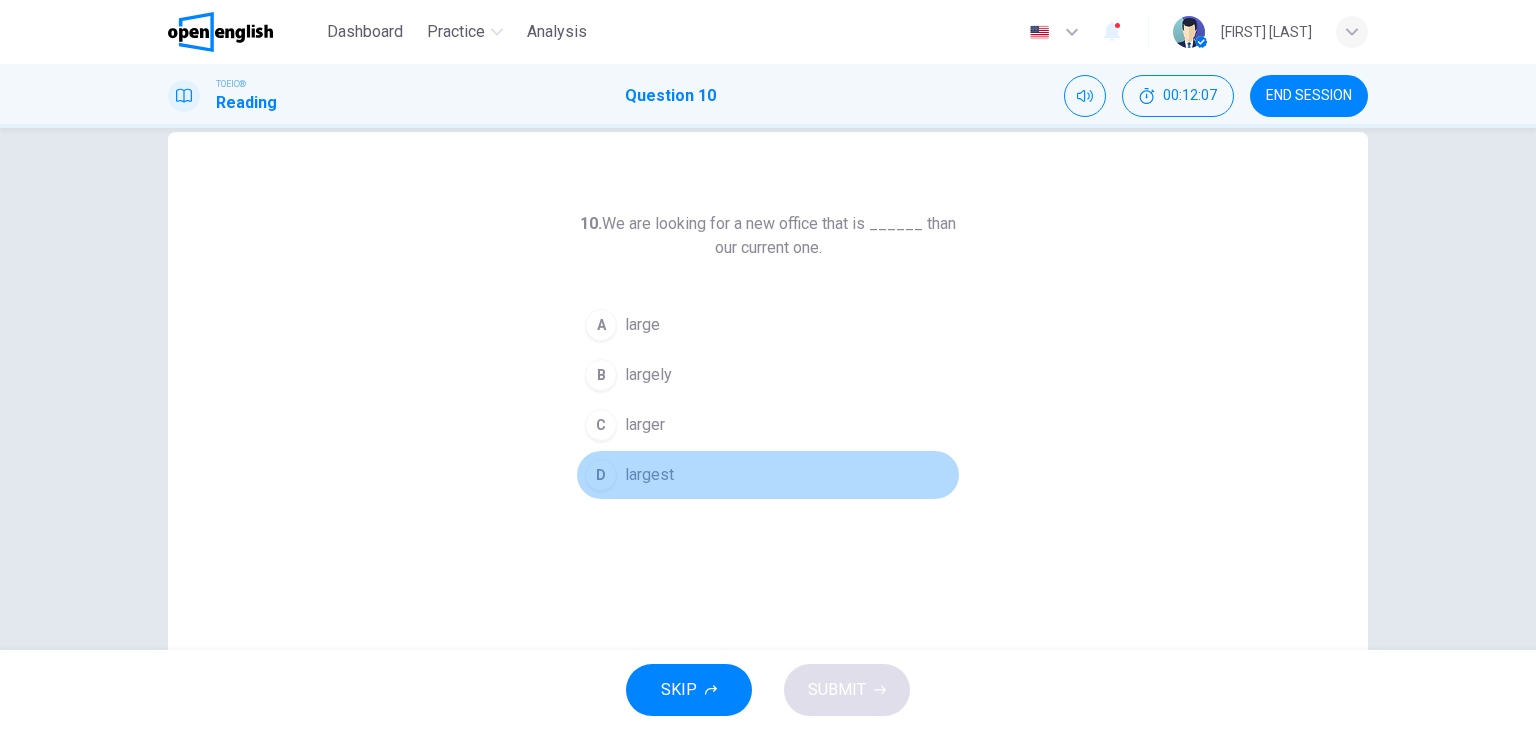 click on "D" at bounding box center [601, 325] 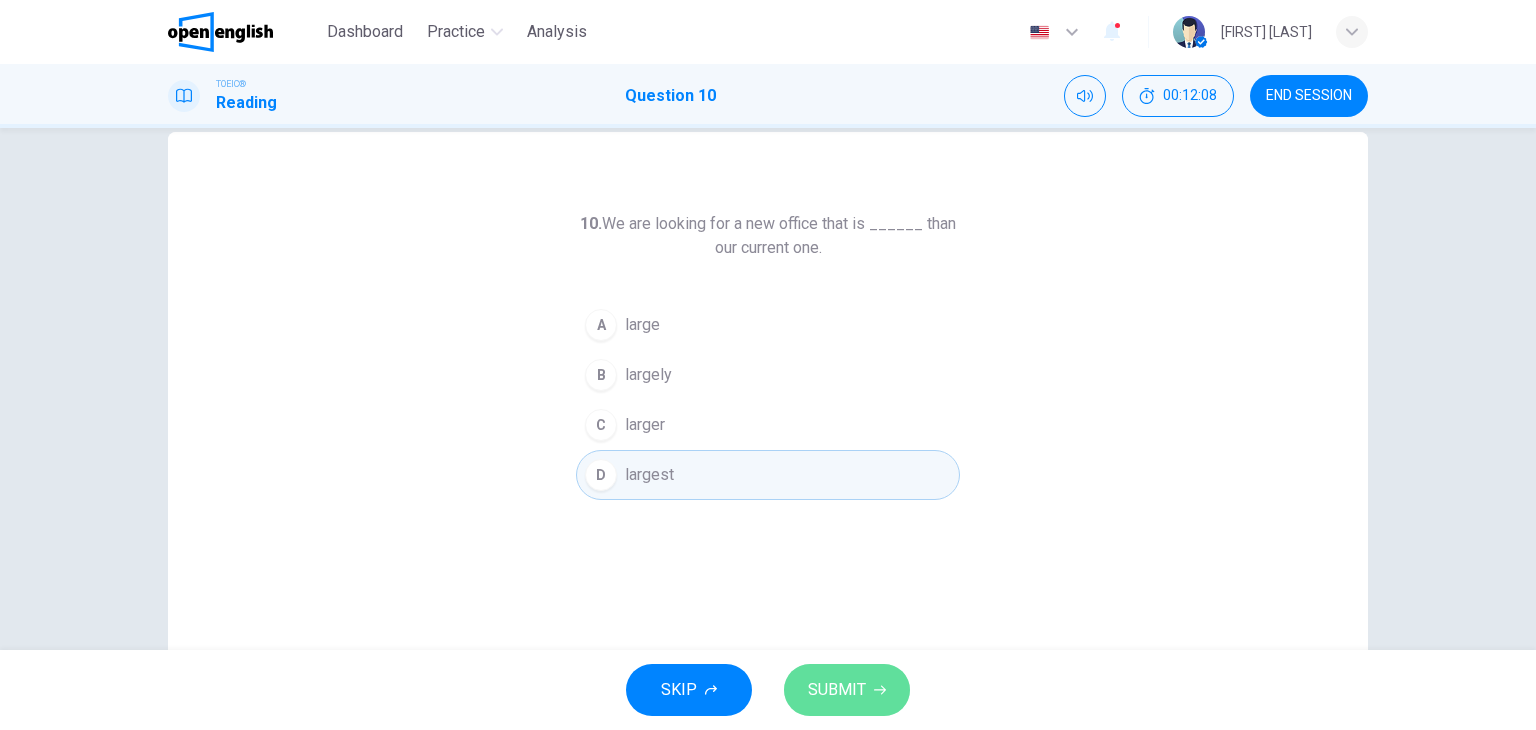 click on "SUBMIT" at bounding box center (837, 690) 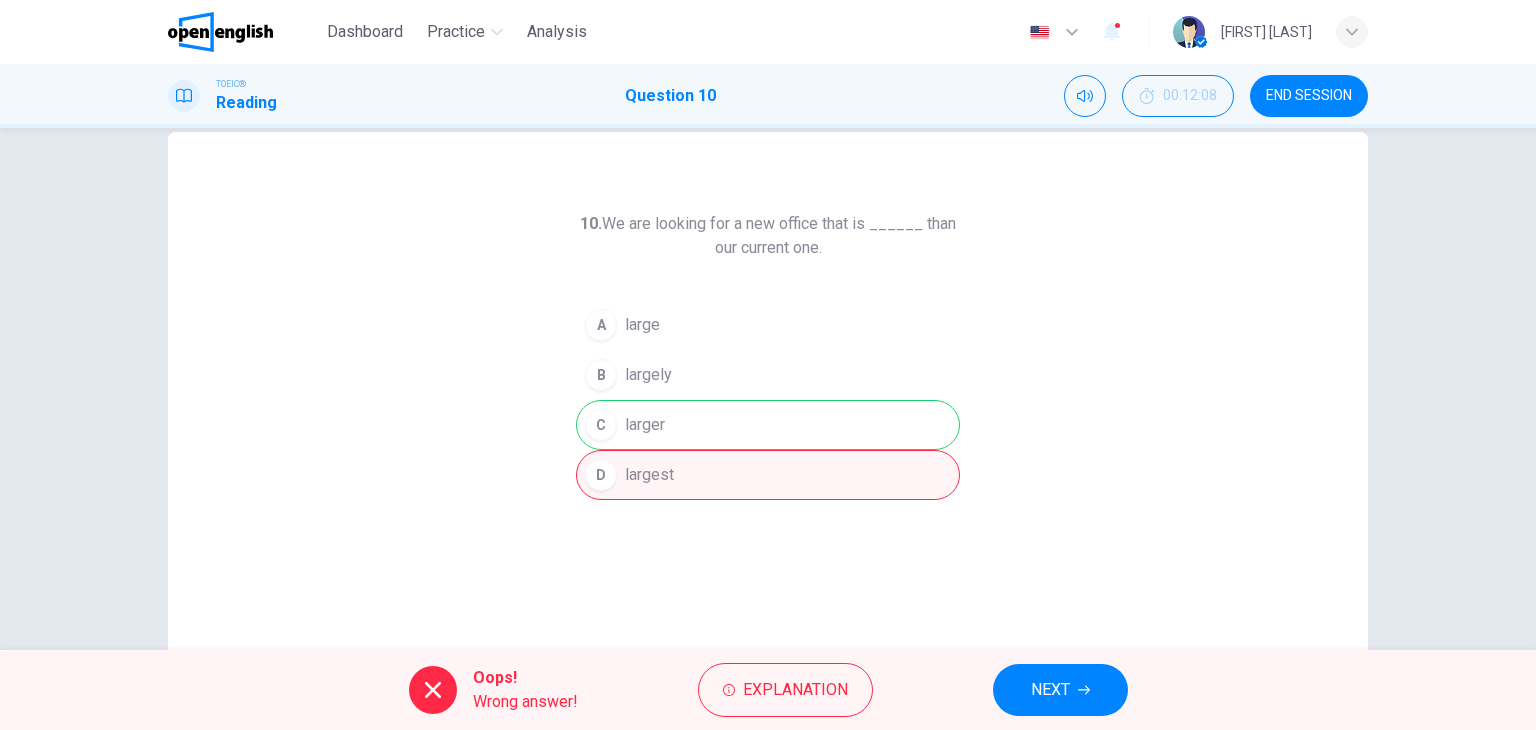 click on "NEXT" at bounding box center (1060, 690) 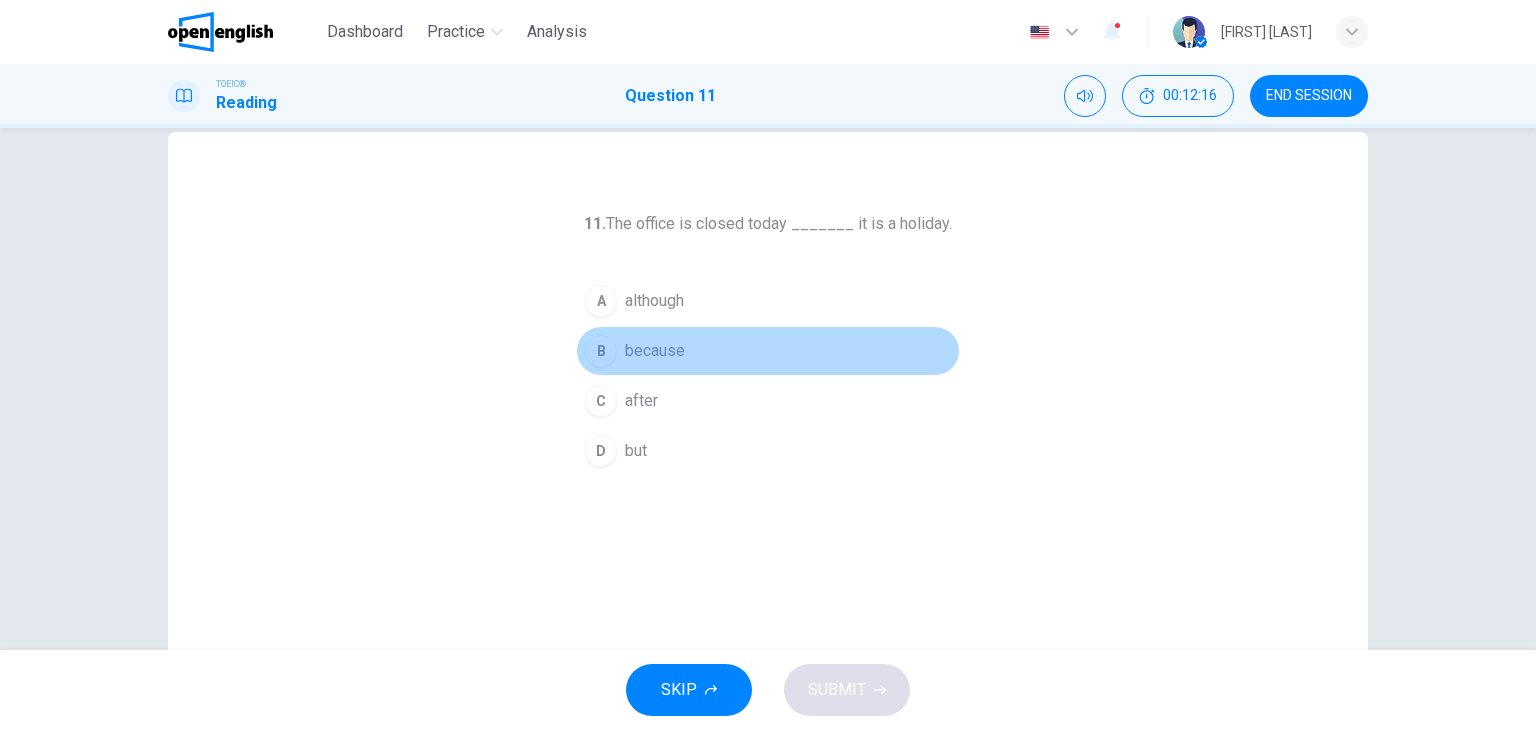 click on "B" at bounding box center [601, 301] 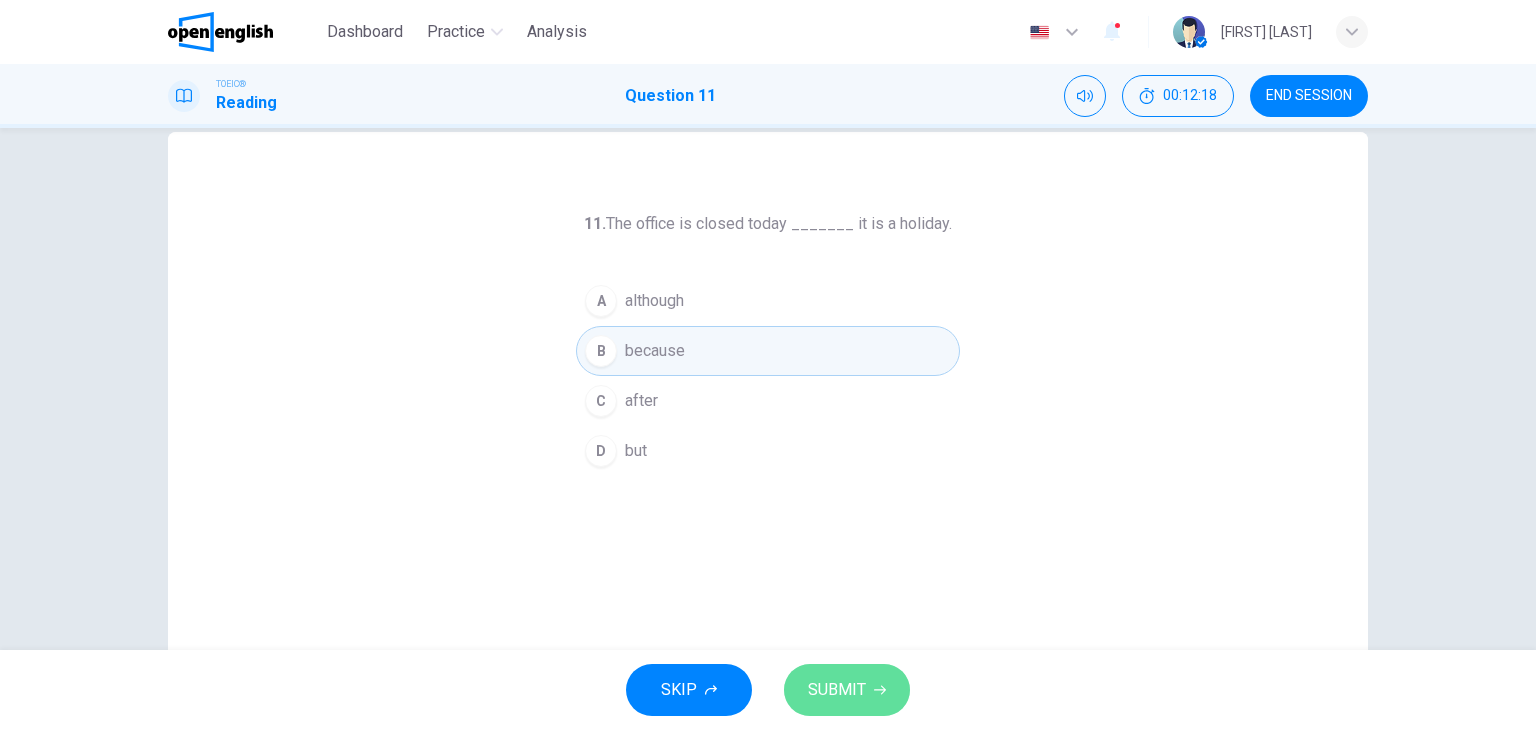 click on "SUBMIT" at bounding box center [837, 690] 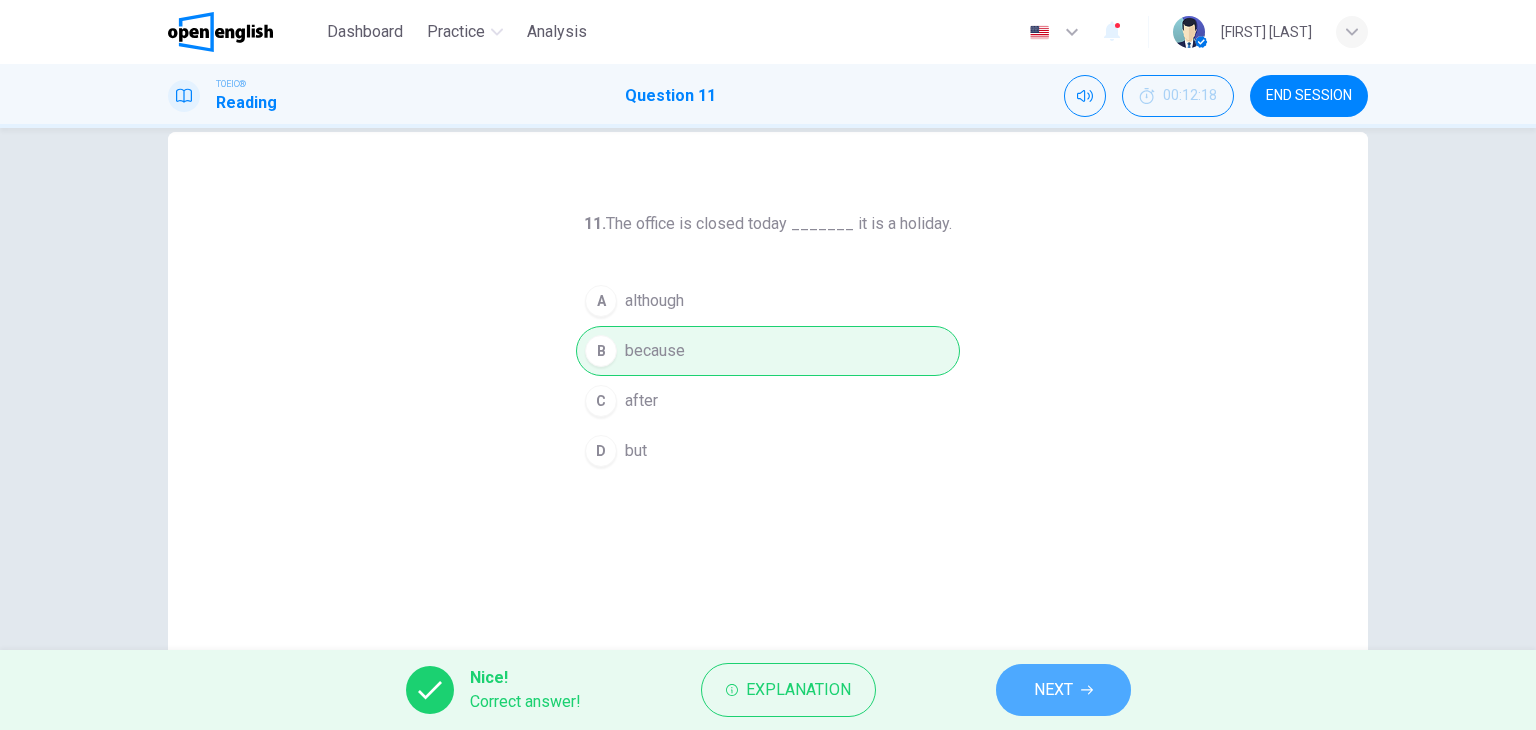 click on "NEXT" at bounding box center [1053, 690] 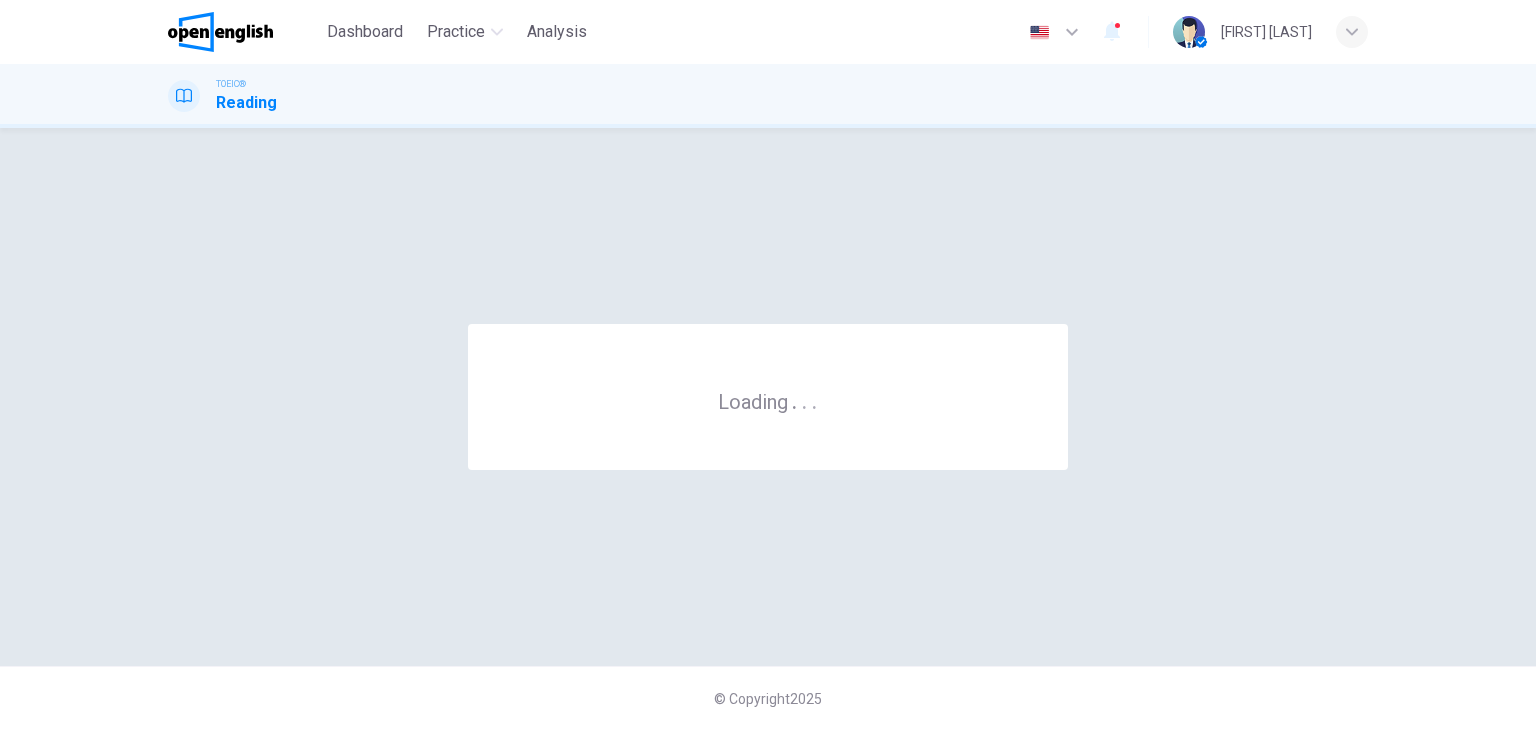 scroll, scrollTop: 0, scrollLeft: 0, axis: both 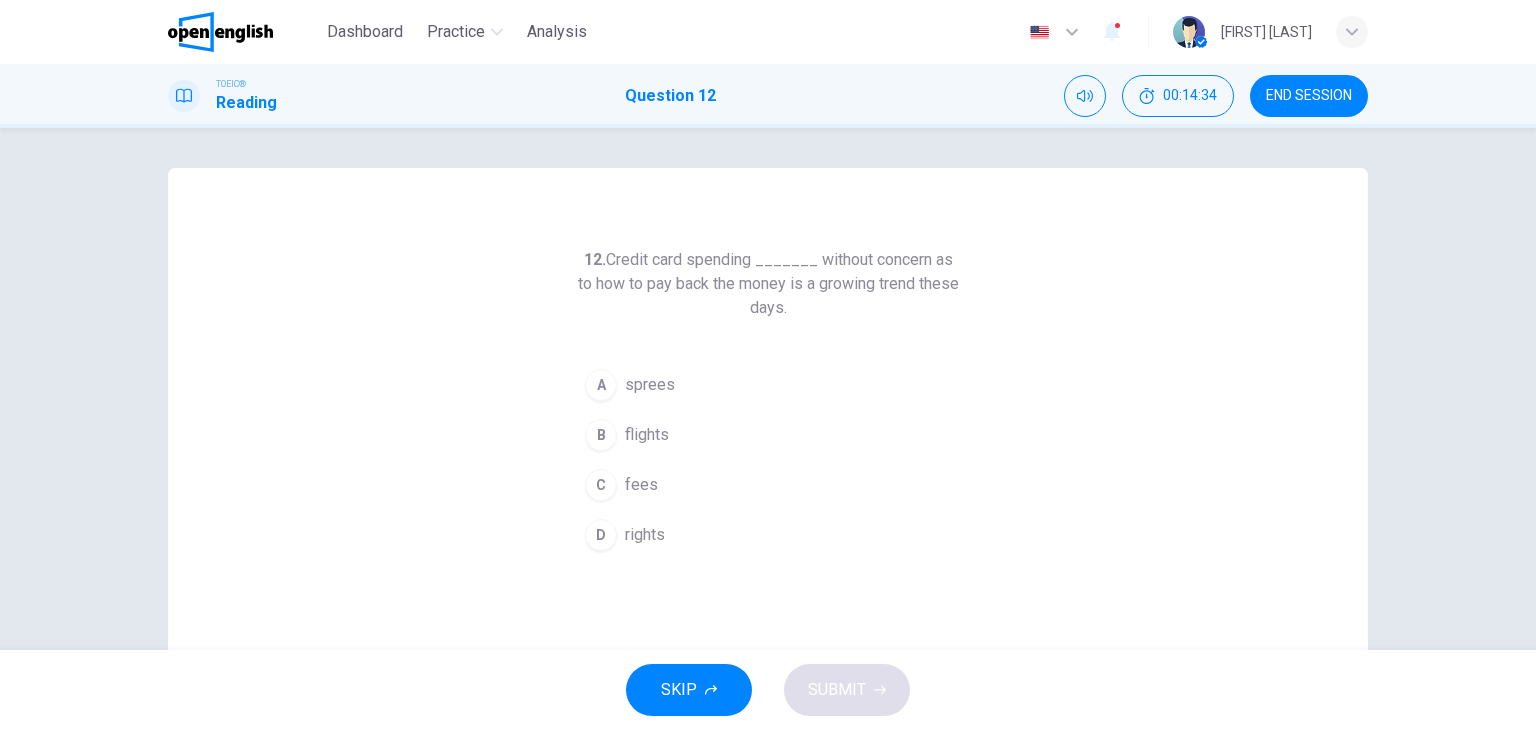 drag, startPoint x: 815, startPoint y: 259, endPoint x: 886, endPoint y: 256, distance: 71.063354 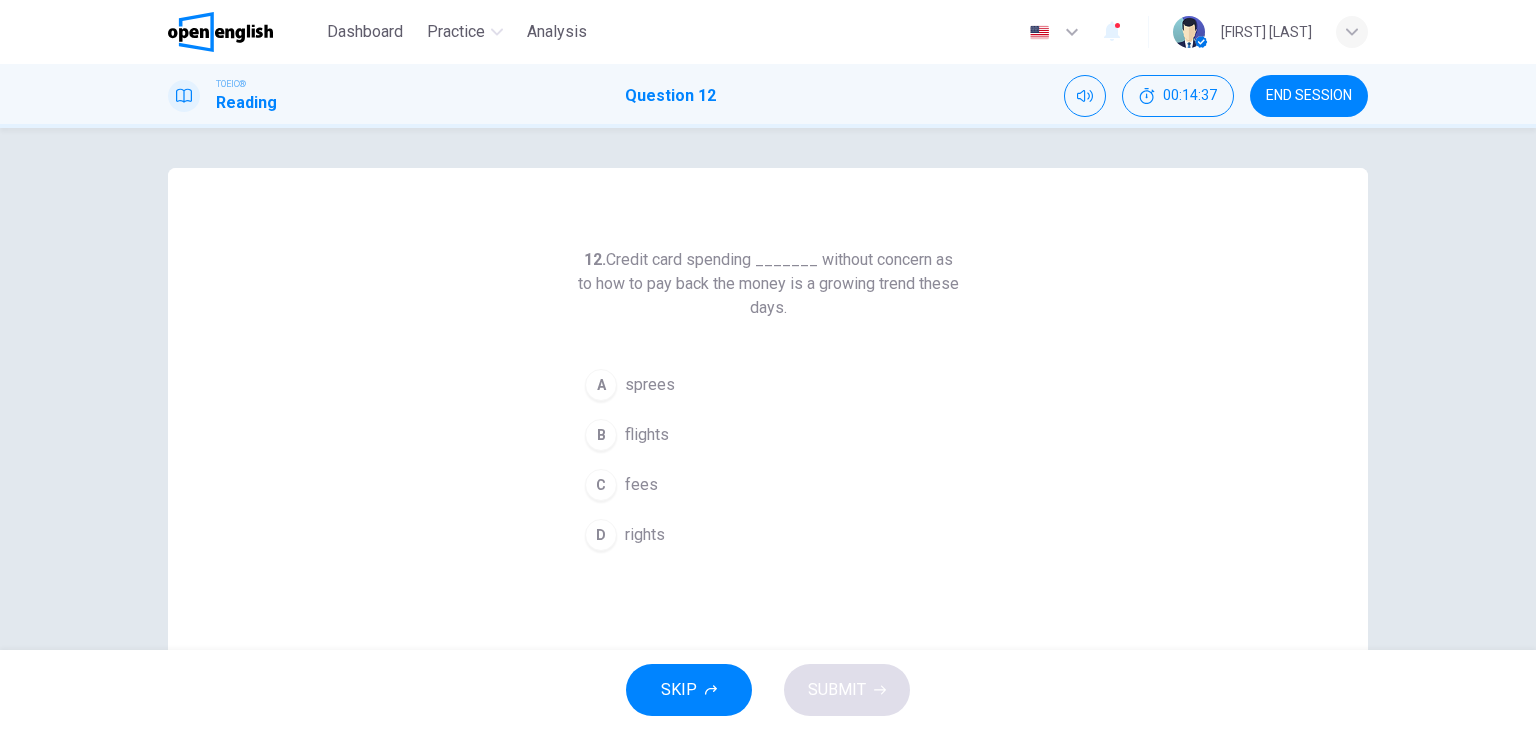 drag, startPoint x: 815, startPoint y: 257, endPoint x: 912, endPoint y: 256, distance: 97.00516 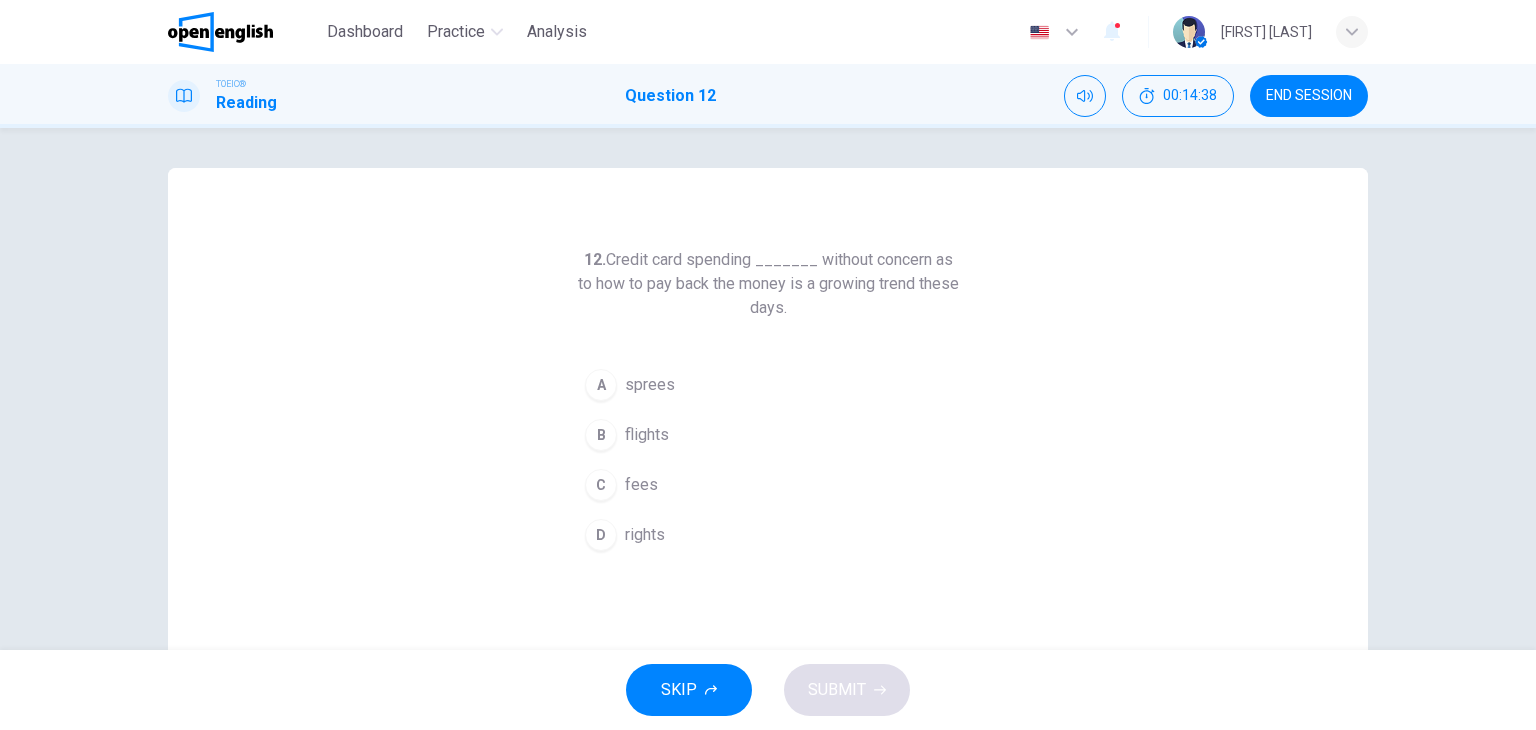 click on "12.  Credit card spending _______ without concern as to how to pay back the money is a growing trend these days." at bounding box center [768, 284] 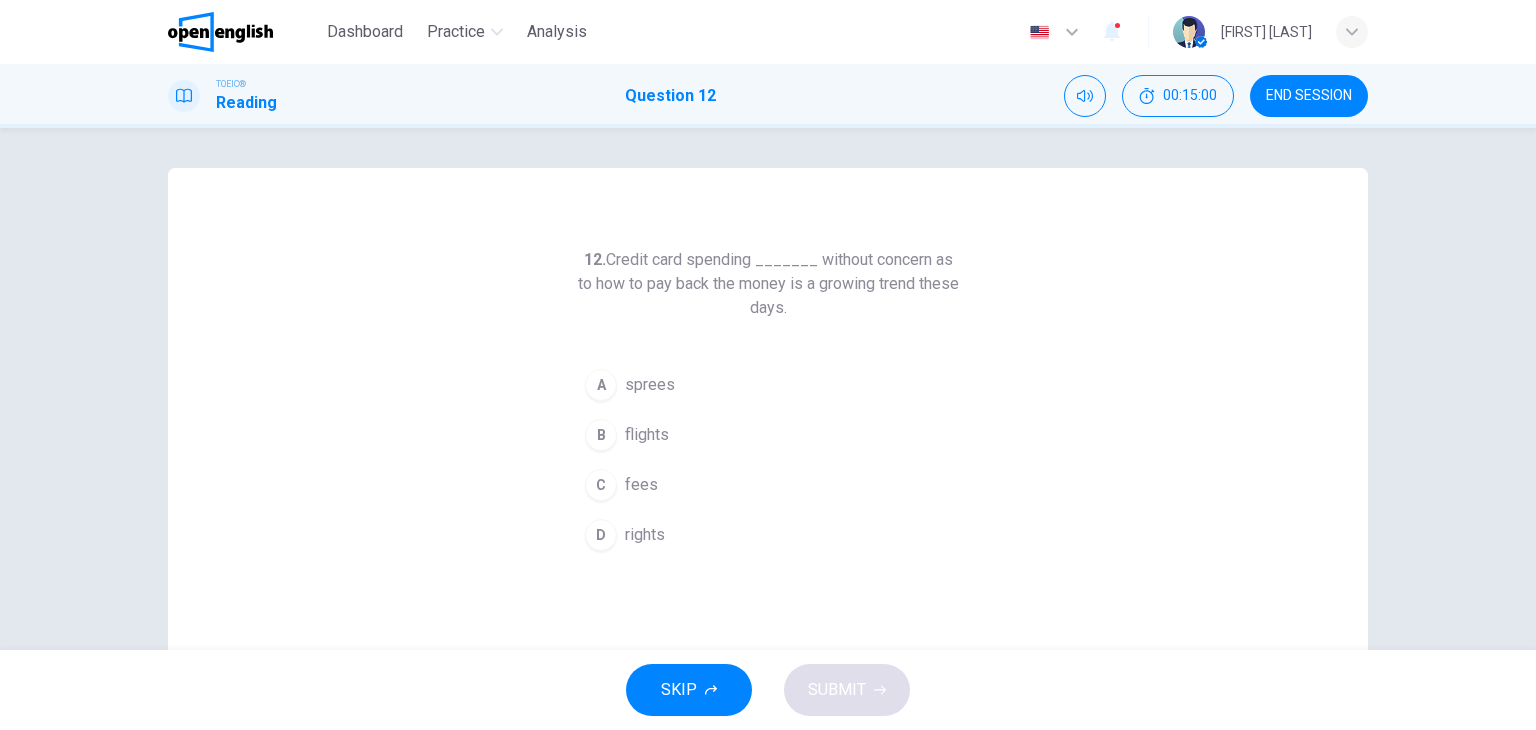 click on "A" at bounding box center [601, 385] 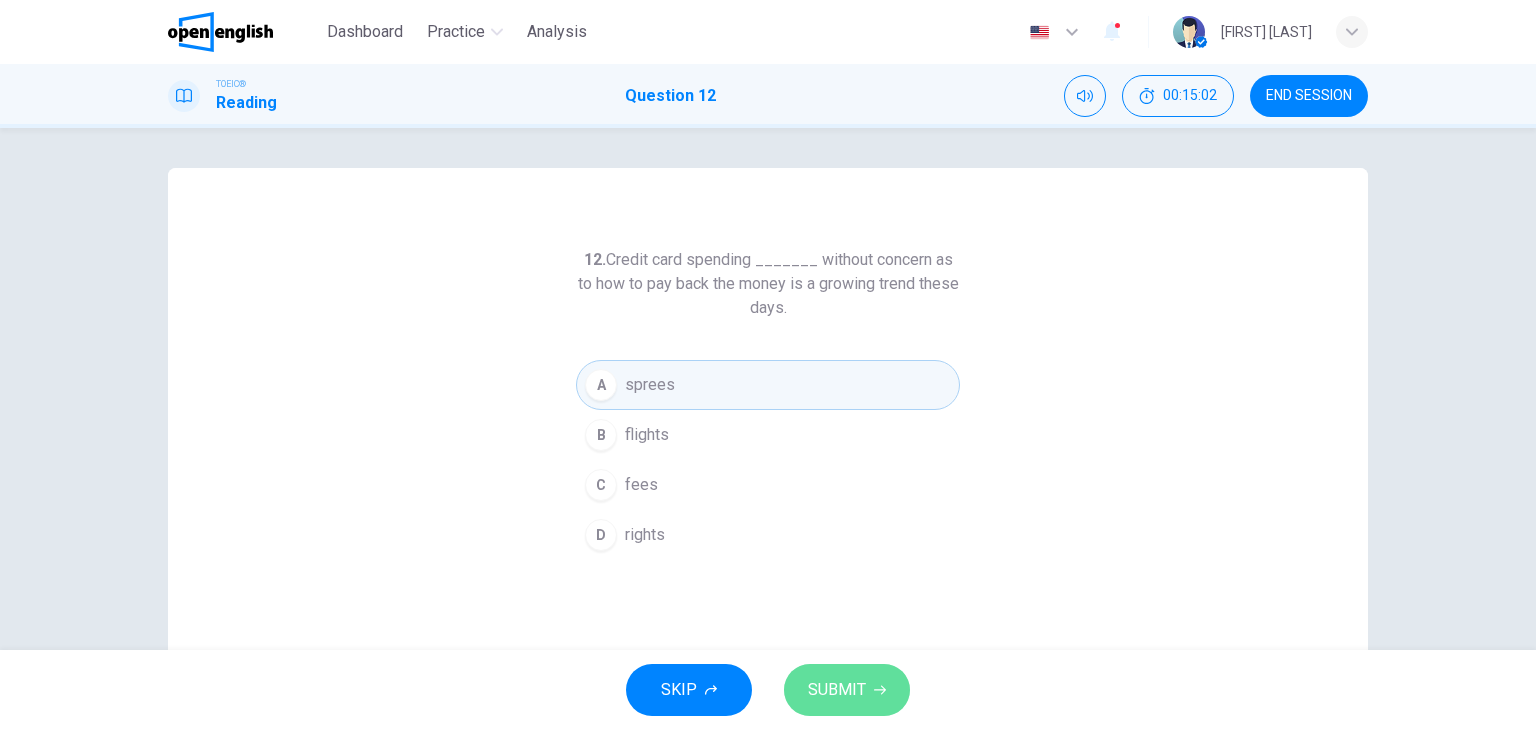 click on "SUBMIT" at bounding box center [847, 690] 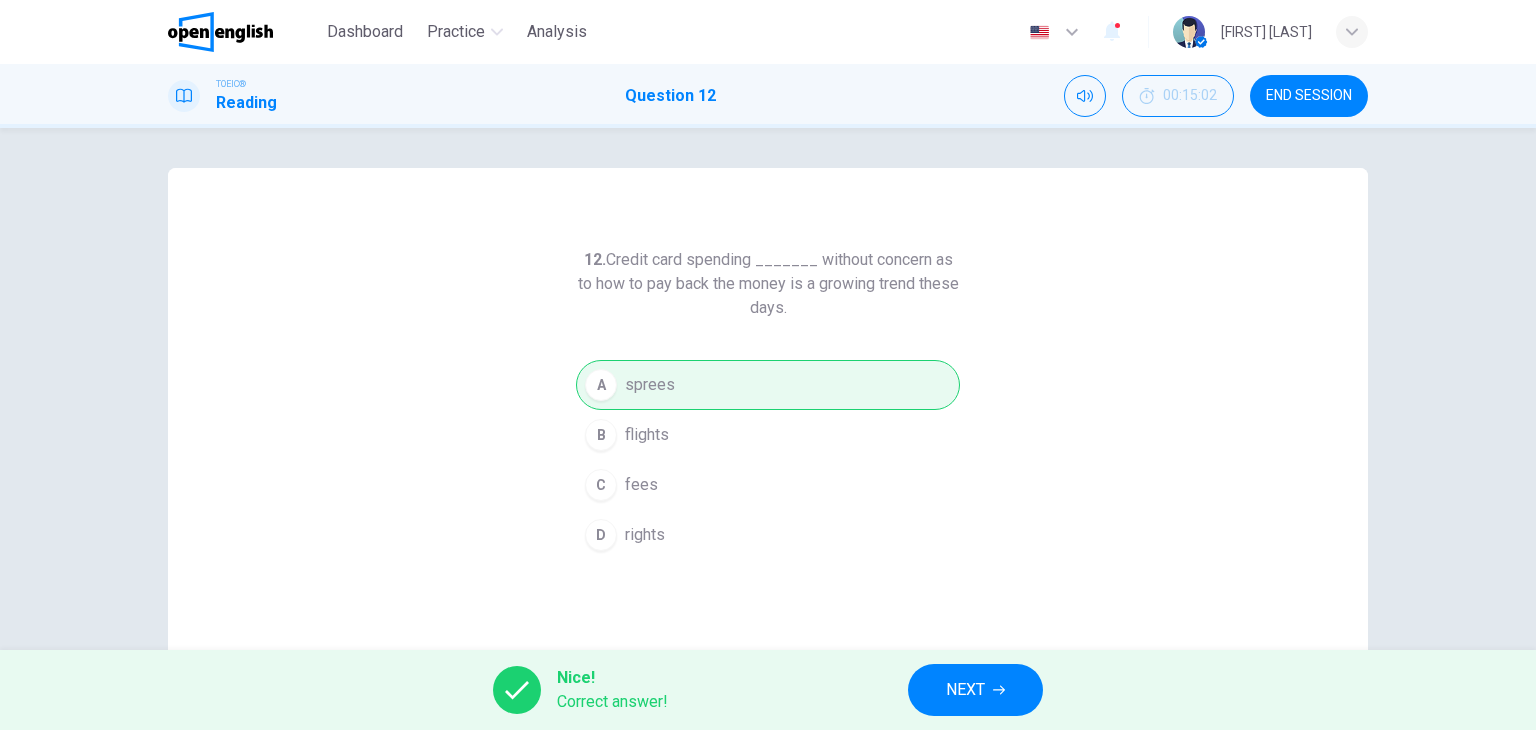 scroll, scrollTop: 94, scrollLeft: 0, axis: vertical 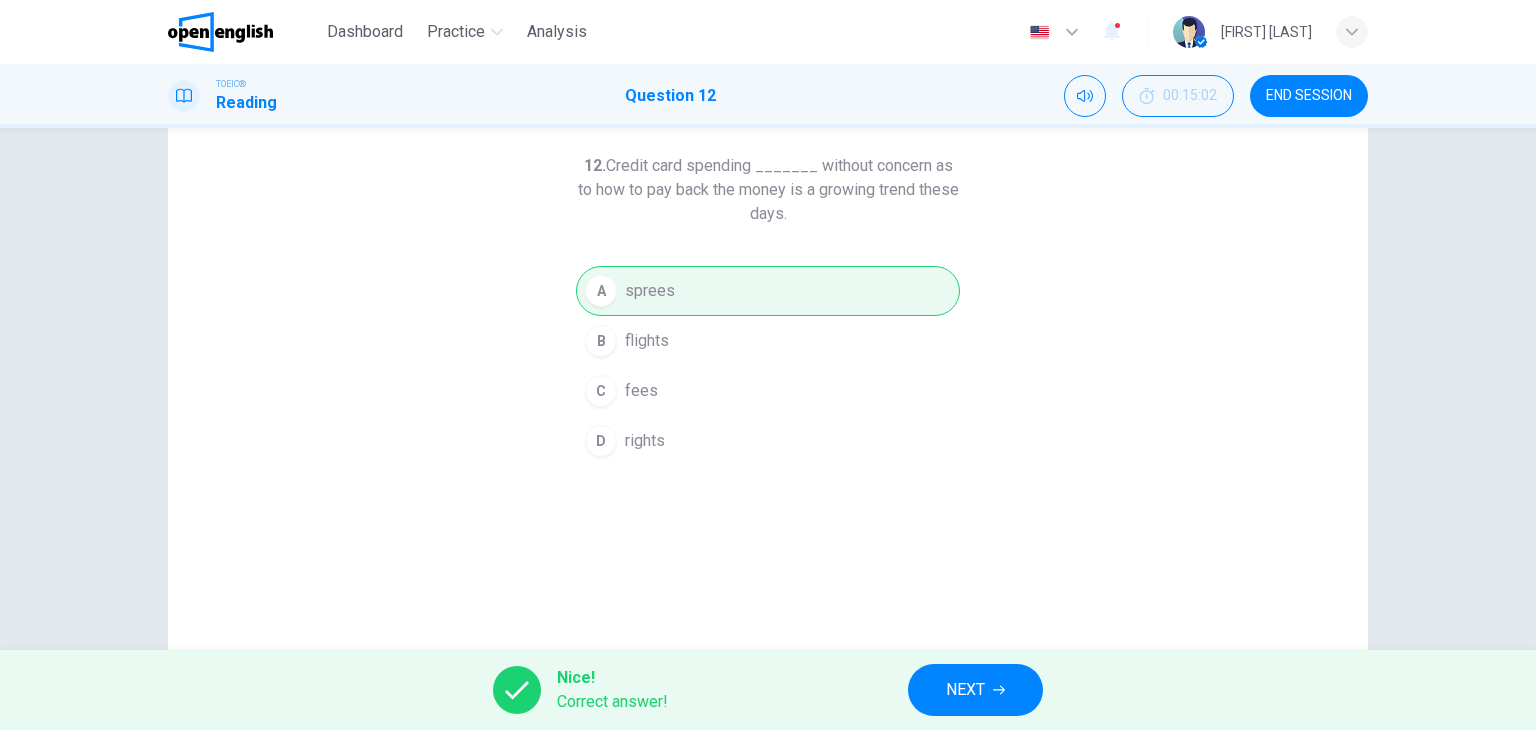 click on "Nice! Correct answer! NEXT" at bounding box center (768, 690) 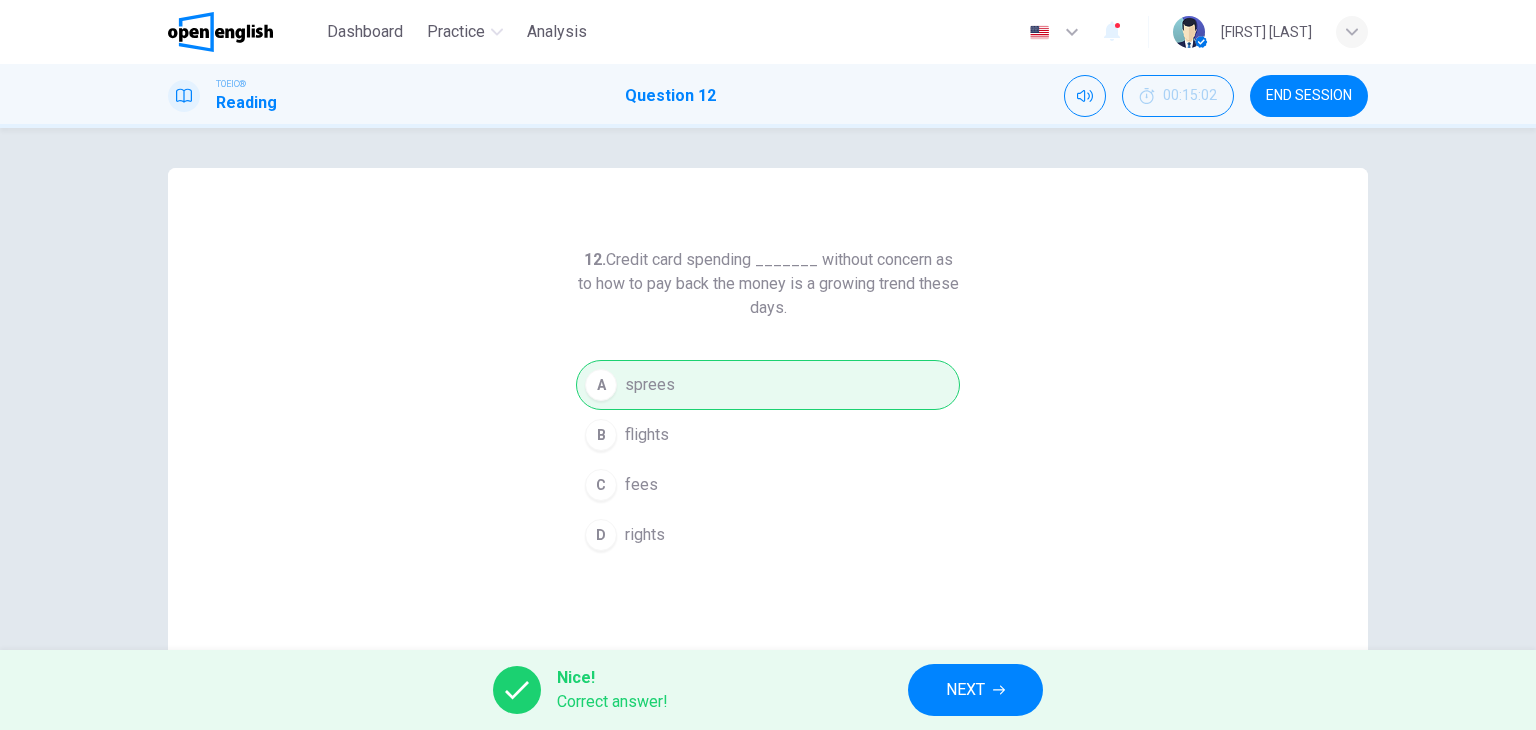 click on "A sprees B flights C fees D rights" at bounding box center [768, 460] 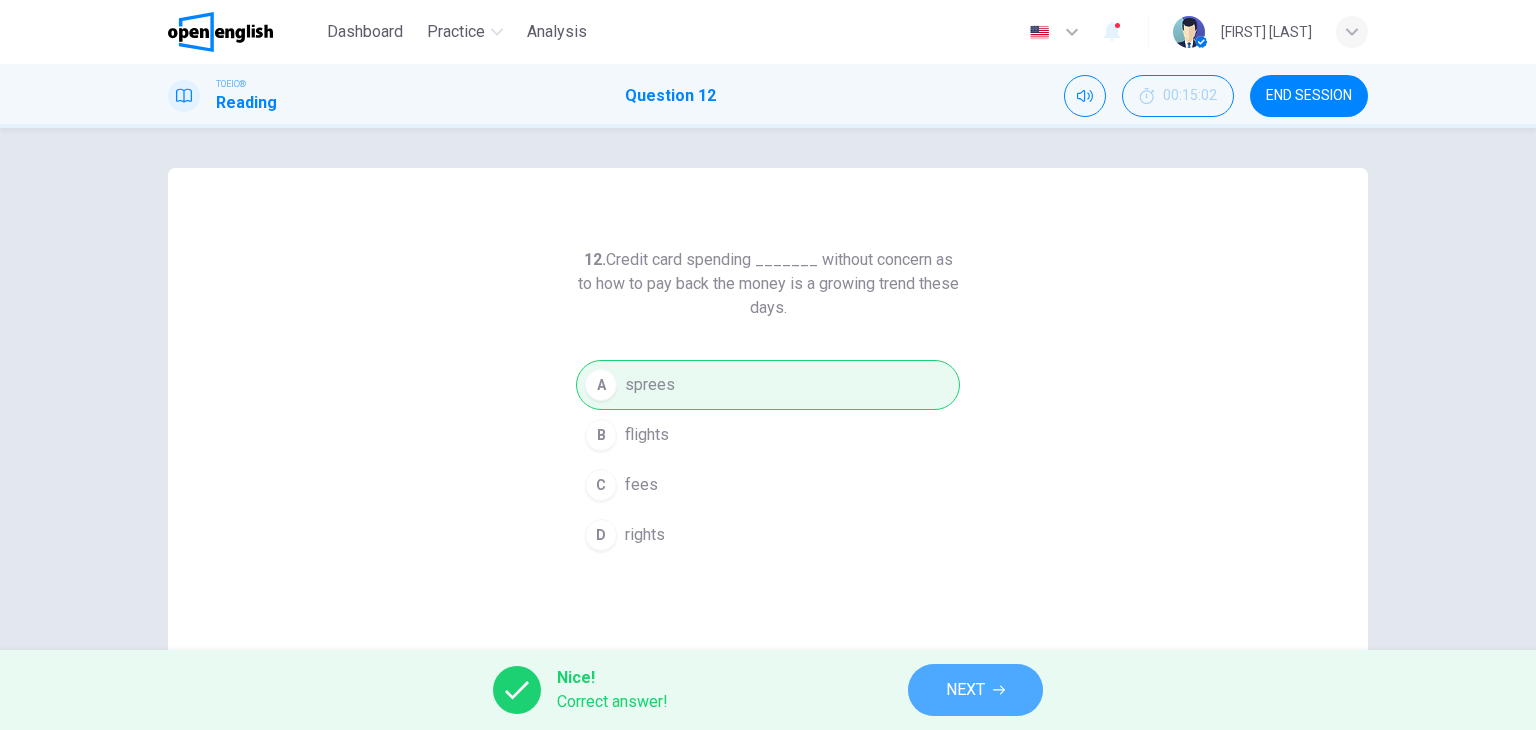 click on "NEXT" at bounding box center [975, 690] 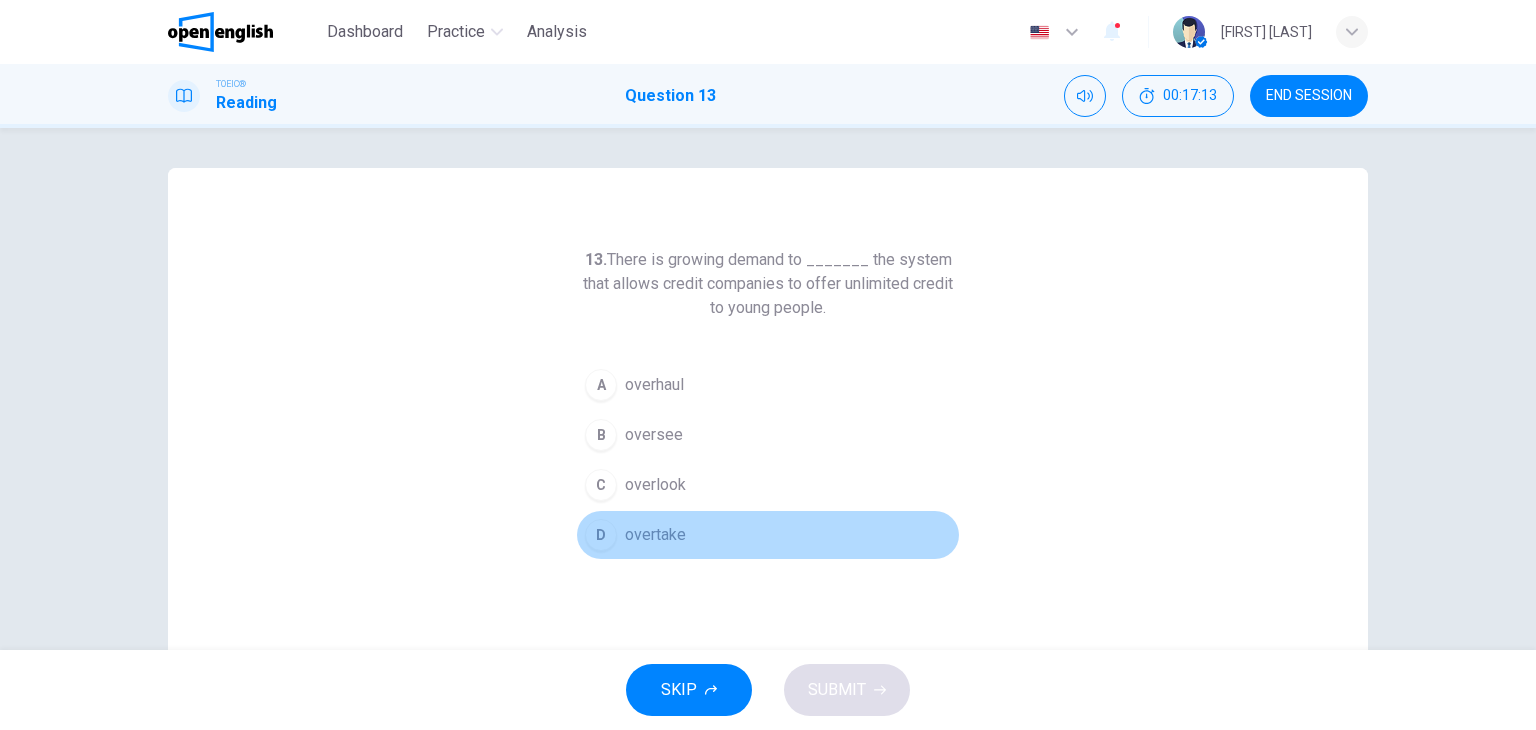 click on "overtake" at bounding box center (654, 385) 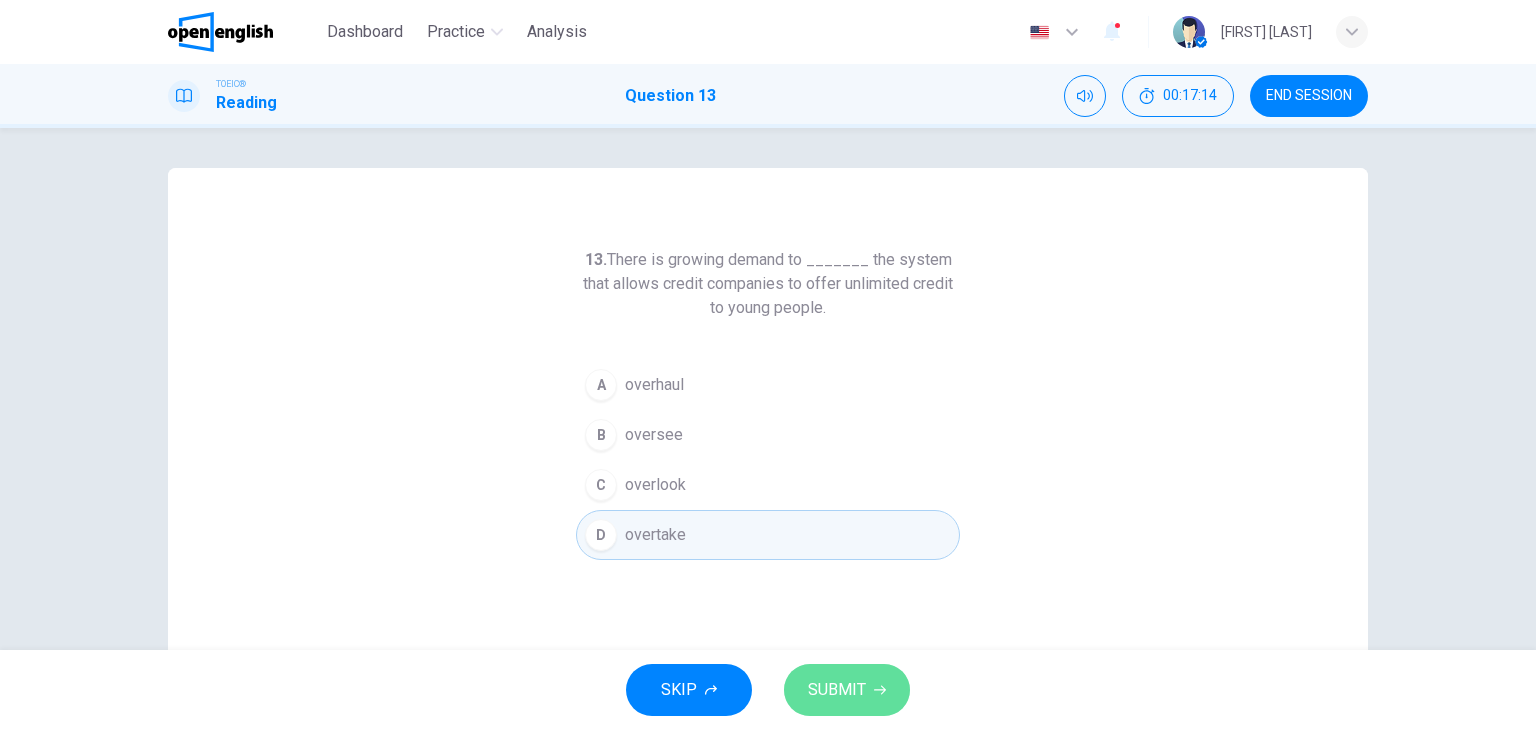 click on "SUBMIT" at bounding box center [837, 690] 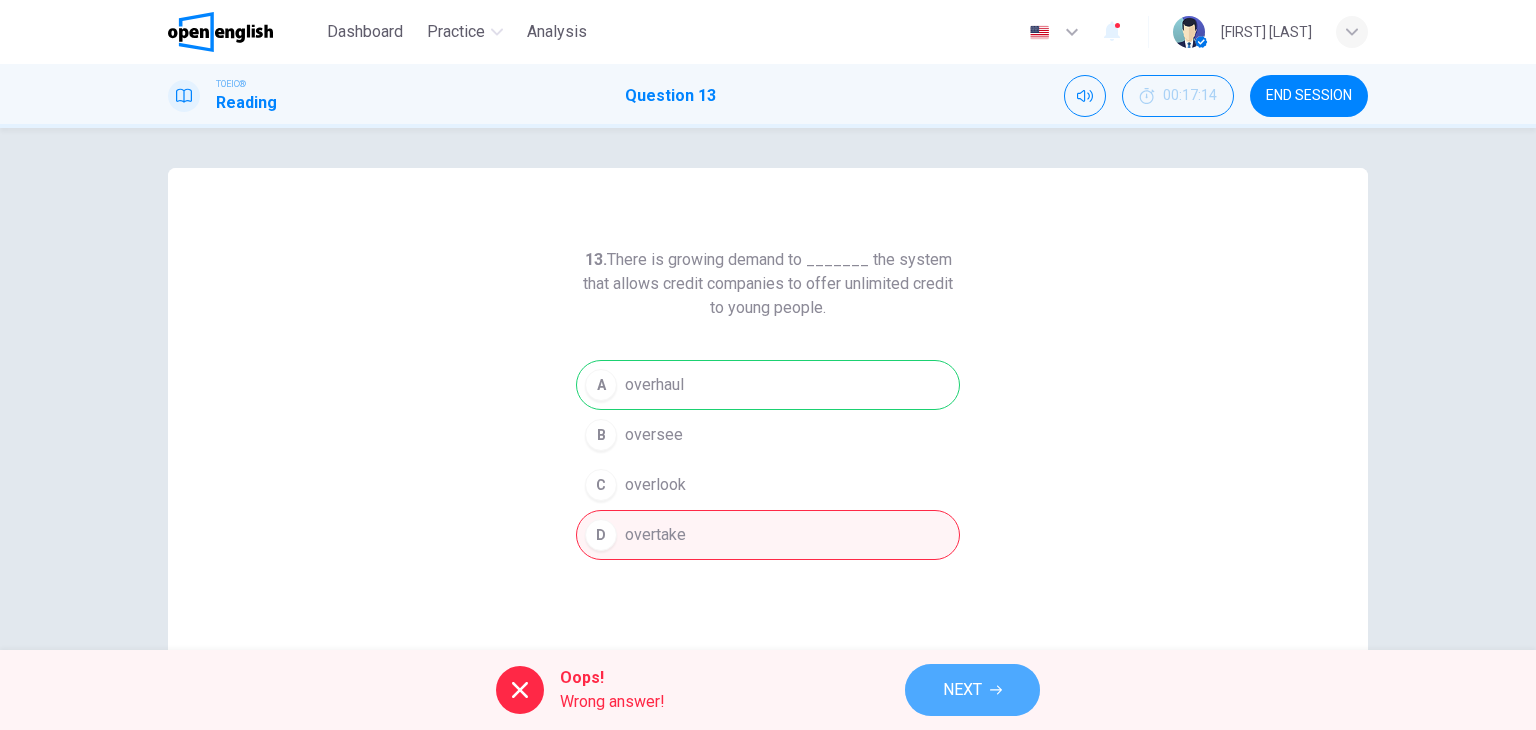 click on "NEXT" at bounding box center (972, 690) 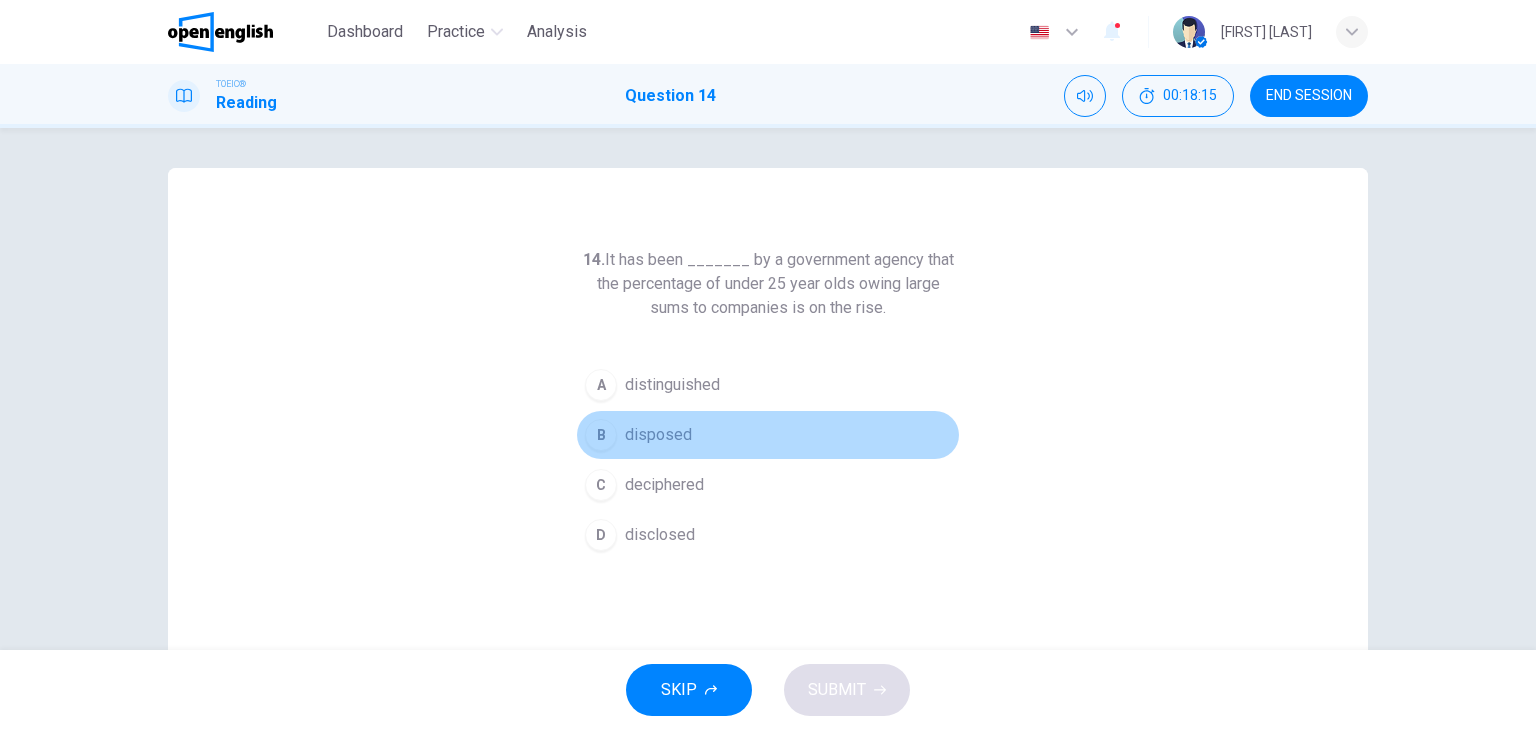 click on "disposed" at bounding box center (672, 385) 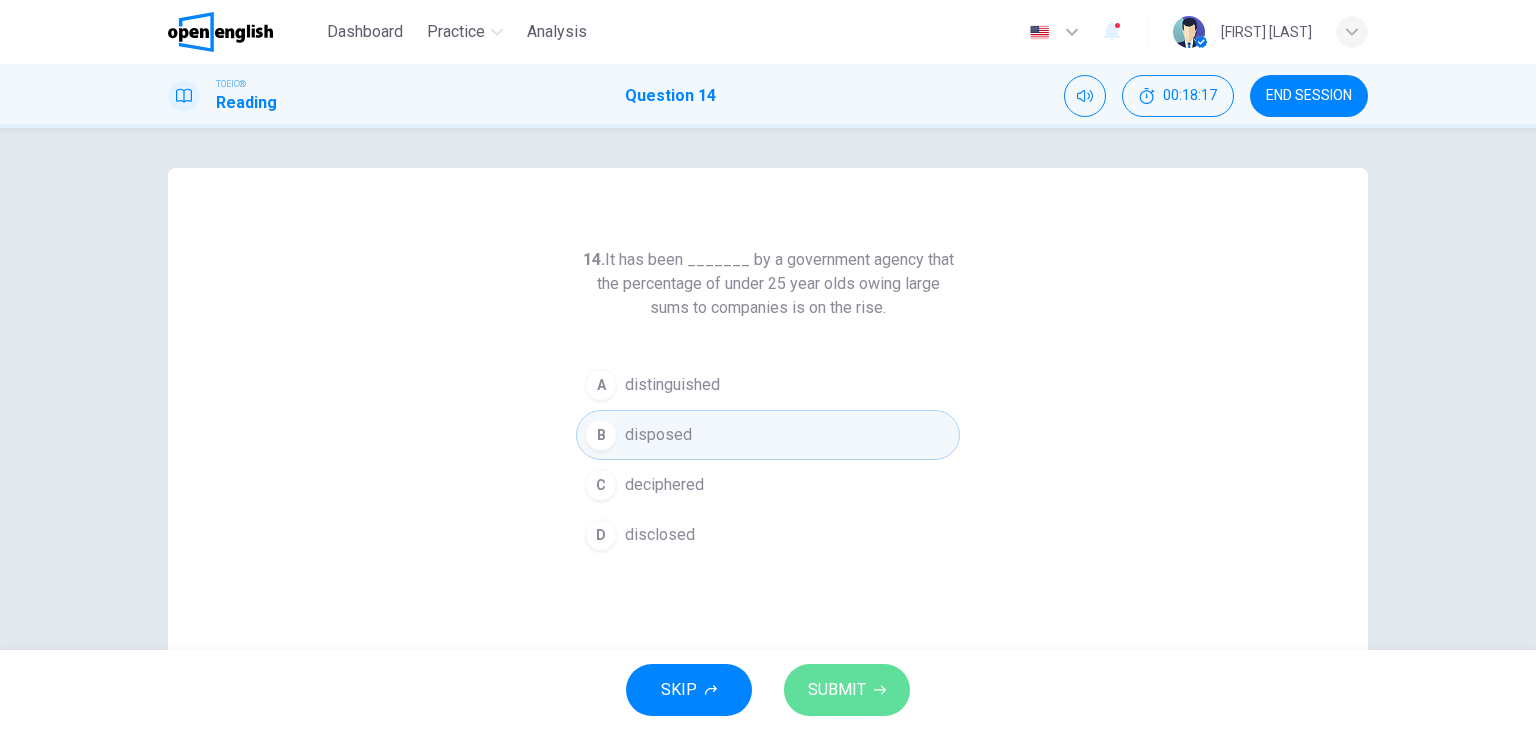 click on "SUBMIT" at bounding box center (837, 690) 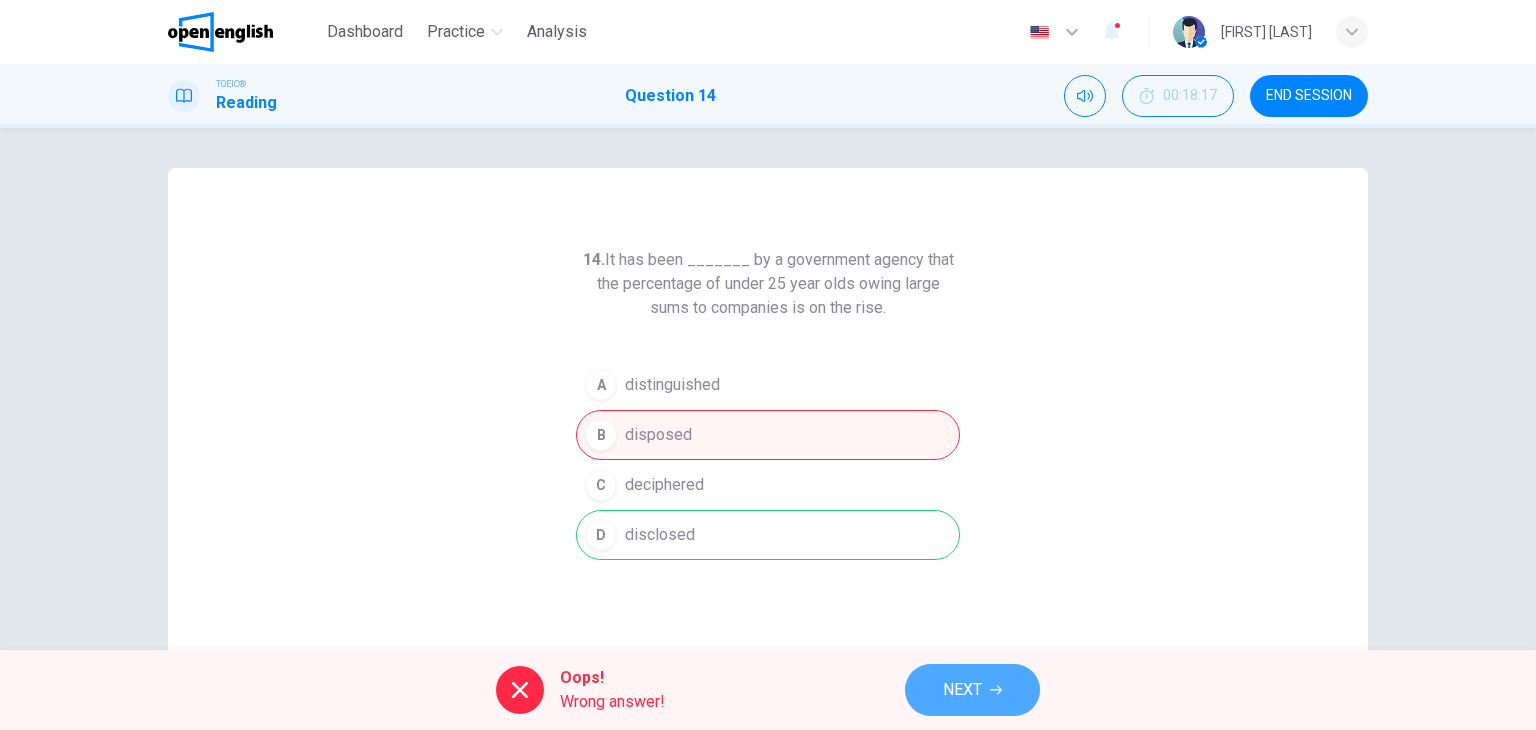 click on "NEXT" at bounding box center (962, 690) 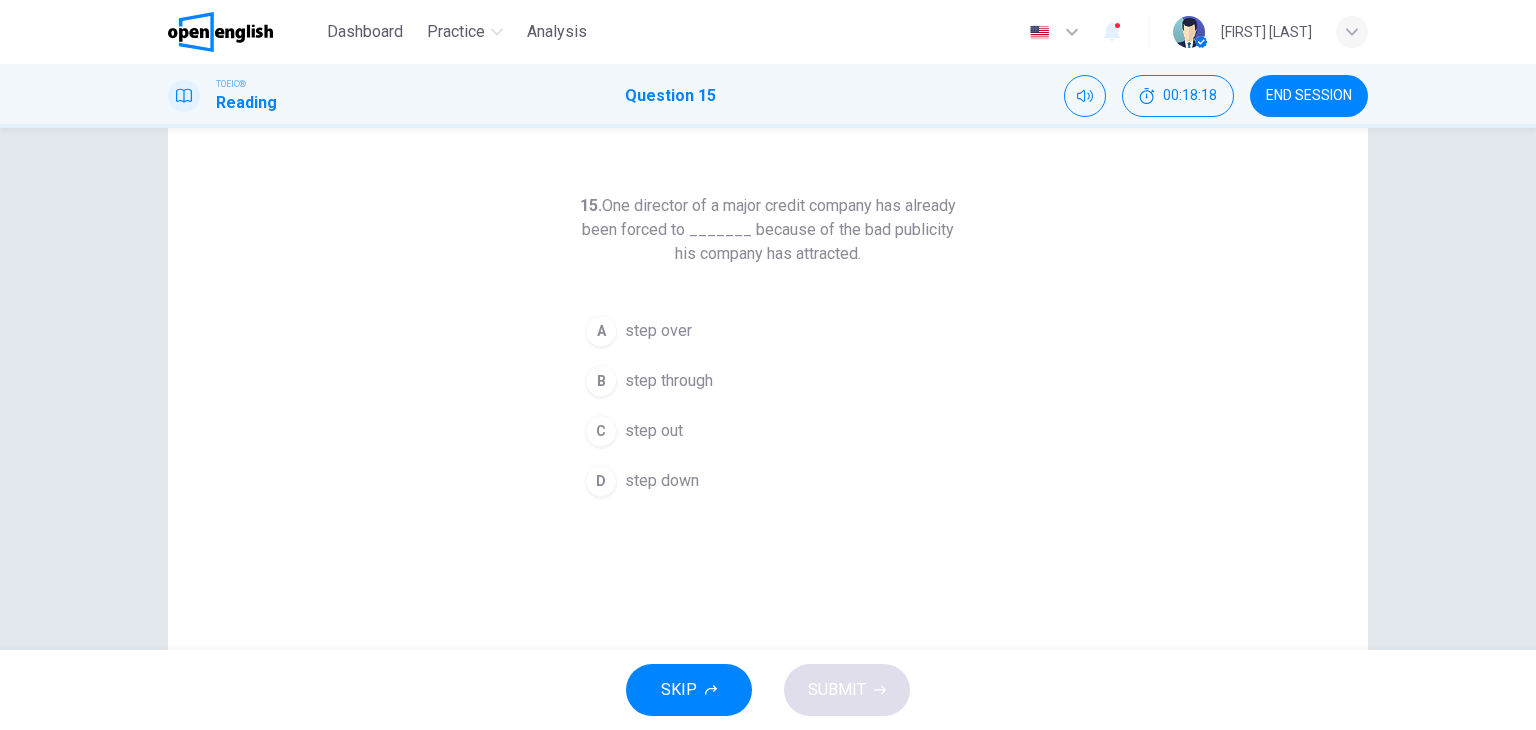 scroll, scrollTop: 55, scrollLeft: 0, axis: vertical 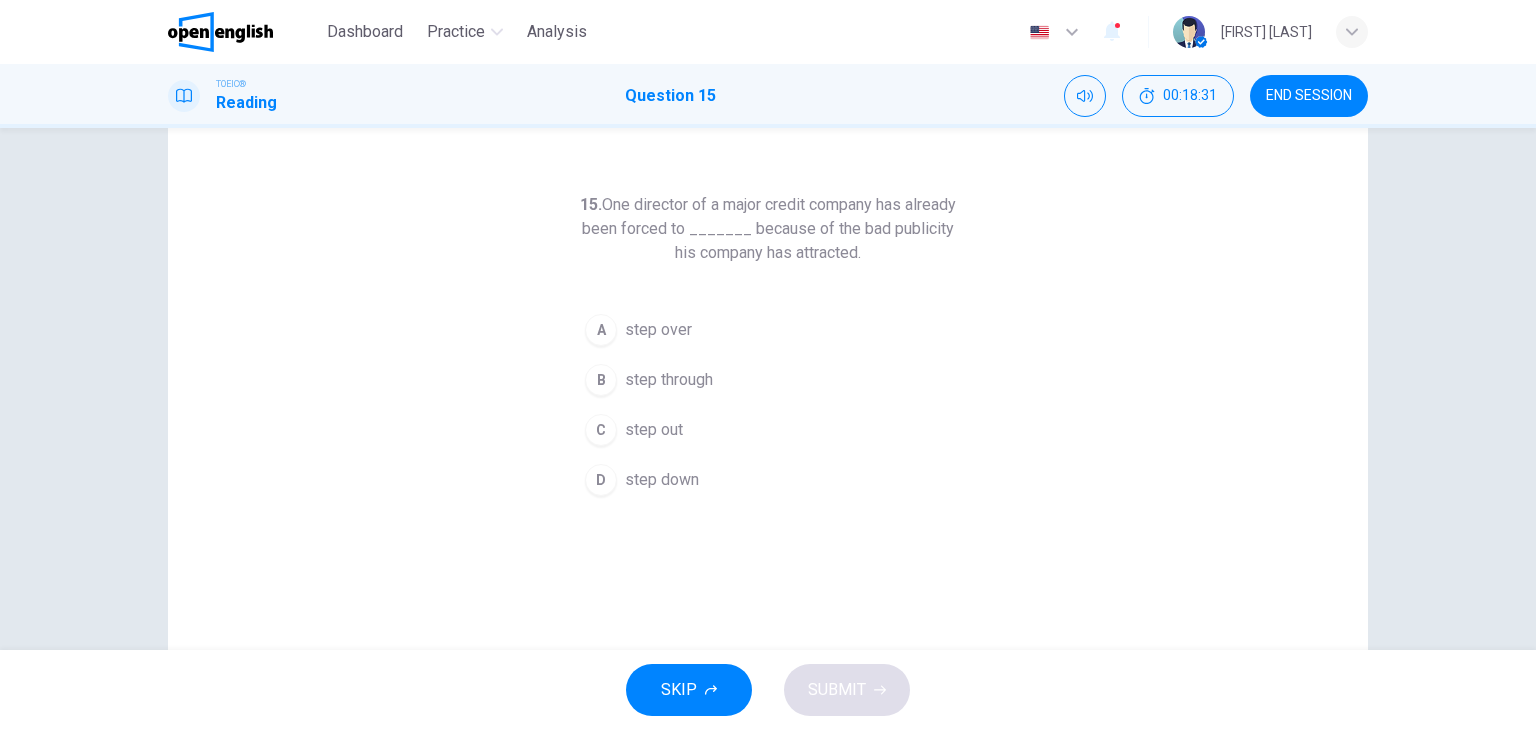 drag, startPoint x: 755, startPoint y: 207, endPoint x: 847, endPoint y: 211, distance: 92.086914 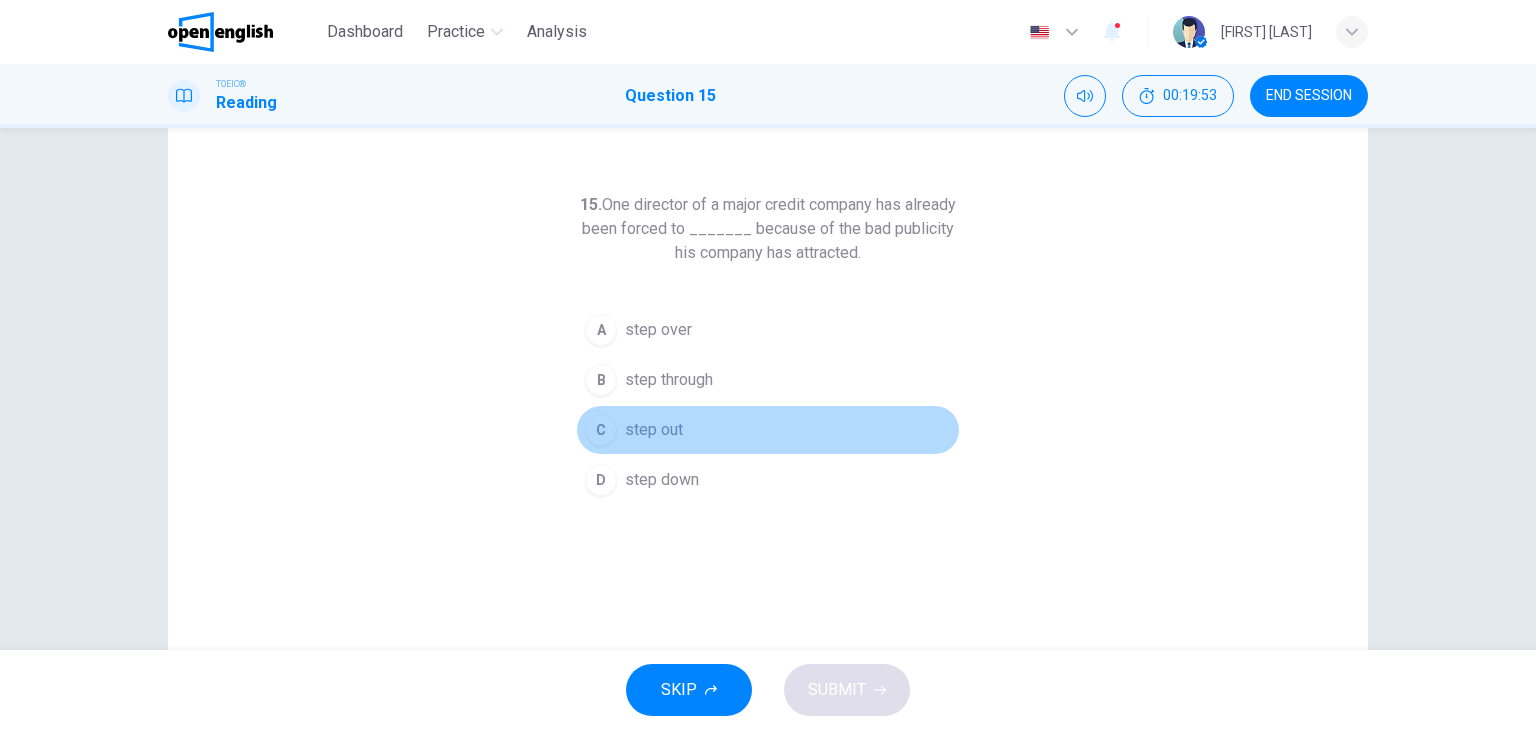 click on "step out" at bounding box center [658, 330] 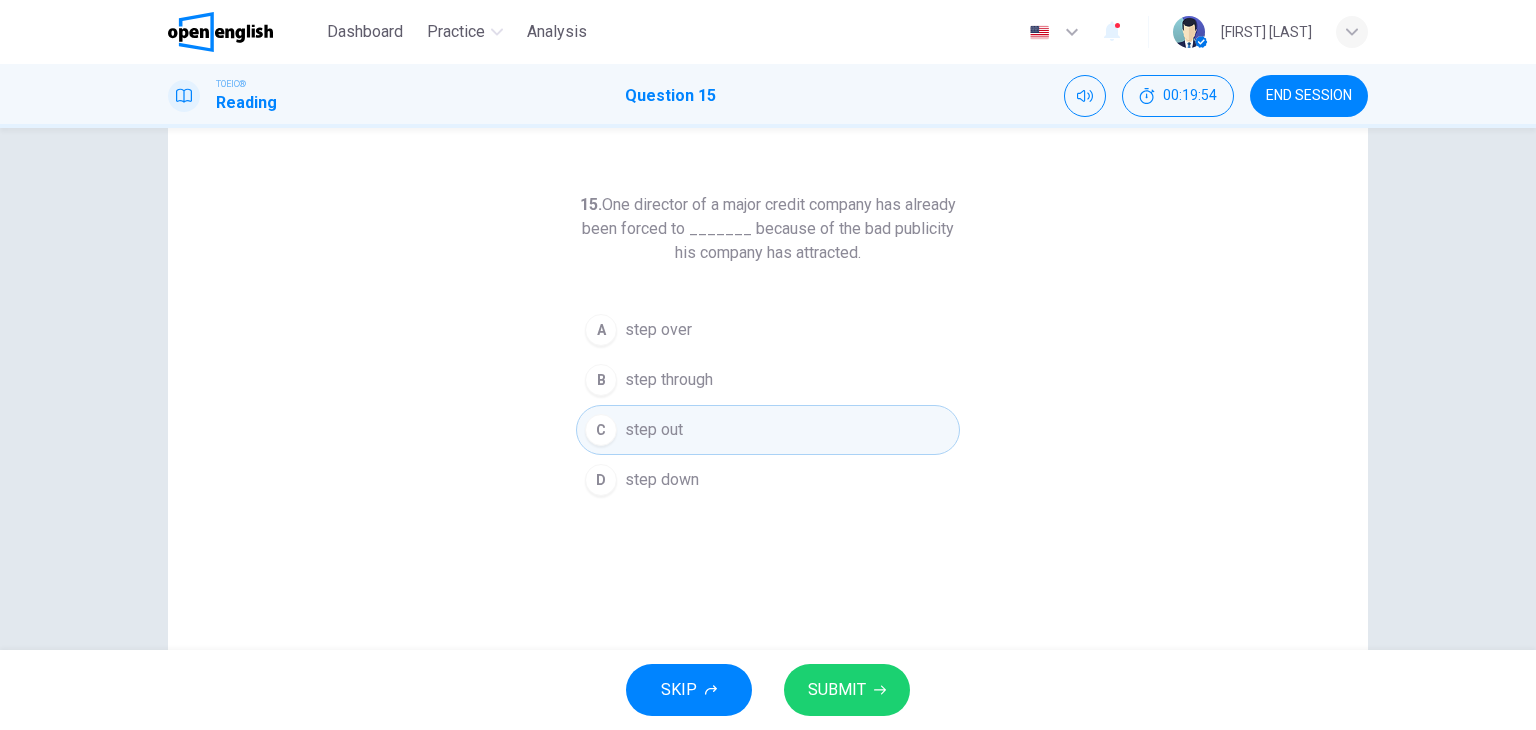click on "SUBMIT" at bounding box center [847, 690] 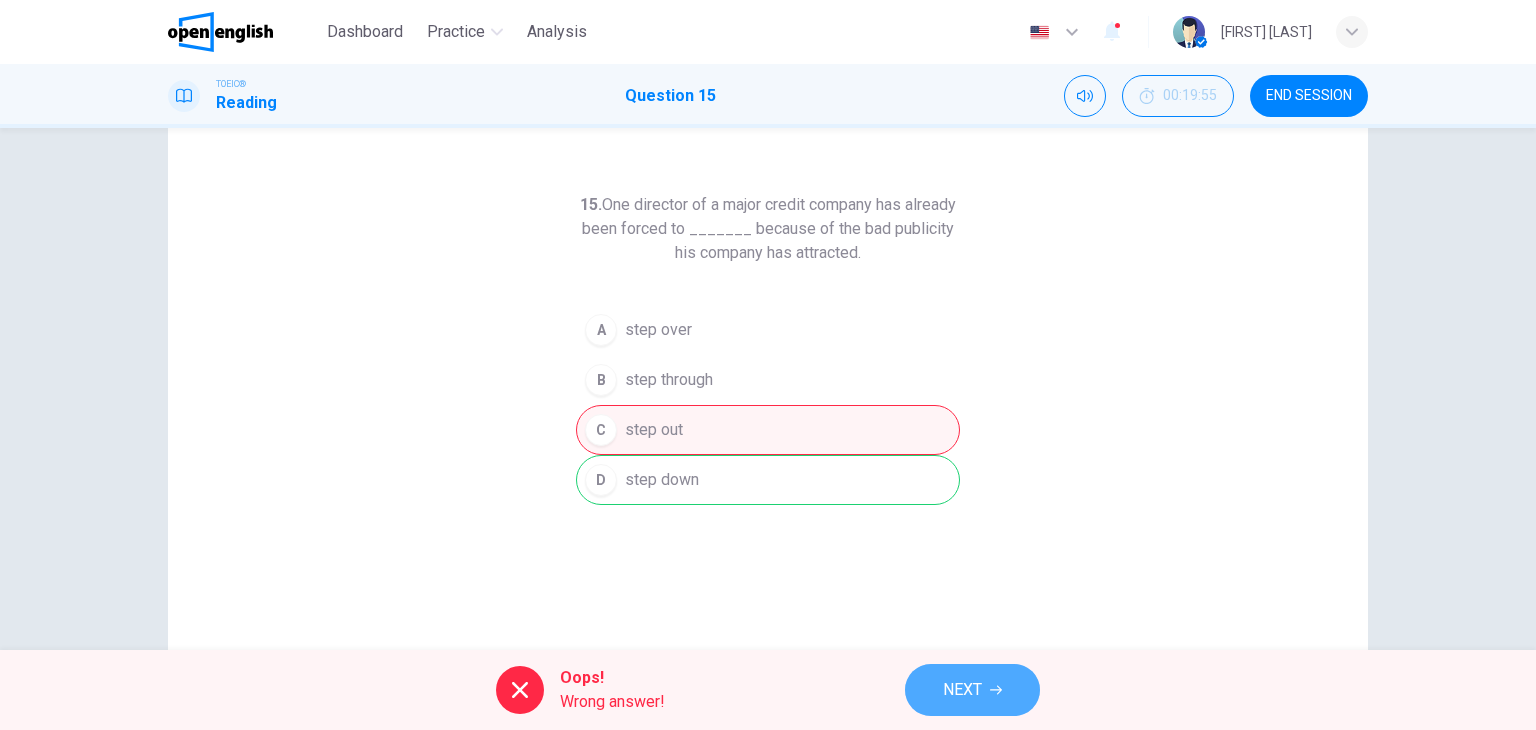 click on "NEXT" at bounding box center (972, 690) 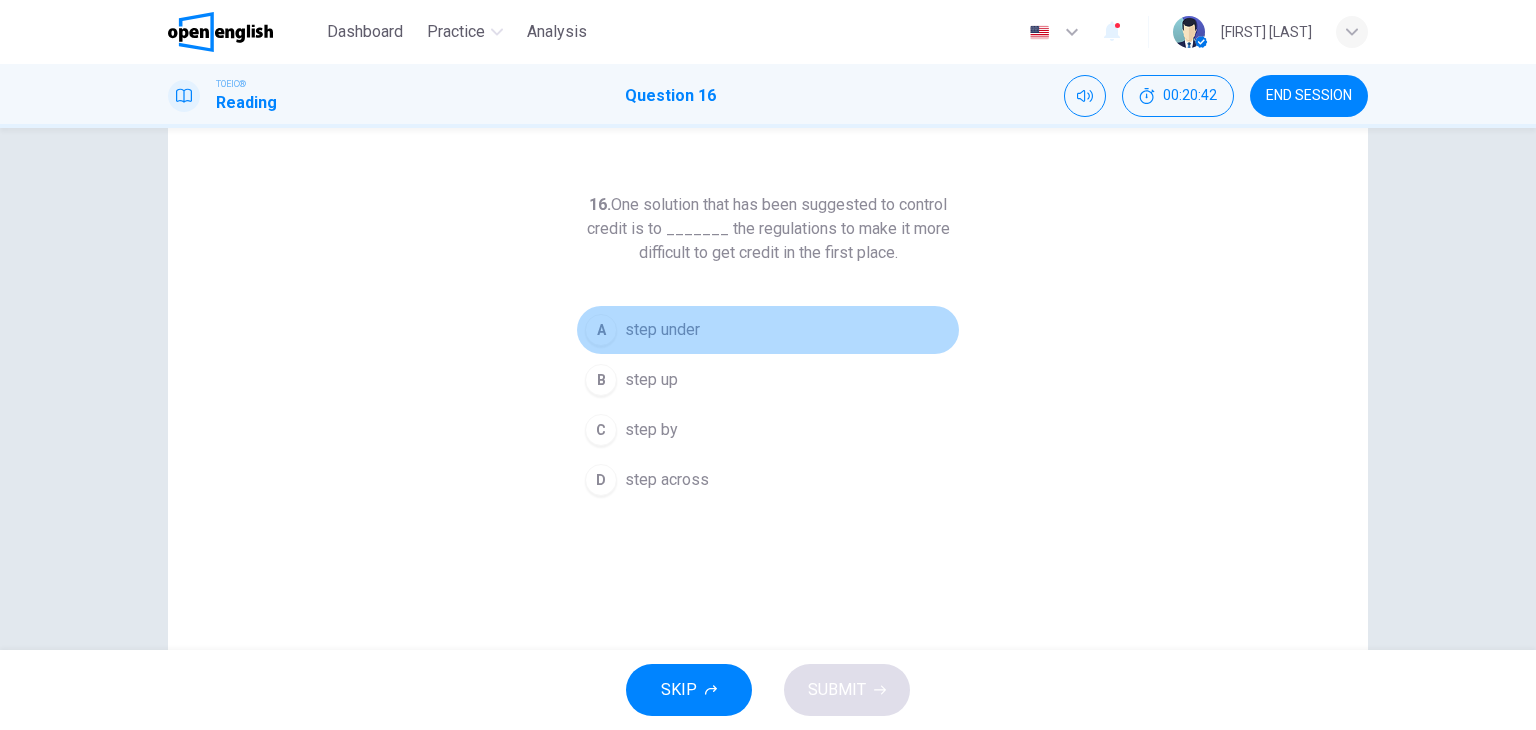 click on "step under" at bounding box center (662, 330) 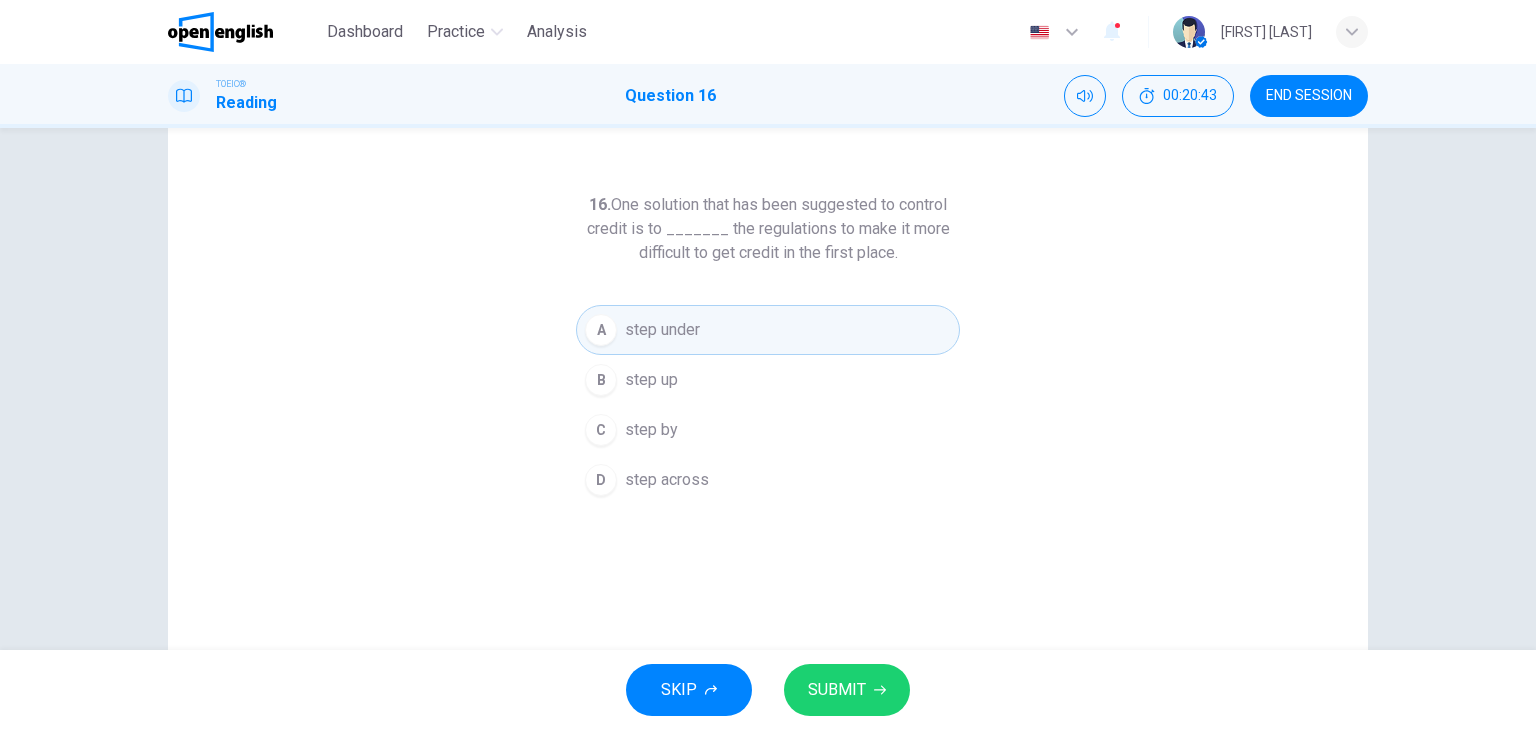 click on "SUBMIT" at bounding box center (837, 690) 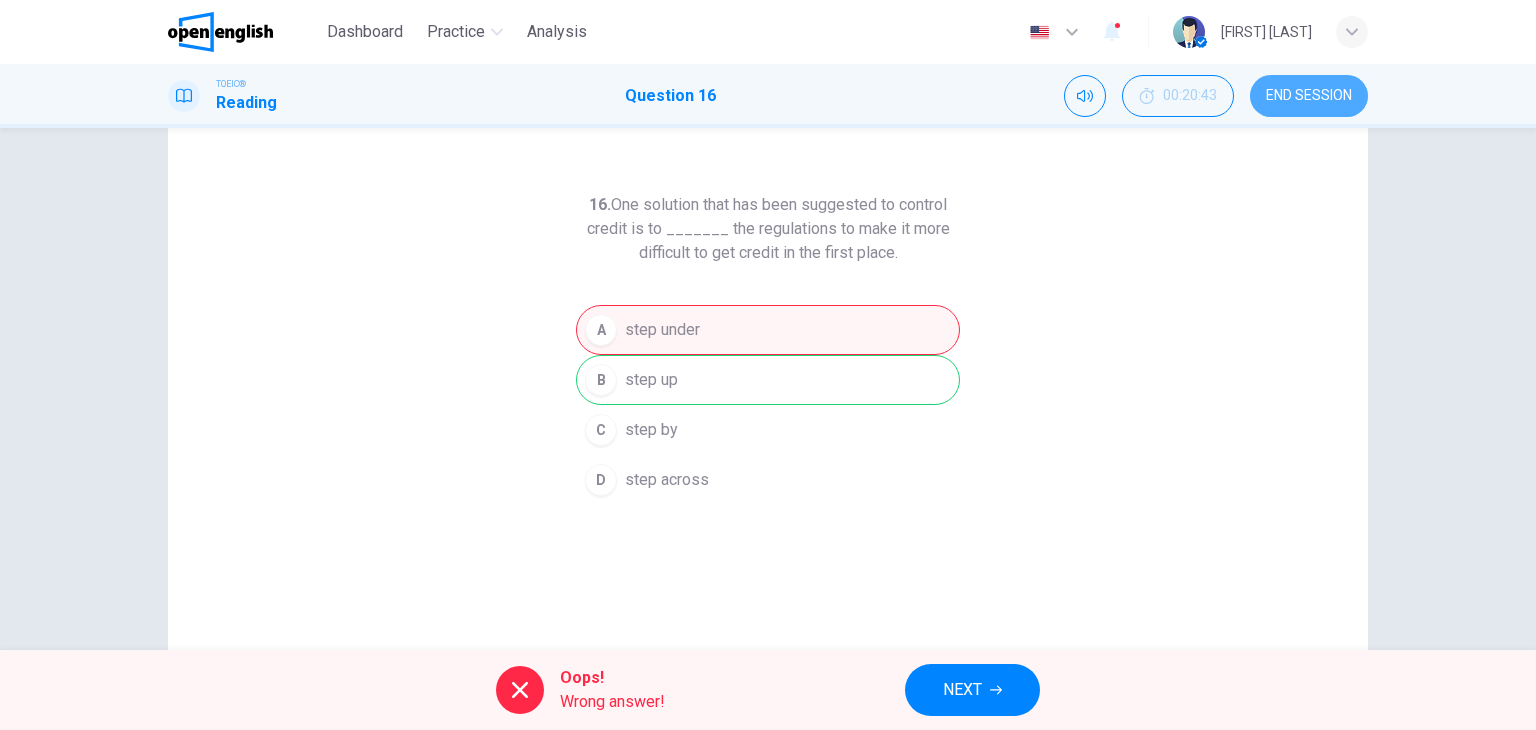 click on "[END] [SESSION]" at bounding box center [1309, 96] 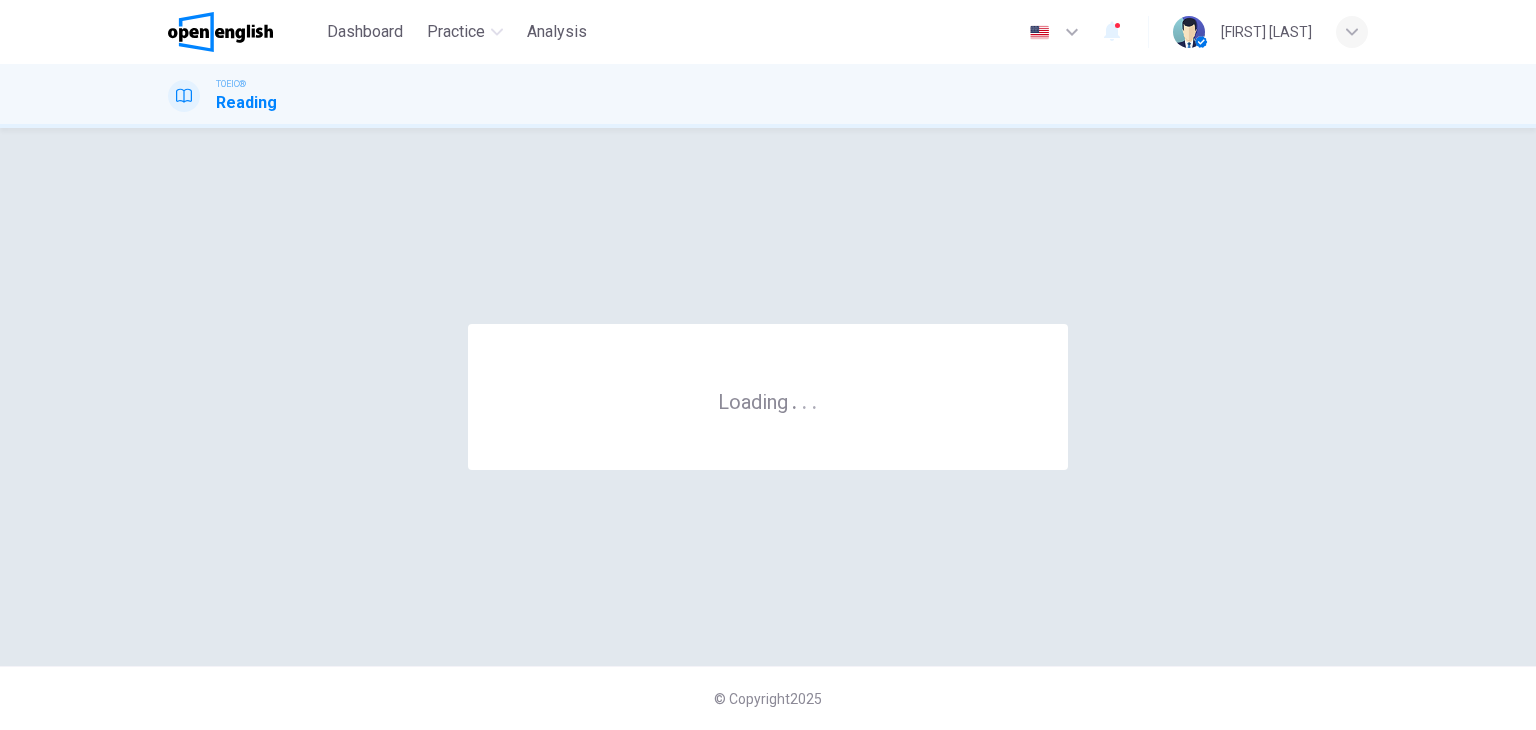 scroll, scrollTop: 0, scrollLeft: 0, axis: both 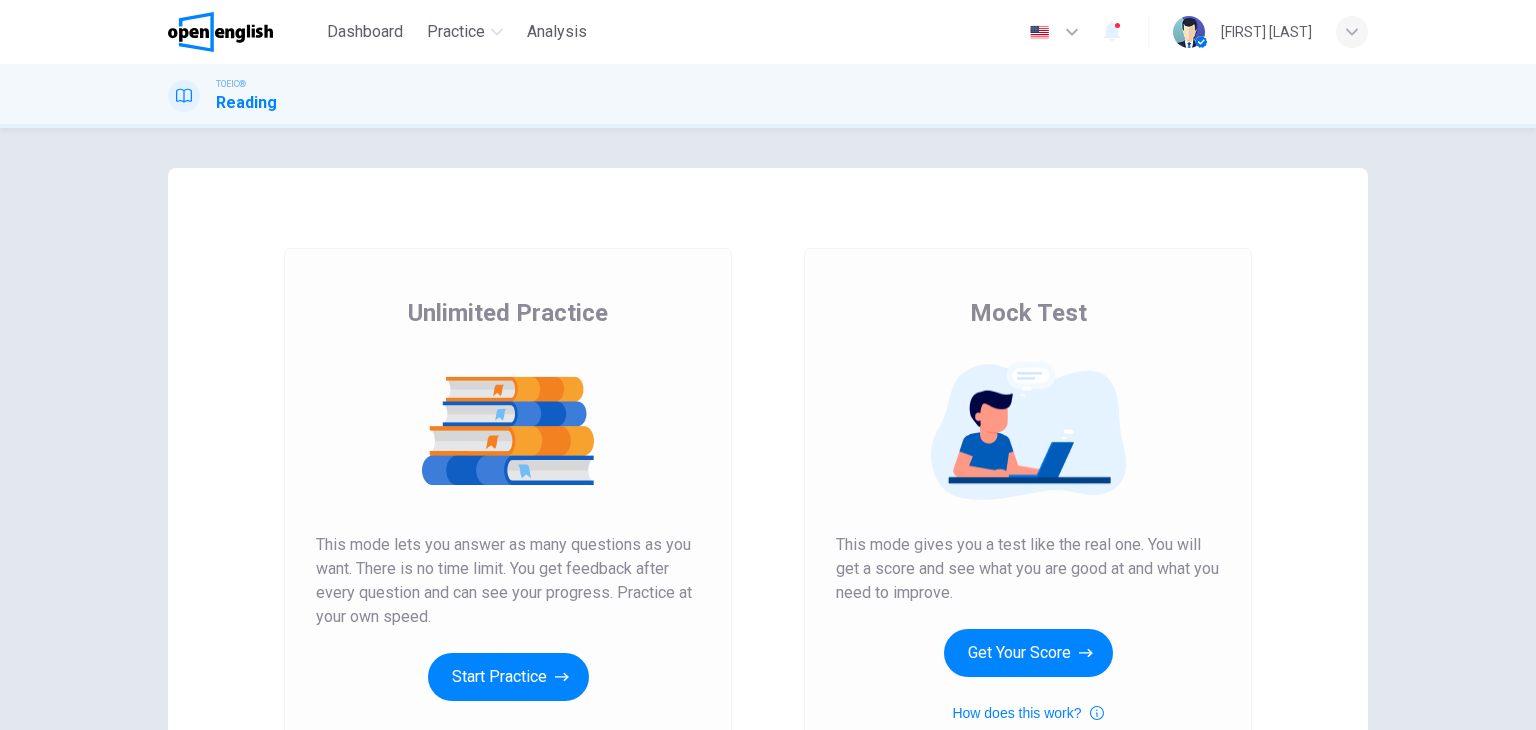 click at bounding box center (1055, 32) 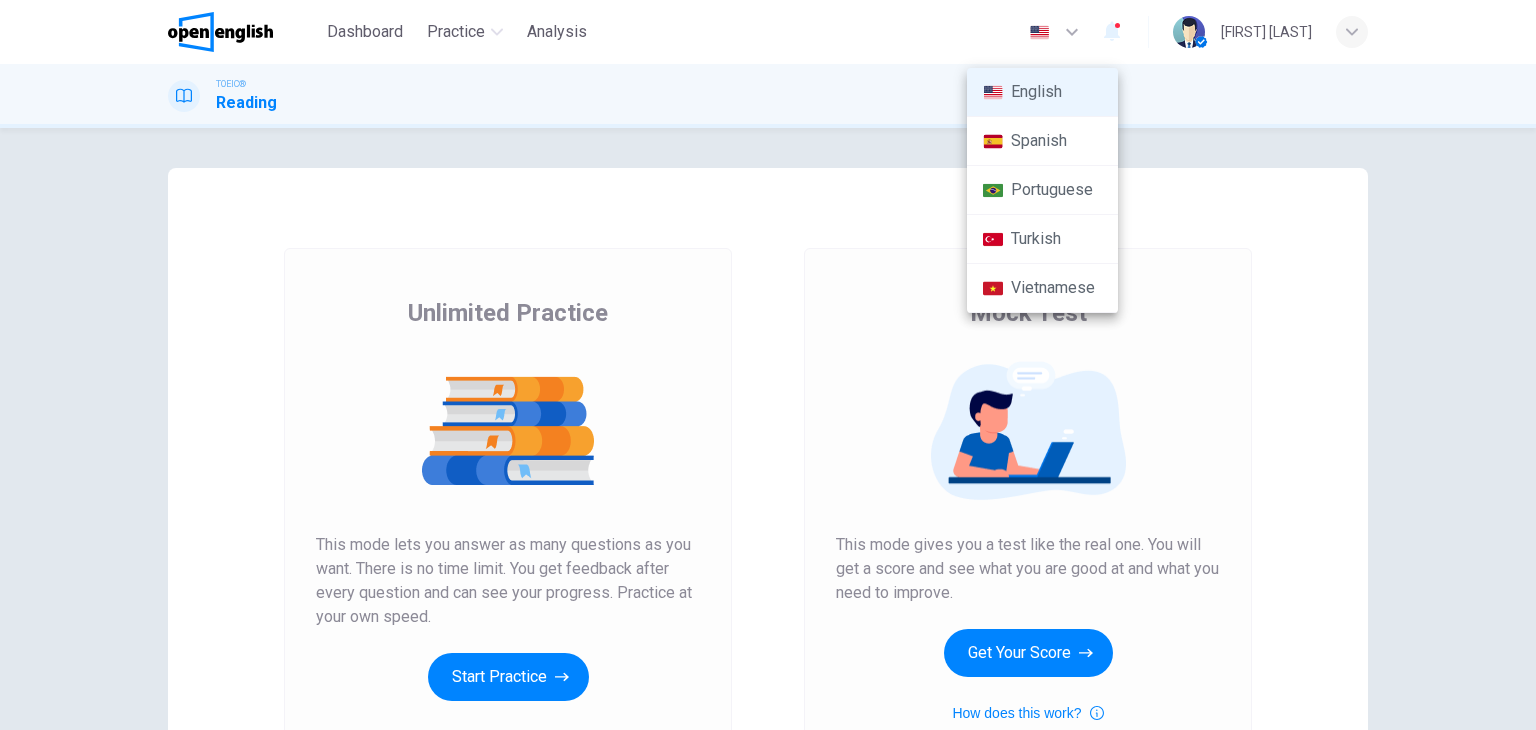 click at bounding box center (768, 365) 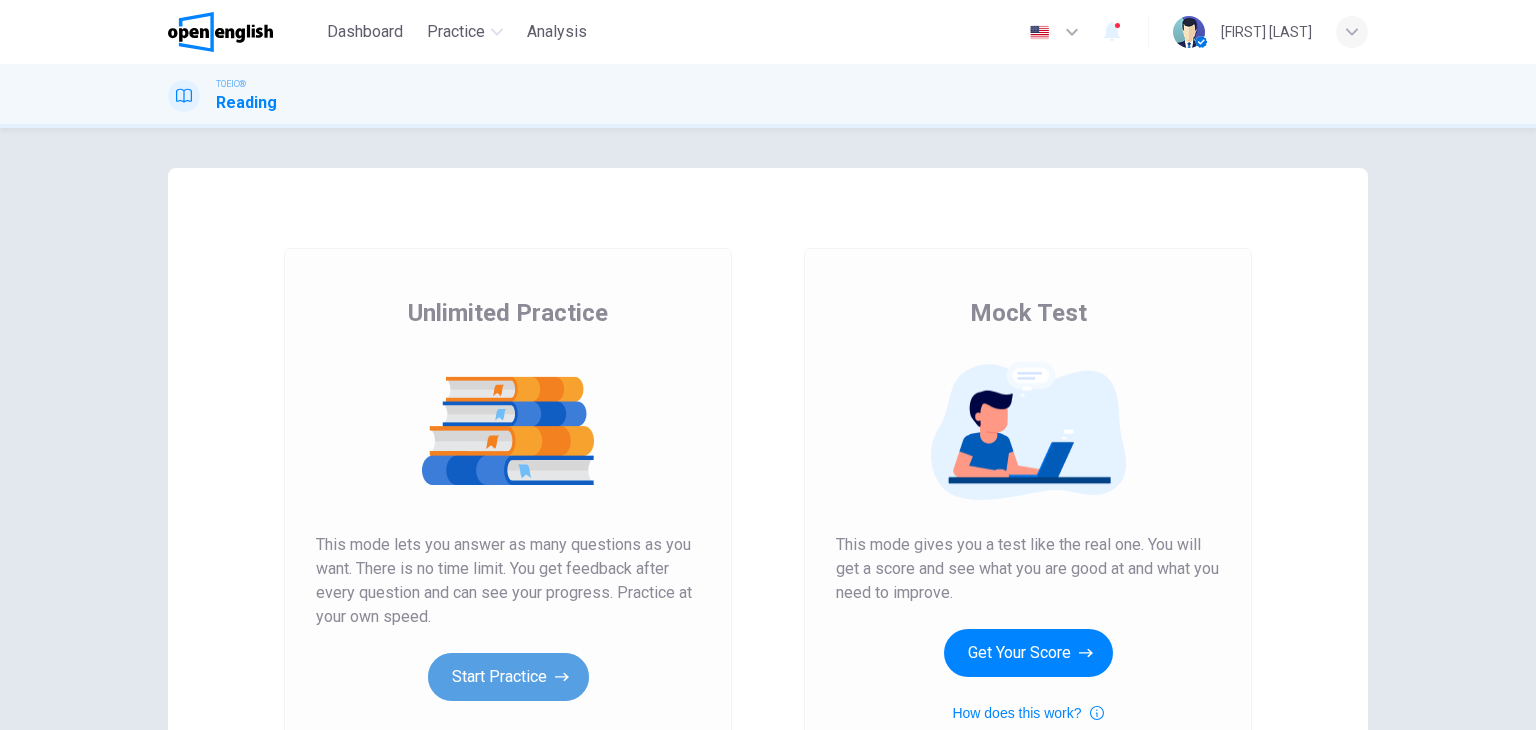 click on "Start Practice" at bounding box center (508, 677) 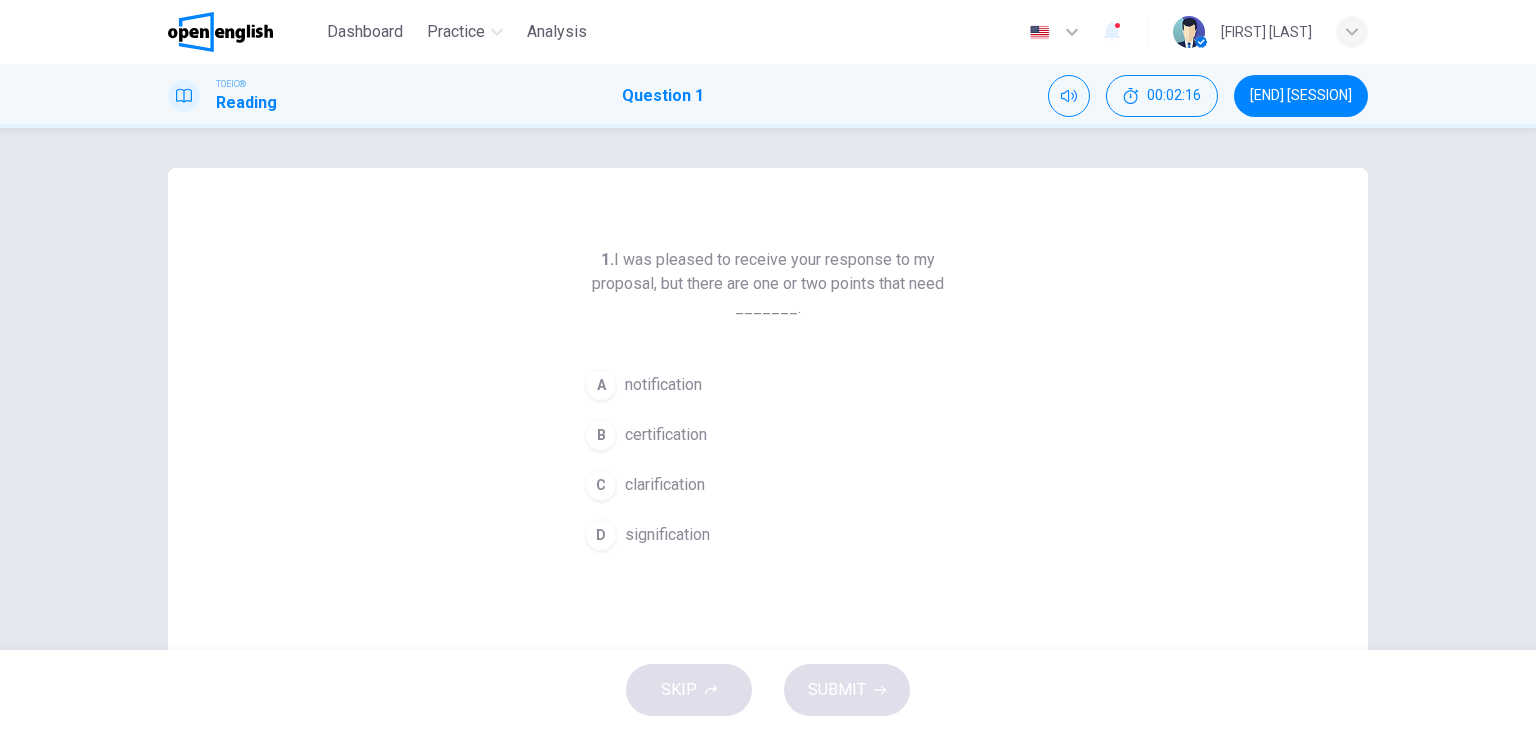 click on "1. I was pleased to receive your response to my proposal, but there are one or two points that need _______." at bounding box center [768, 284] 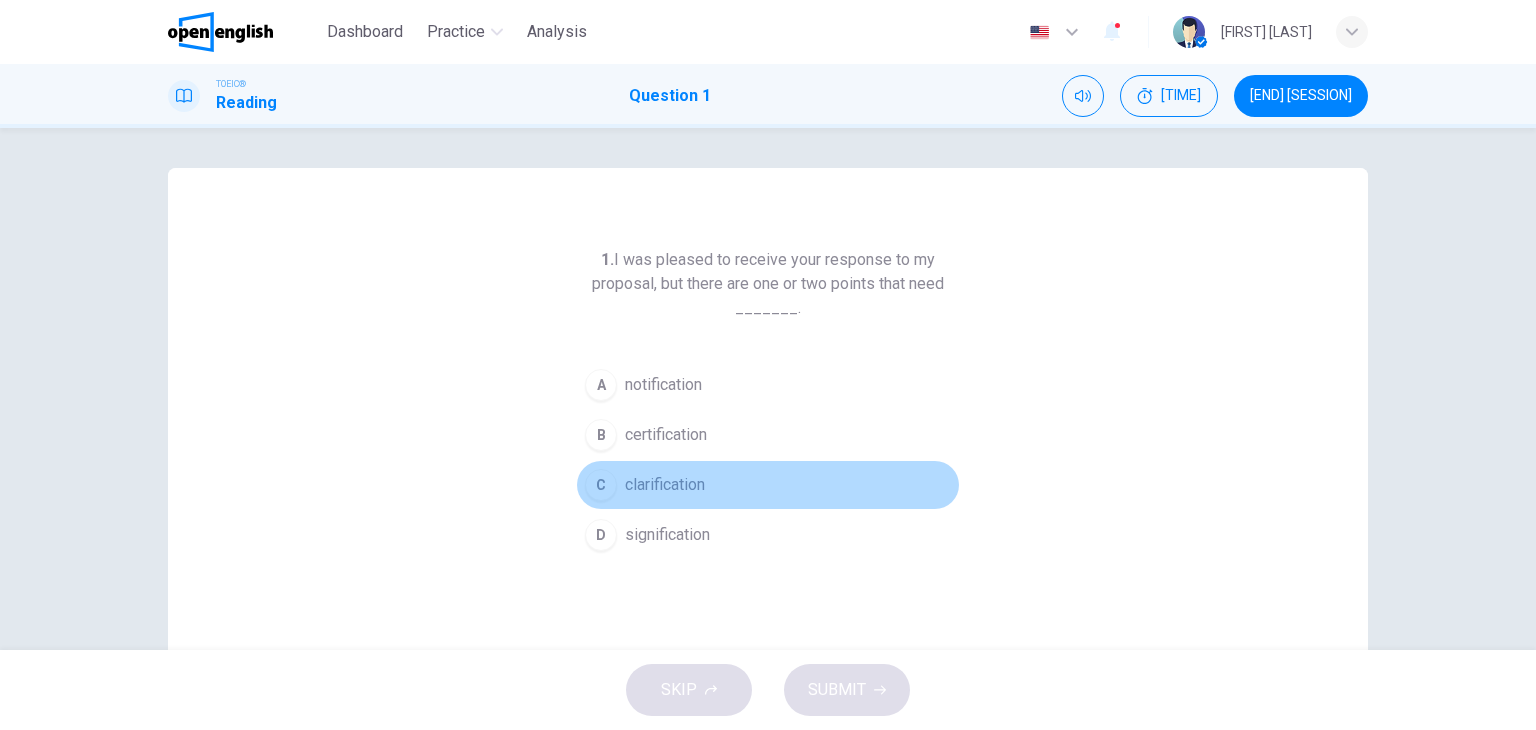 click on "C" at bounding box center (601, 385) 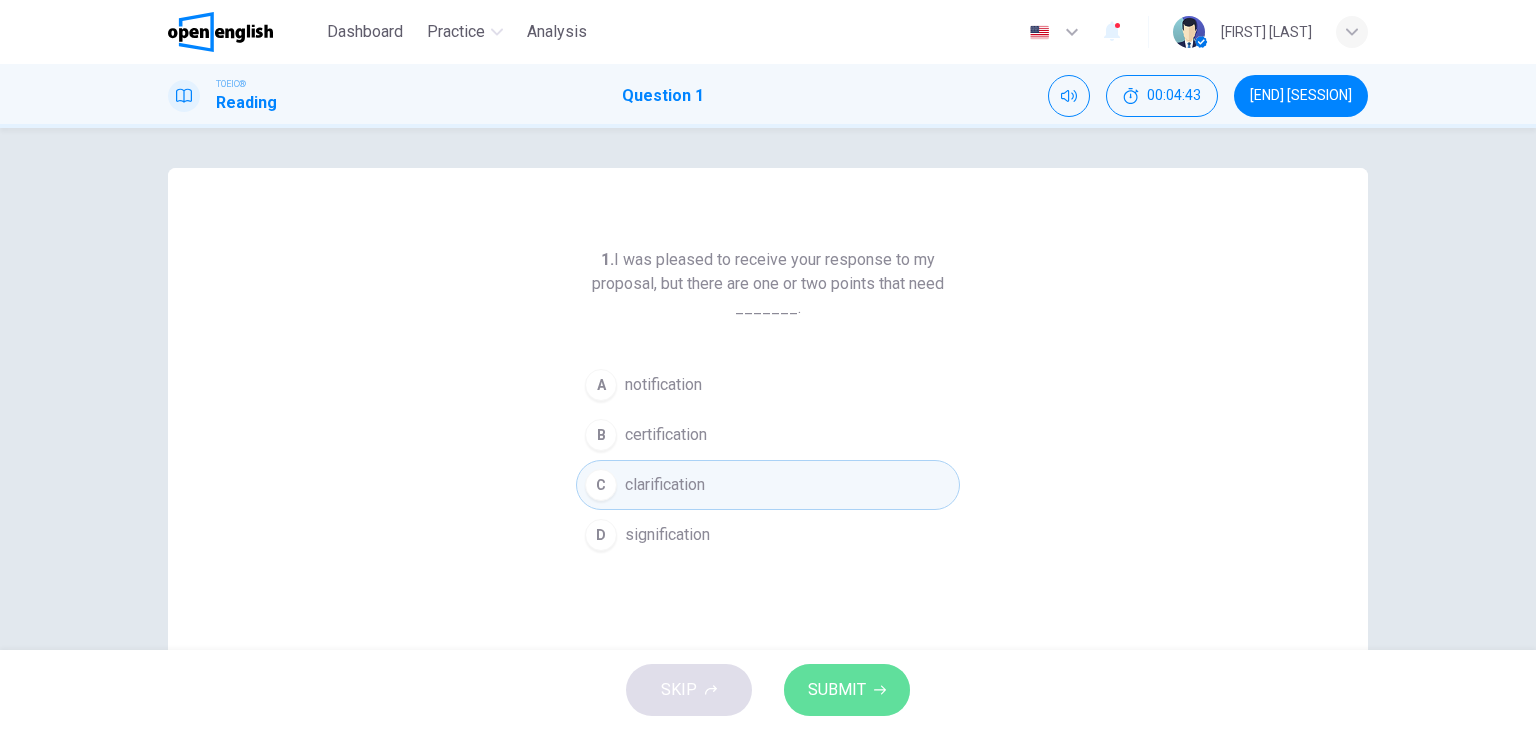 click on "SUBMIT" at bounding box center [847, 690] 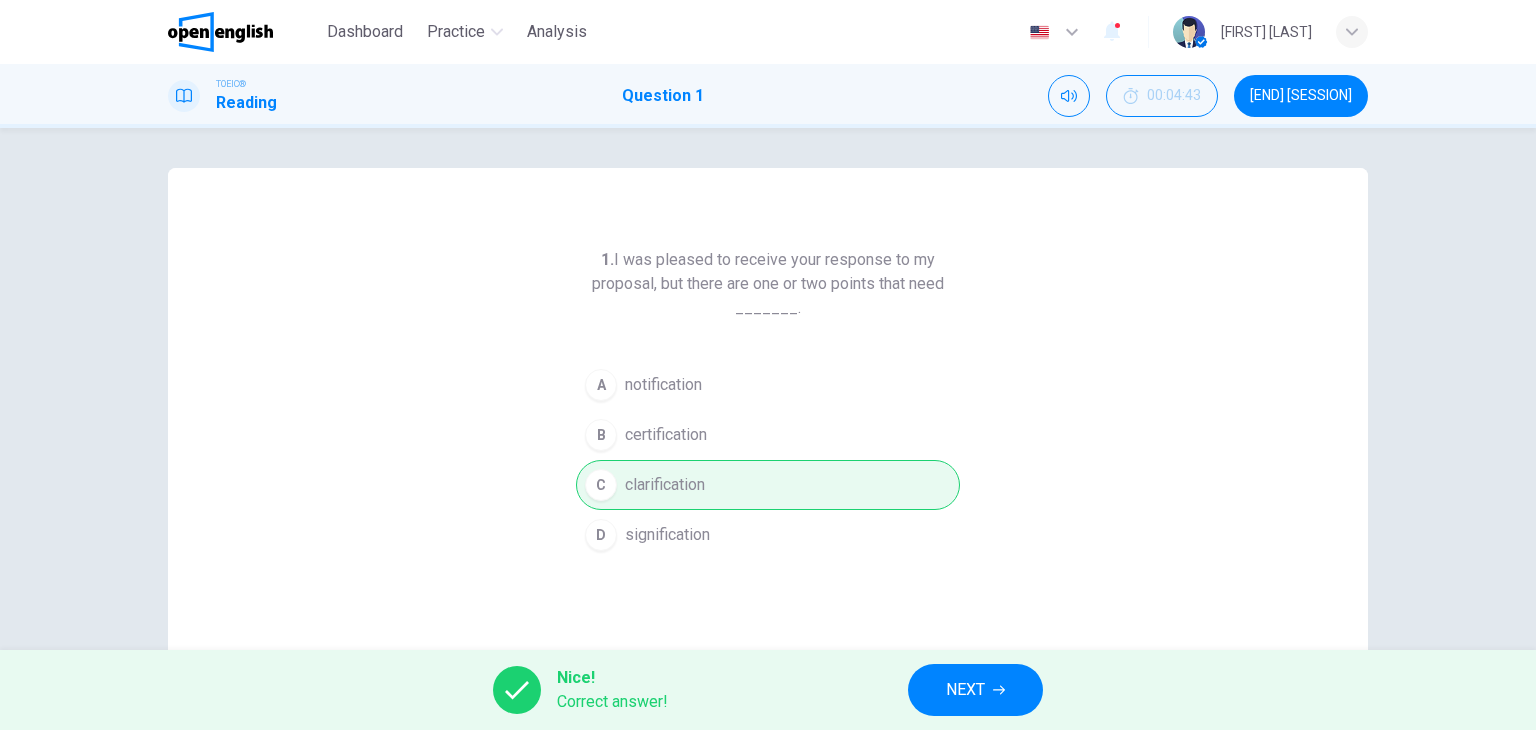 click on "NEXT" at bounding box center [975, 690] 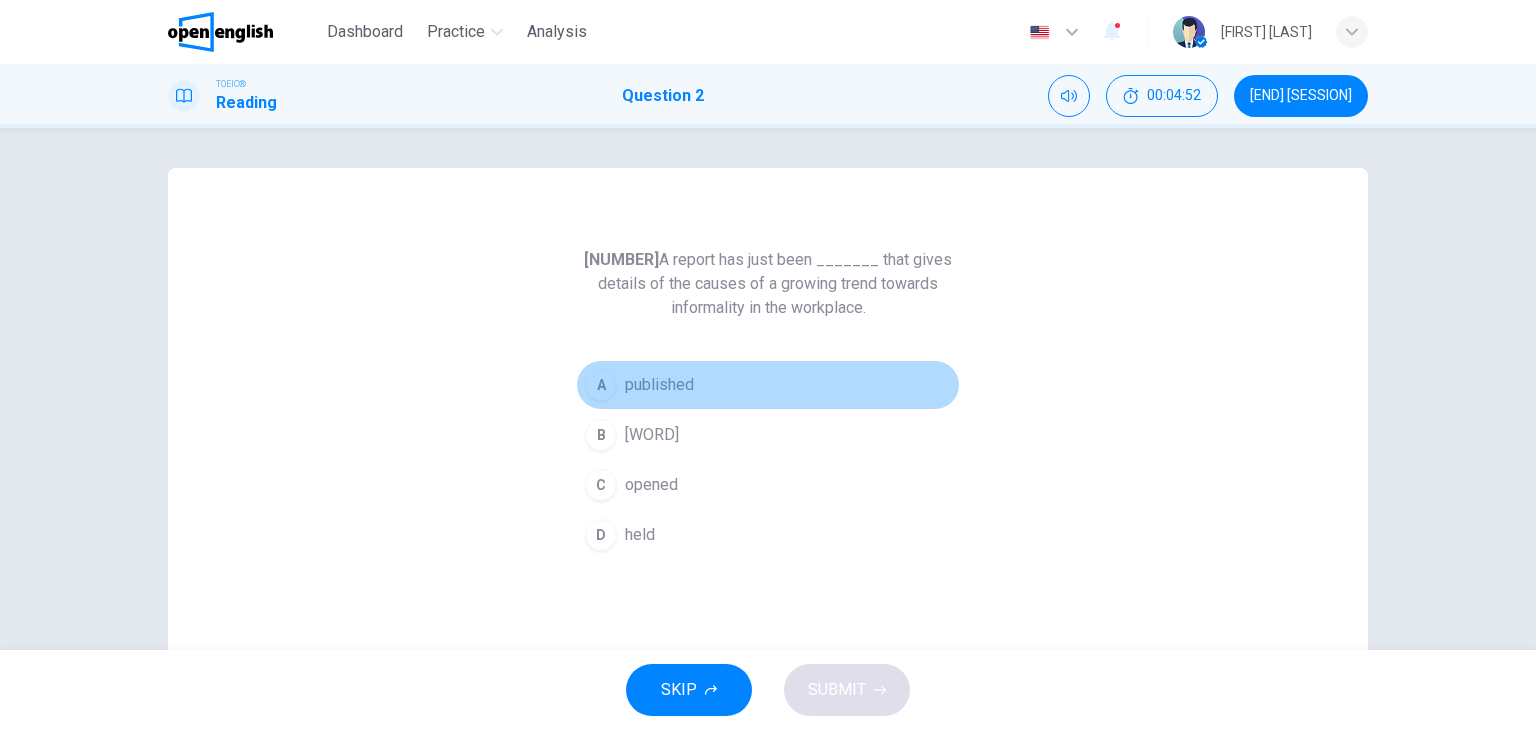 click on "published" at bounding box center (659, 385) 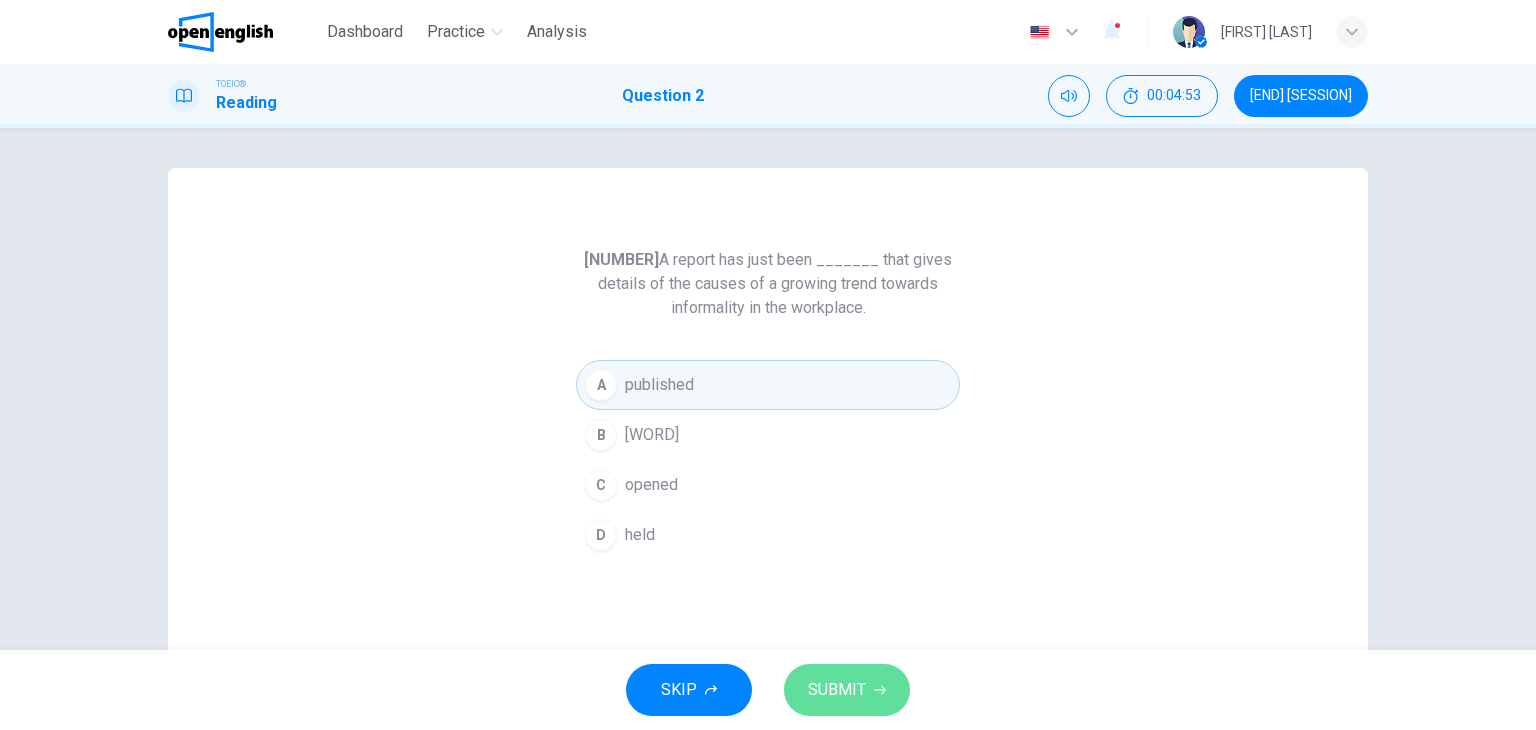 click on "SUBMIT" at bounding box center (837, 690) 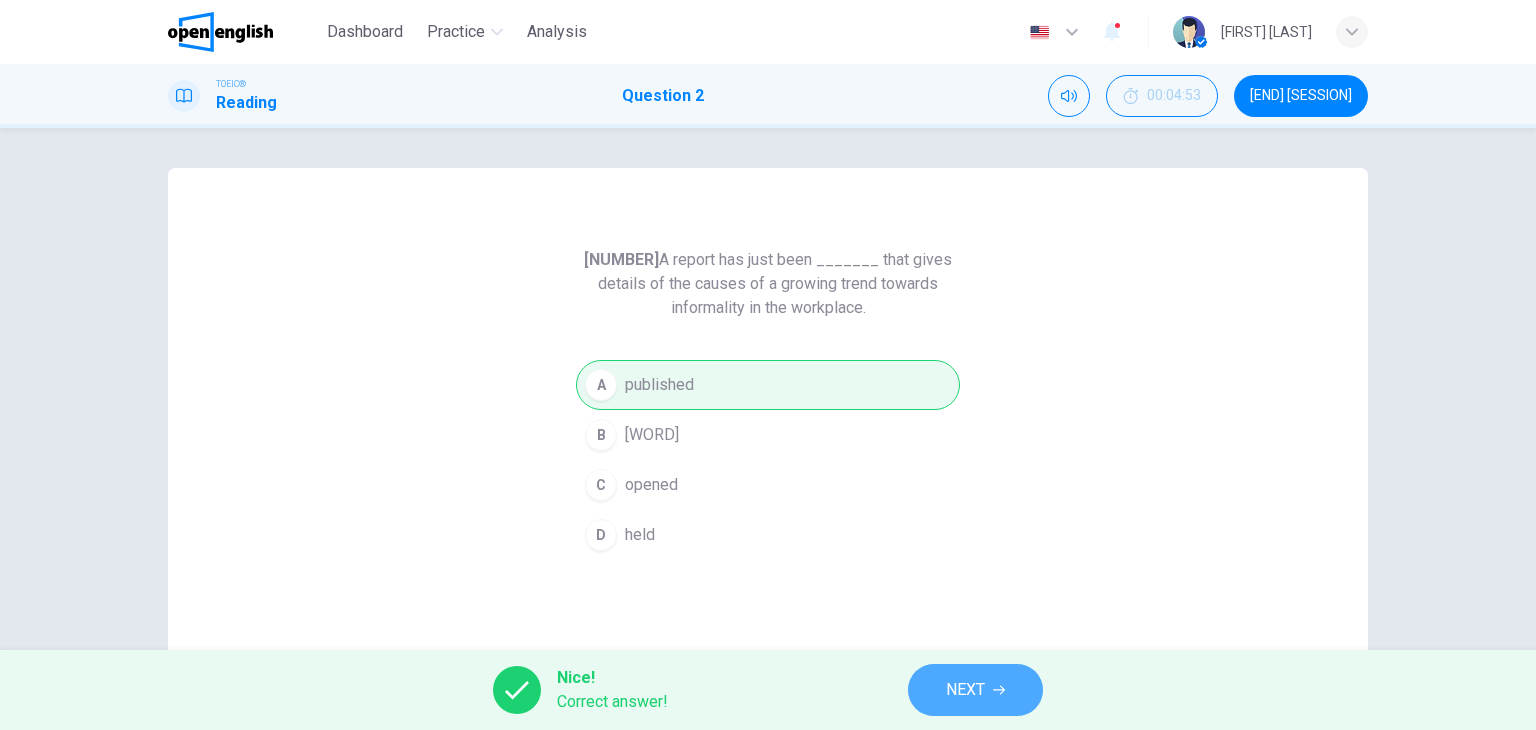 click on "NEXT" at bounding box center [975, 690] 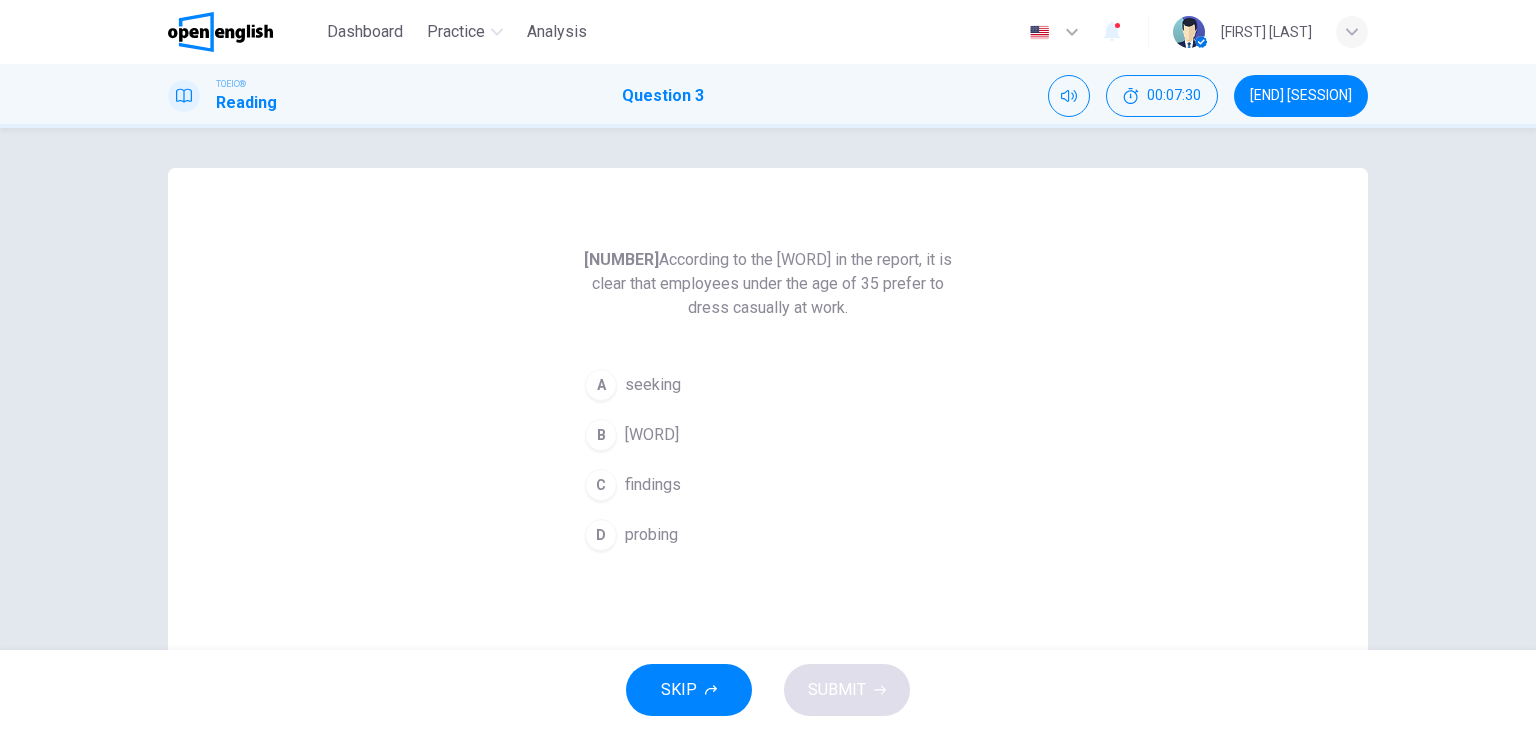 click on "B searching" at bounding box center [768, 435] 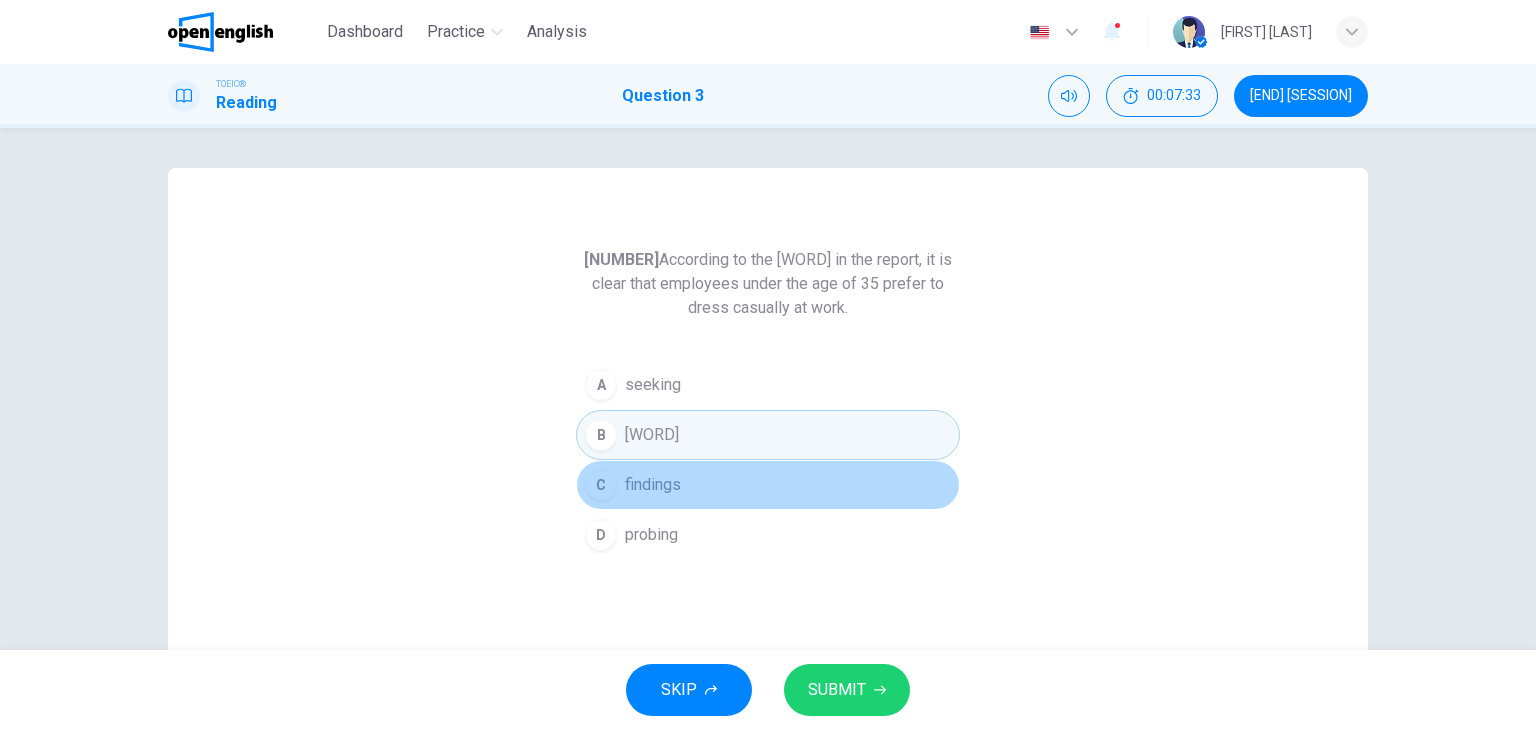 click on "findings" at bounding box center (653, 385) 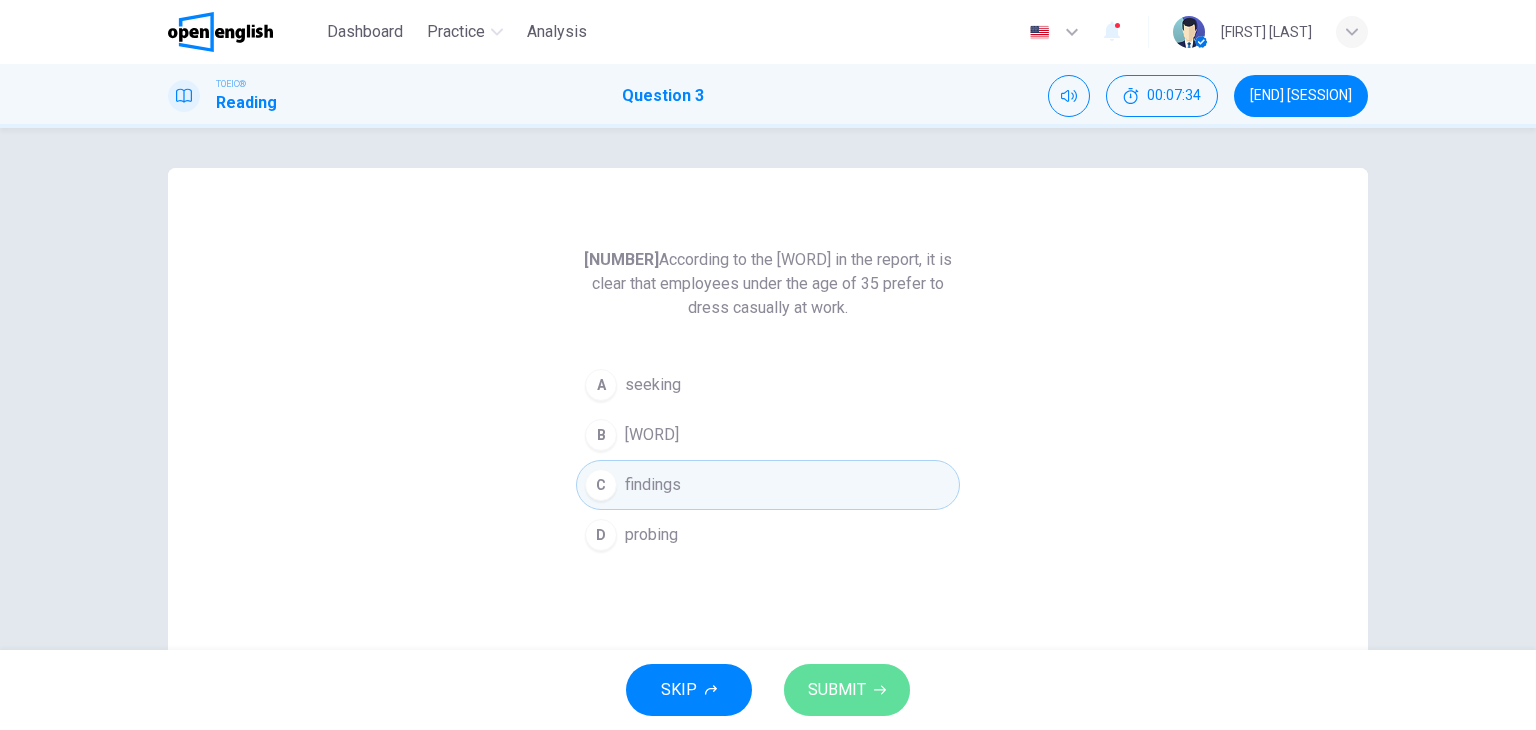 click on "SUBMIT" at bounding box center [837, 690] 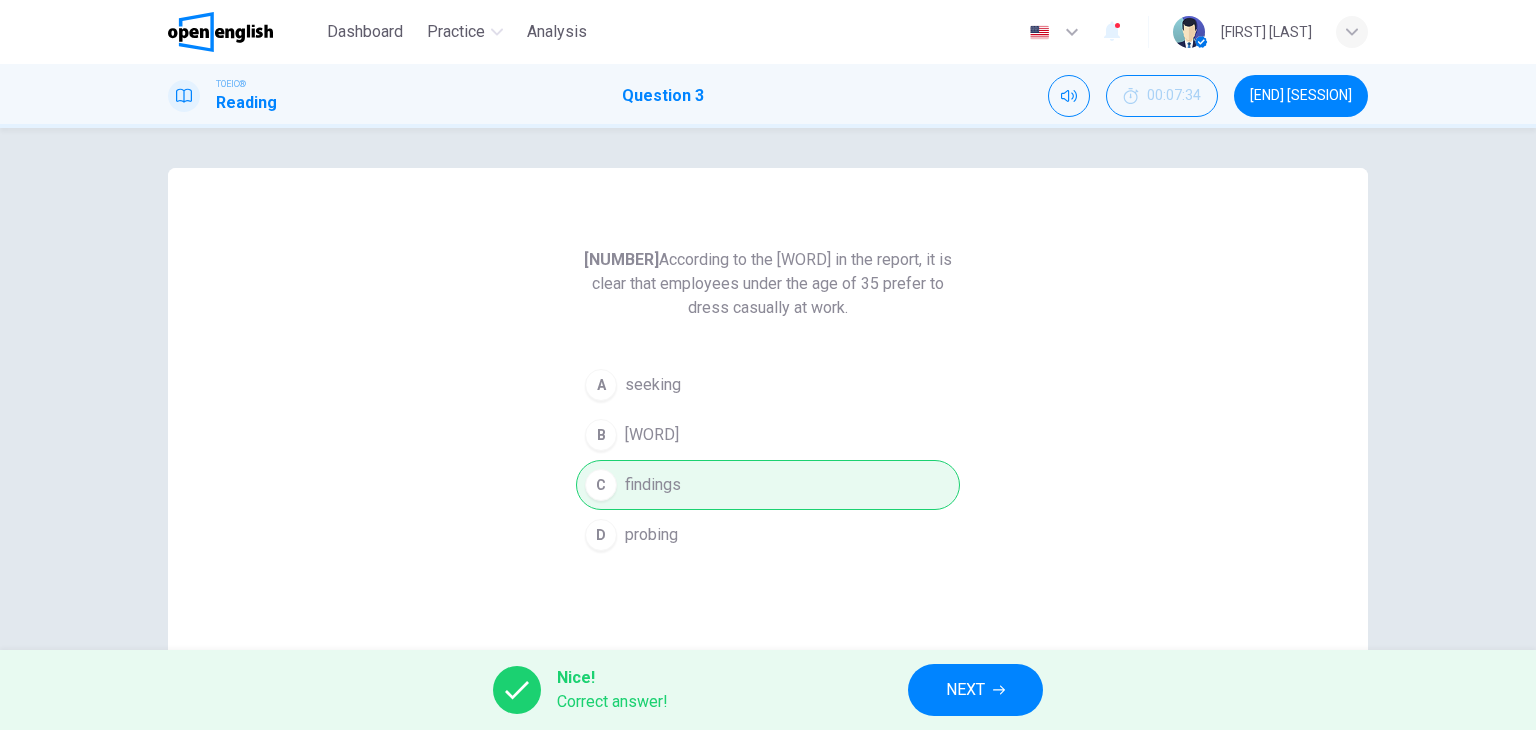click on "Nice! Correct answer! NEXT" at bounding box center (768, 690) 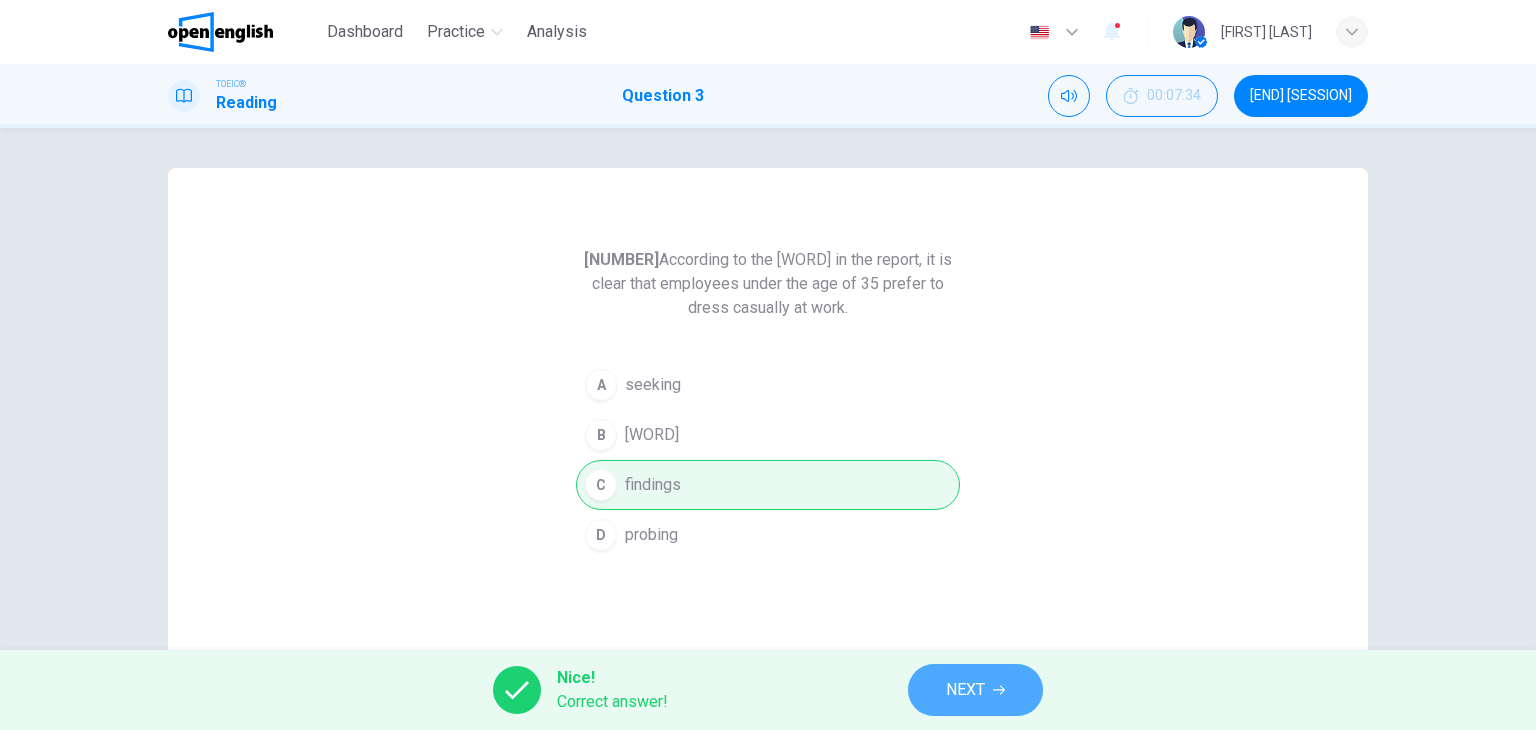 click on "NEXT" at bounding box center (975, 690) 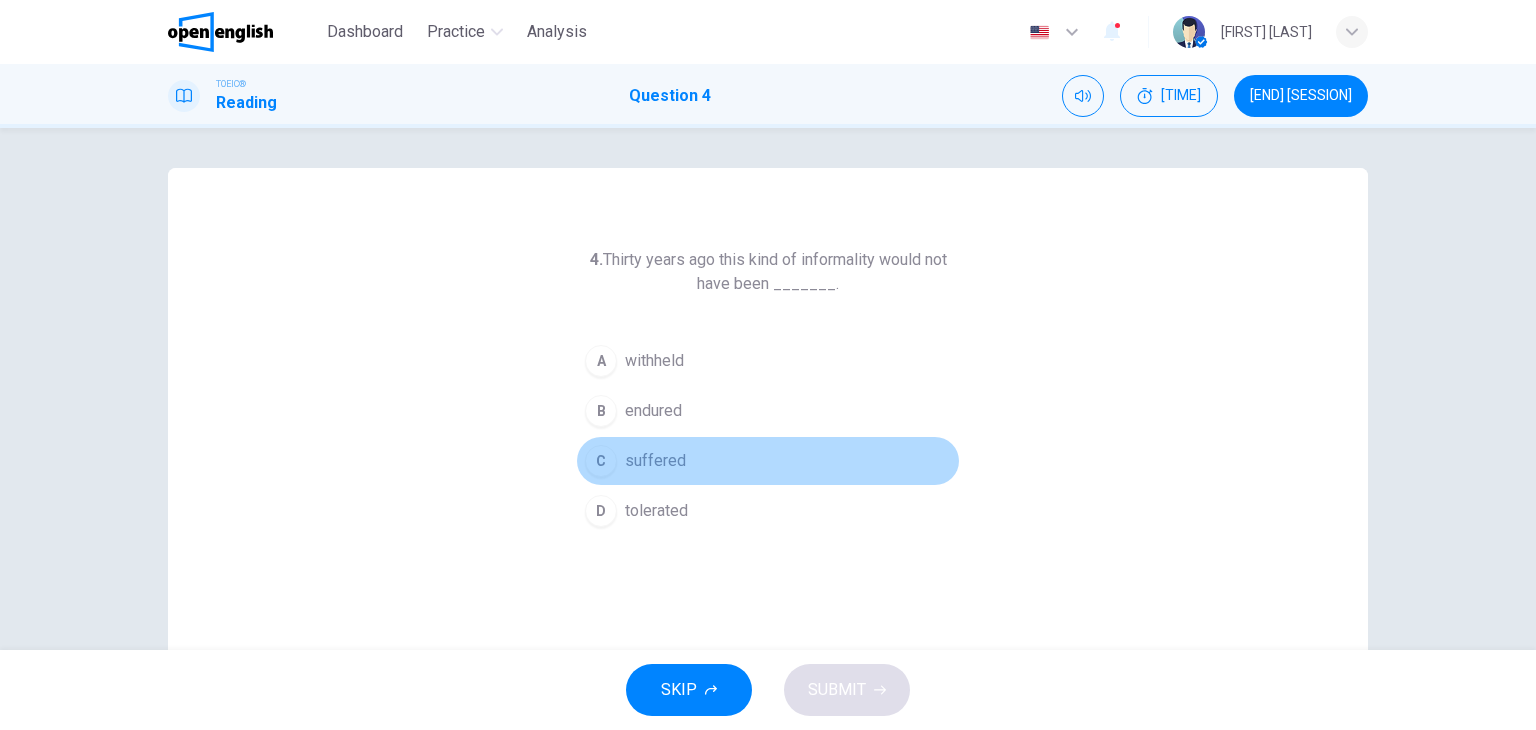 click on "suffered" at bounding box center [654, 361] 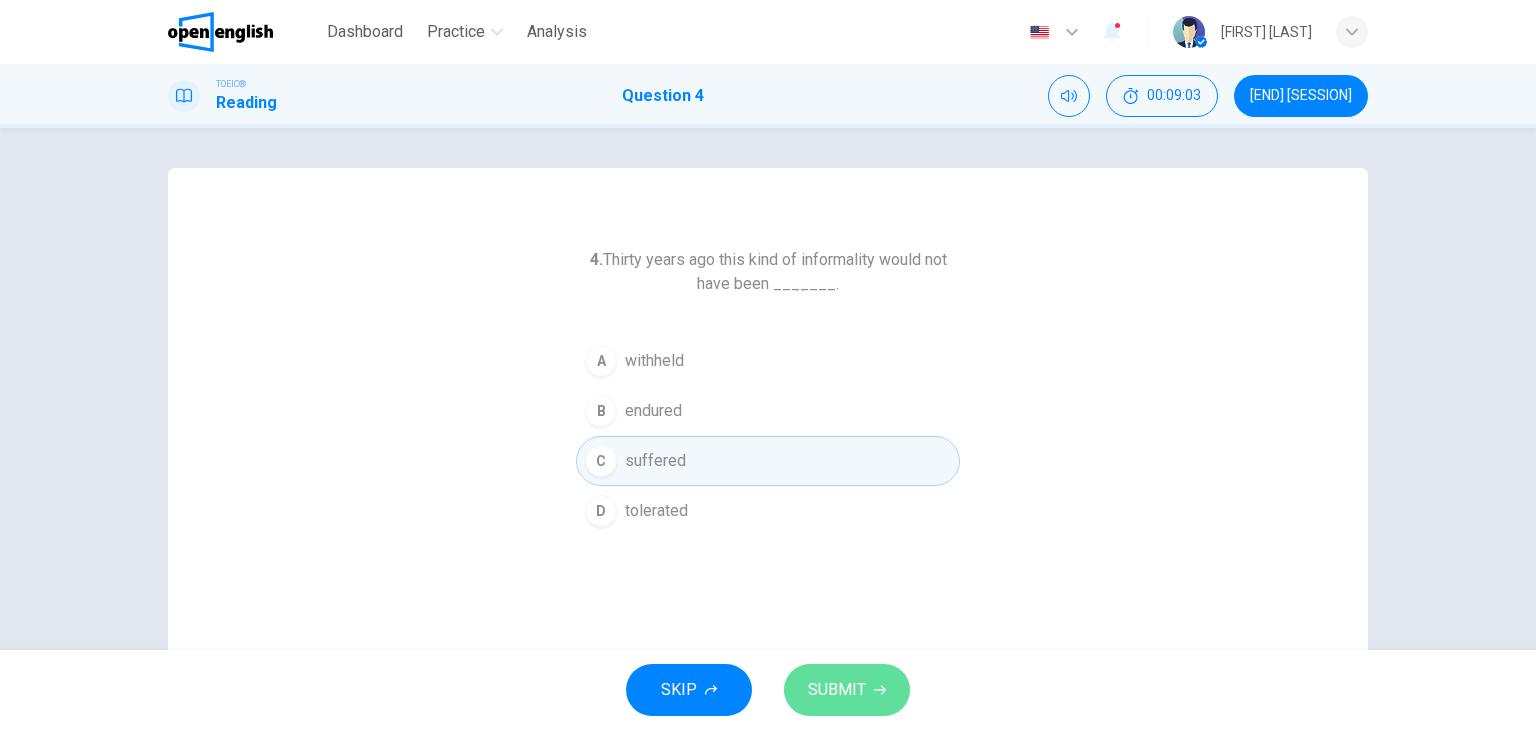 click on "SUBMIT" at bounding box center (847, 690) 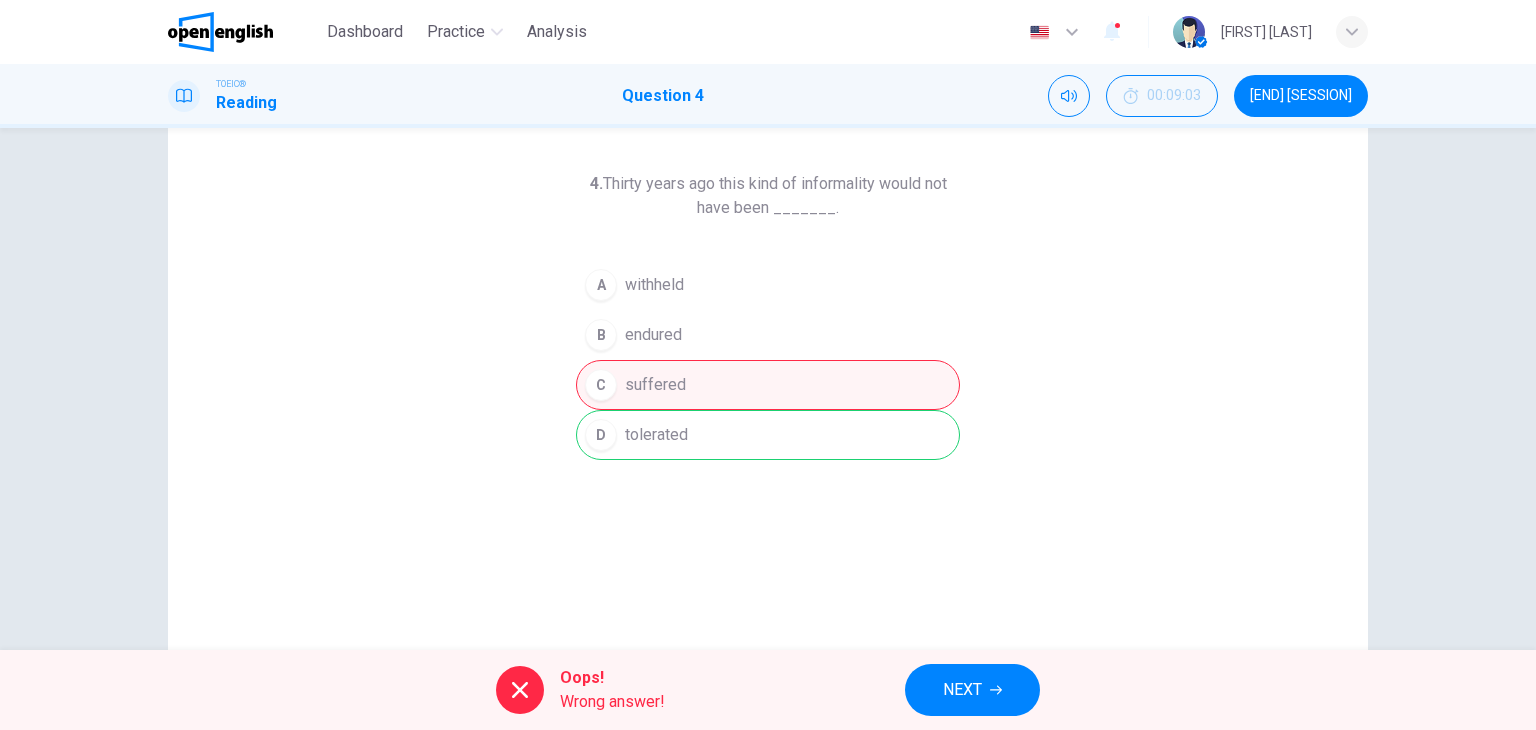 scroll, scrollTop: 78, scrollLeft: 0, axis: vertical 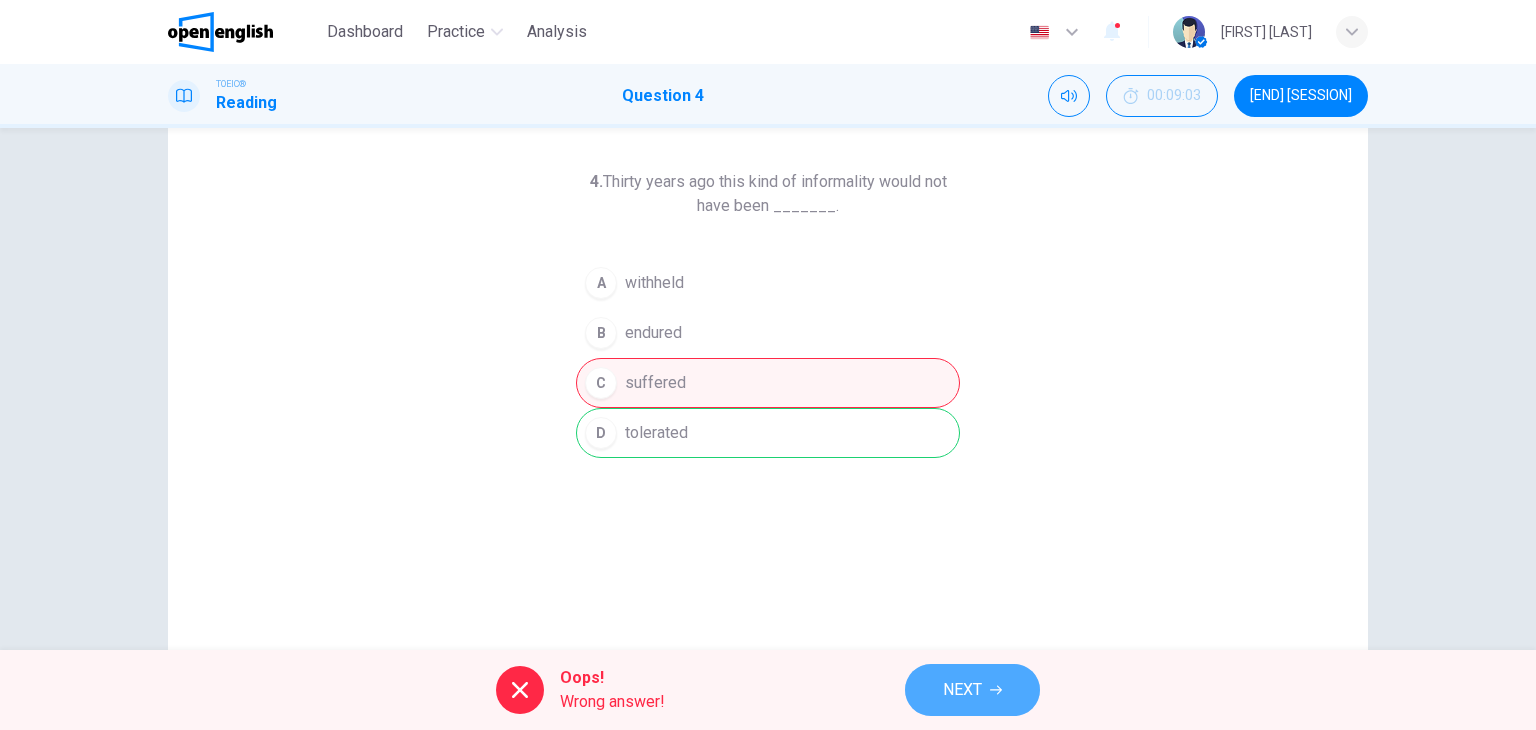 click on "NEXT" at bounding box center (972, 690) 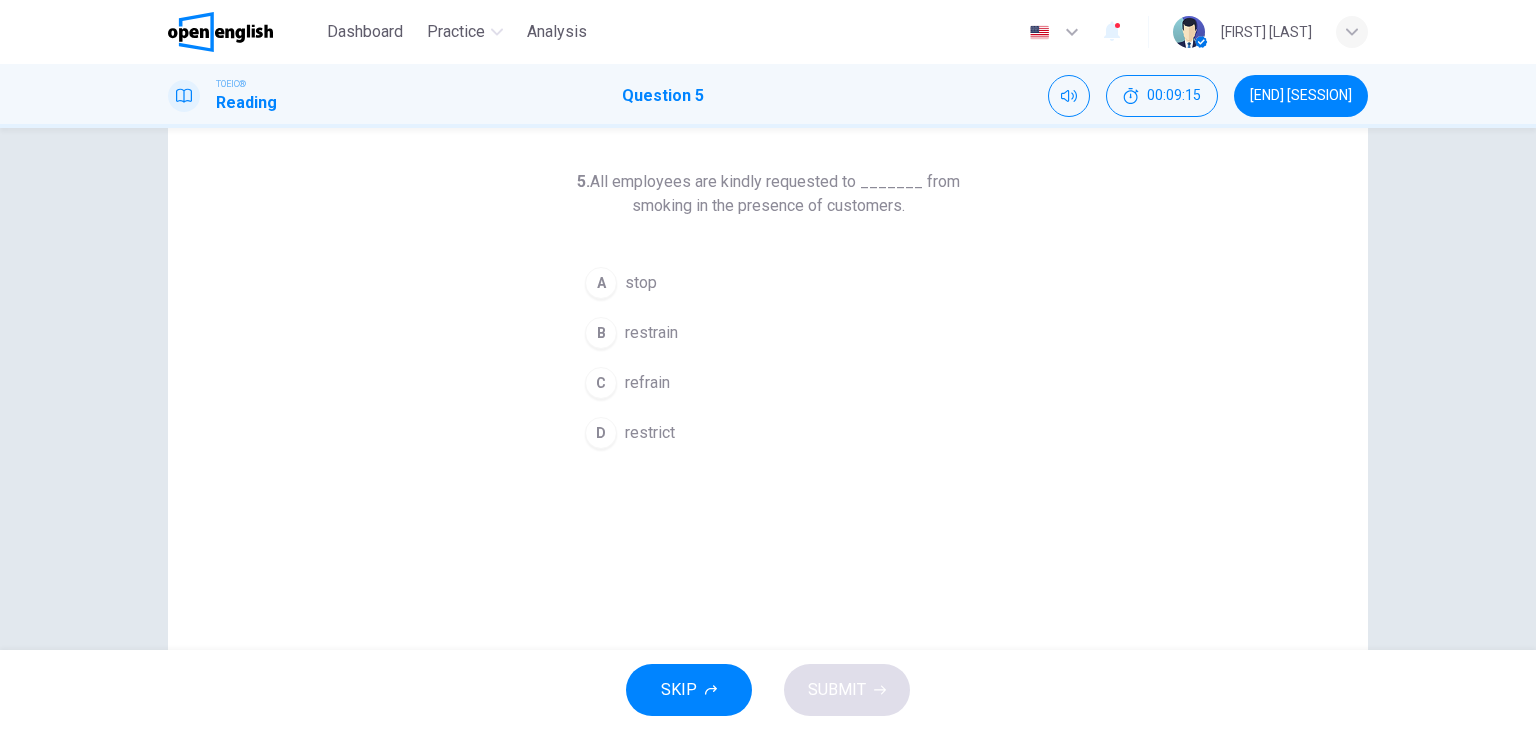 click on "5. All employees are kindly requested to _______ from smoking in the presence of customers." at bounding box center [768, 194] 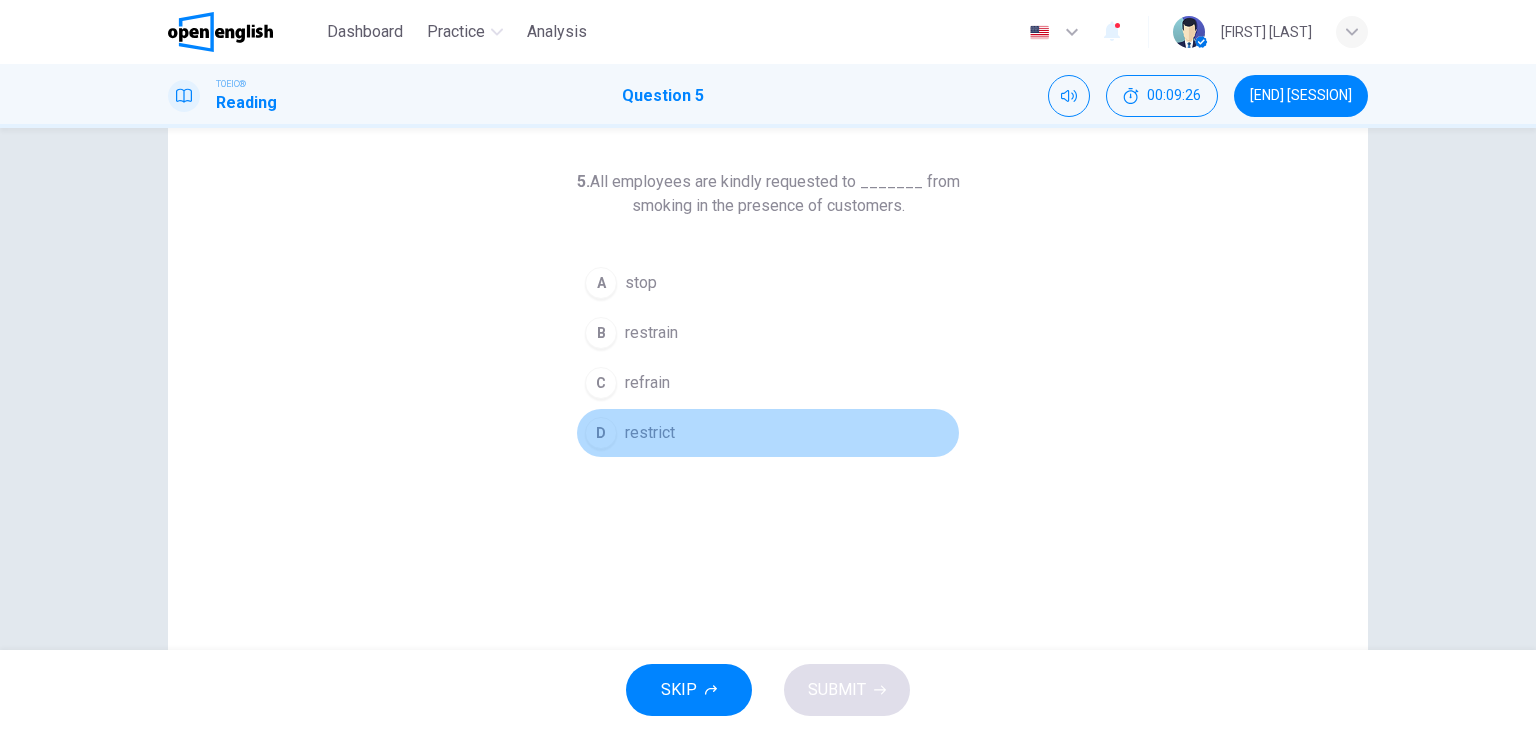 click on "restrict" at bounding box center (641, 283) 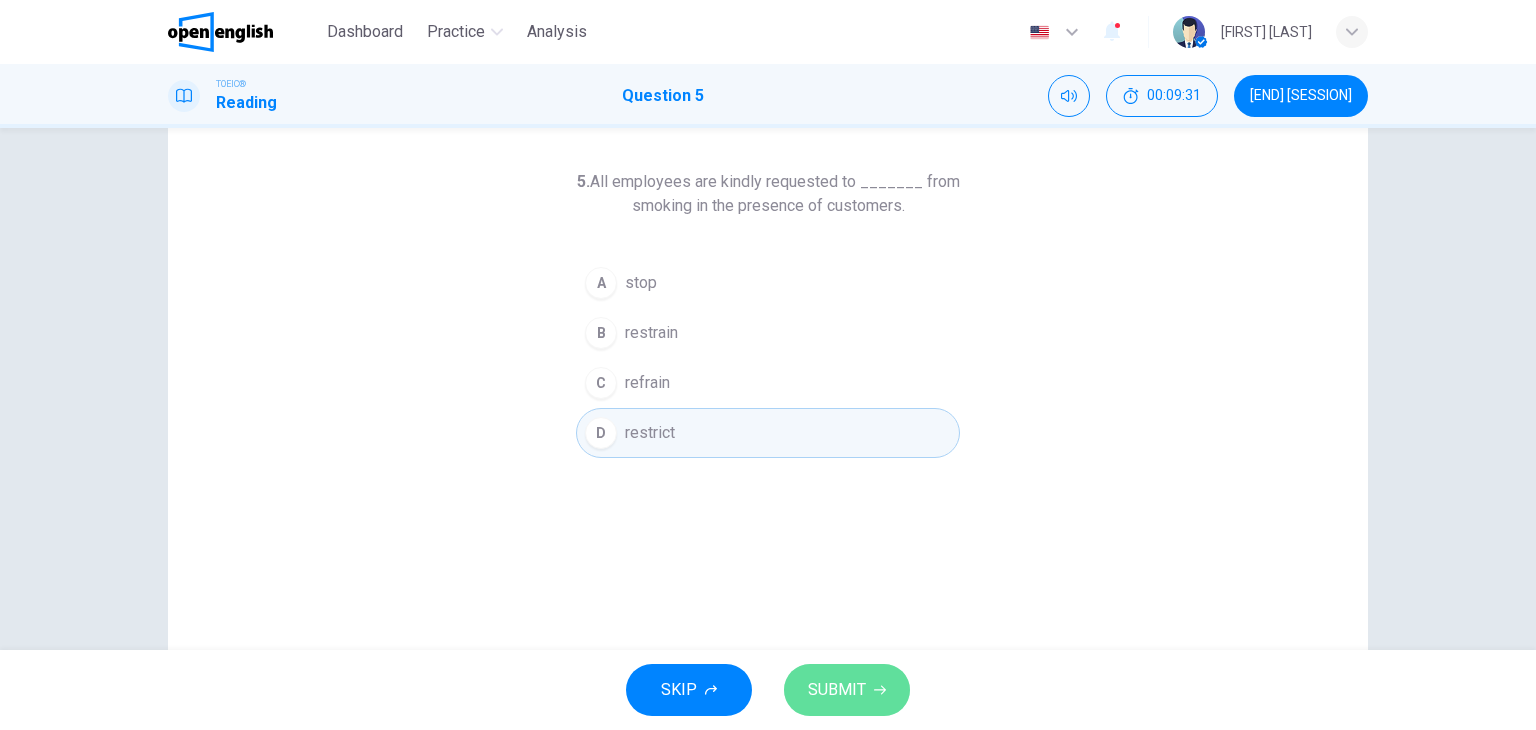 click on "SUBMIT" at bounding box center (837, 690) 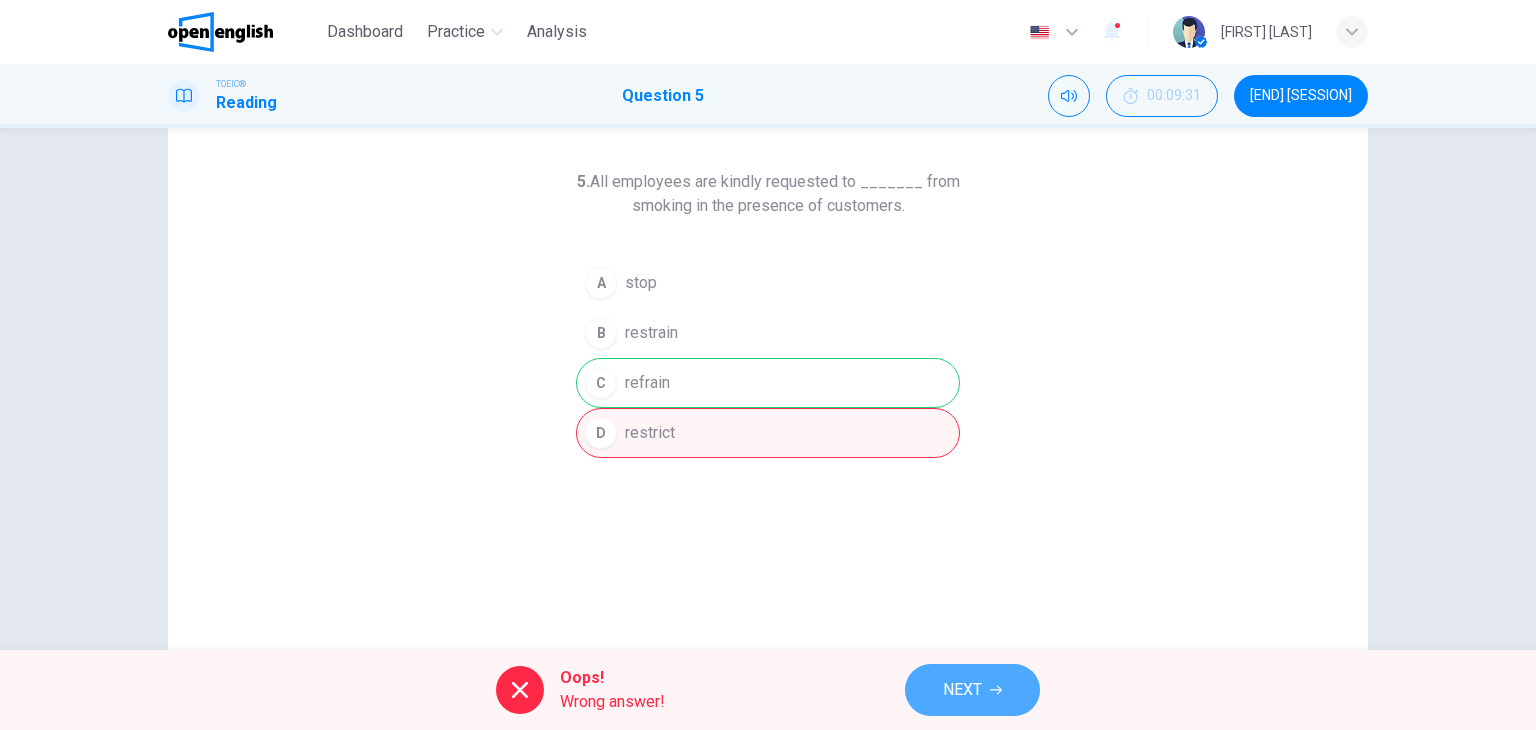 click on "NEXT" at bounding box center (972, 690) 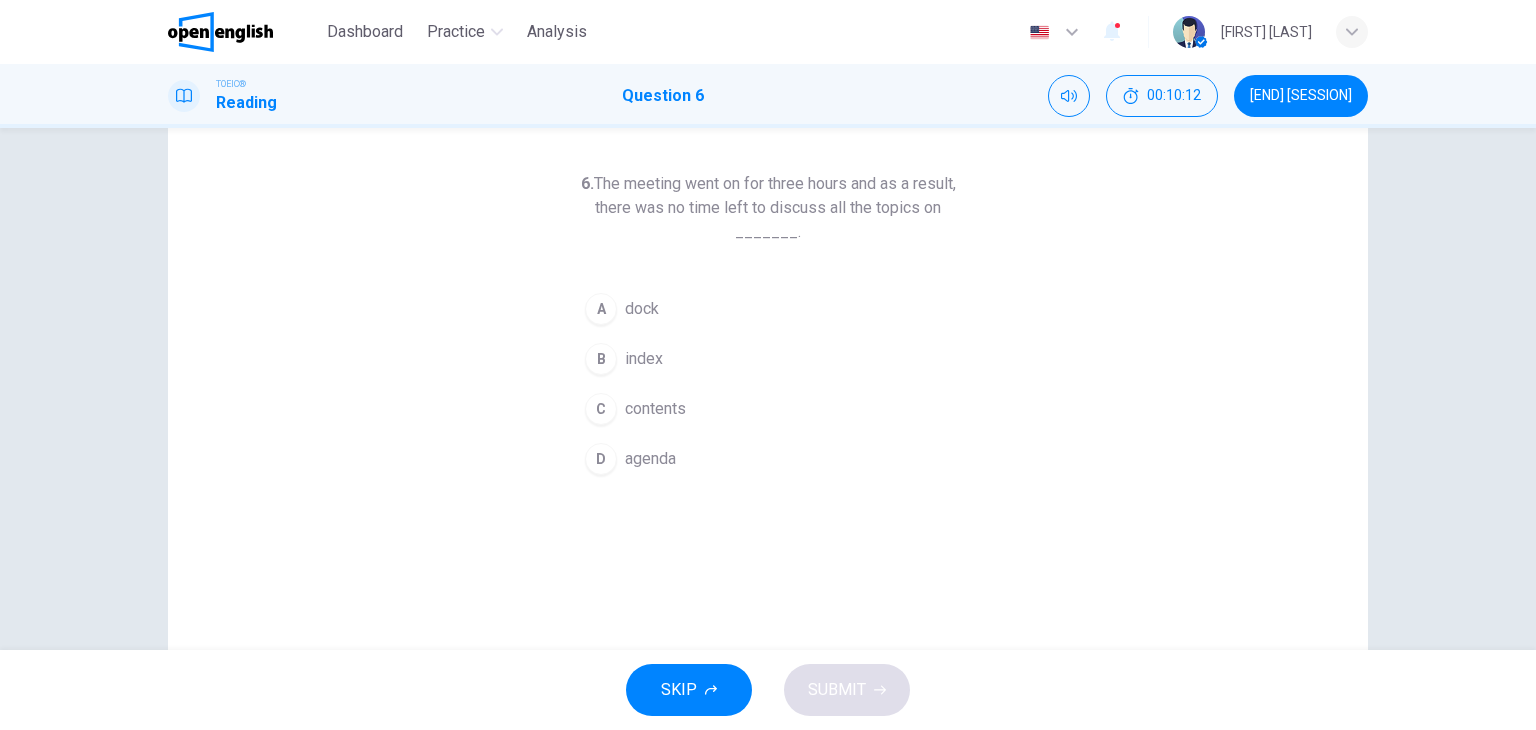 scroll, scrollTop: 75, scrollLeft: 0, axis: vertical 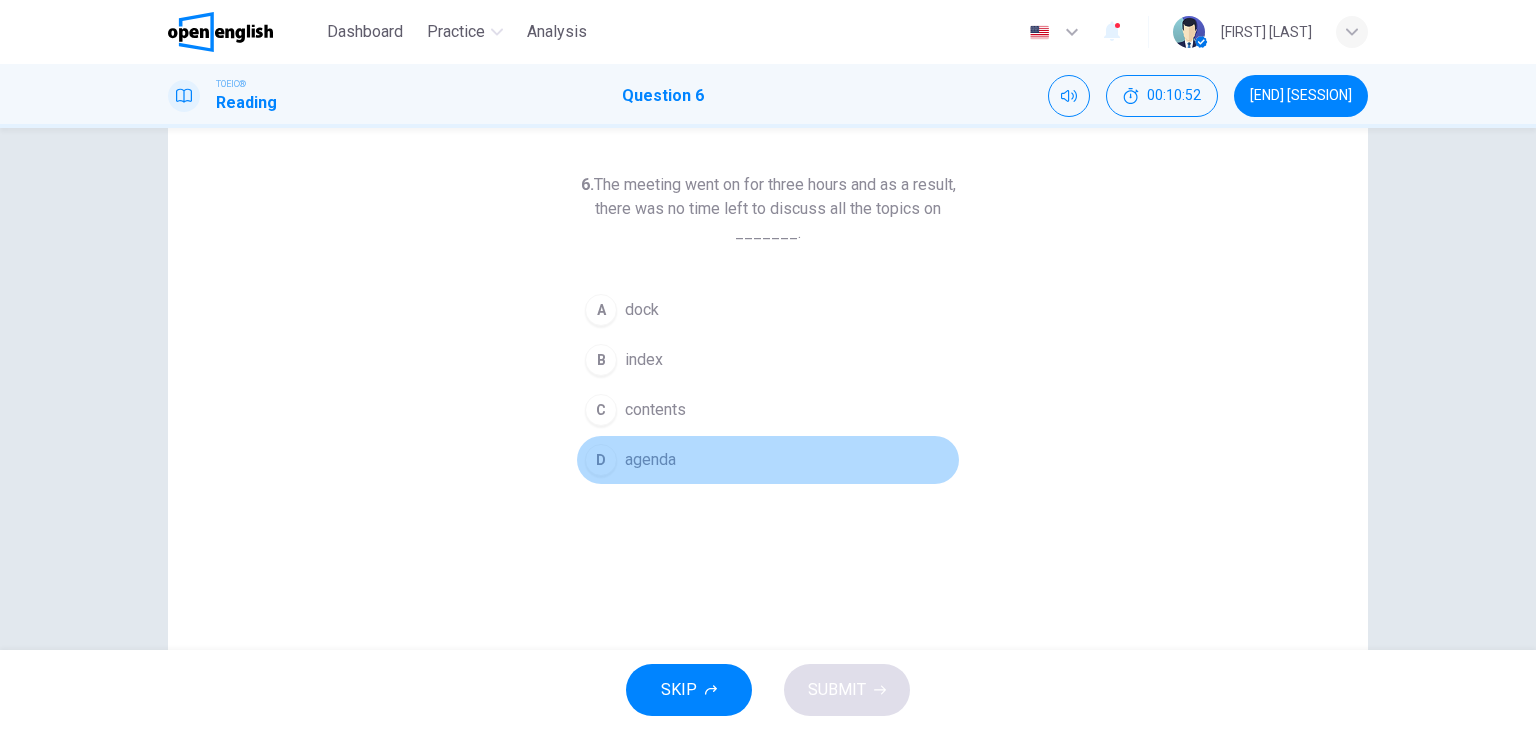 click on "D agenda" at bounding box center (768, 460) 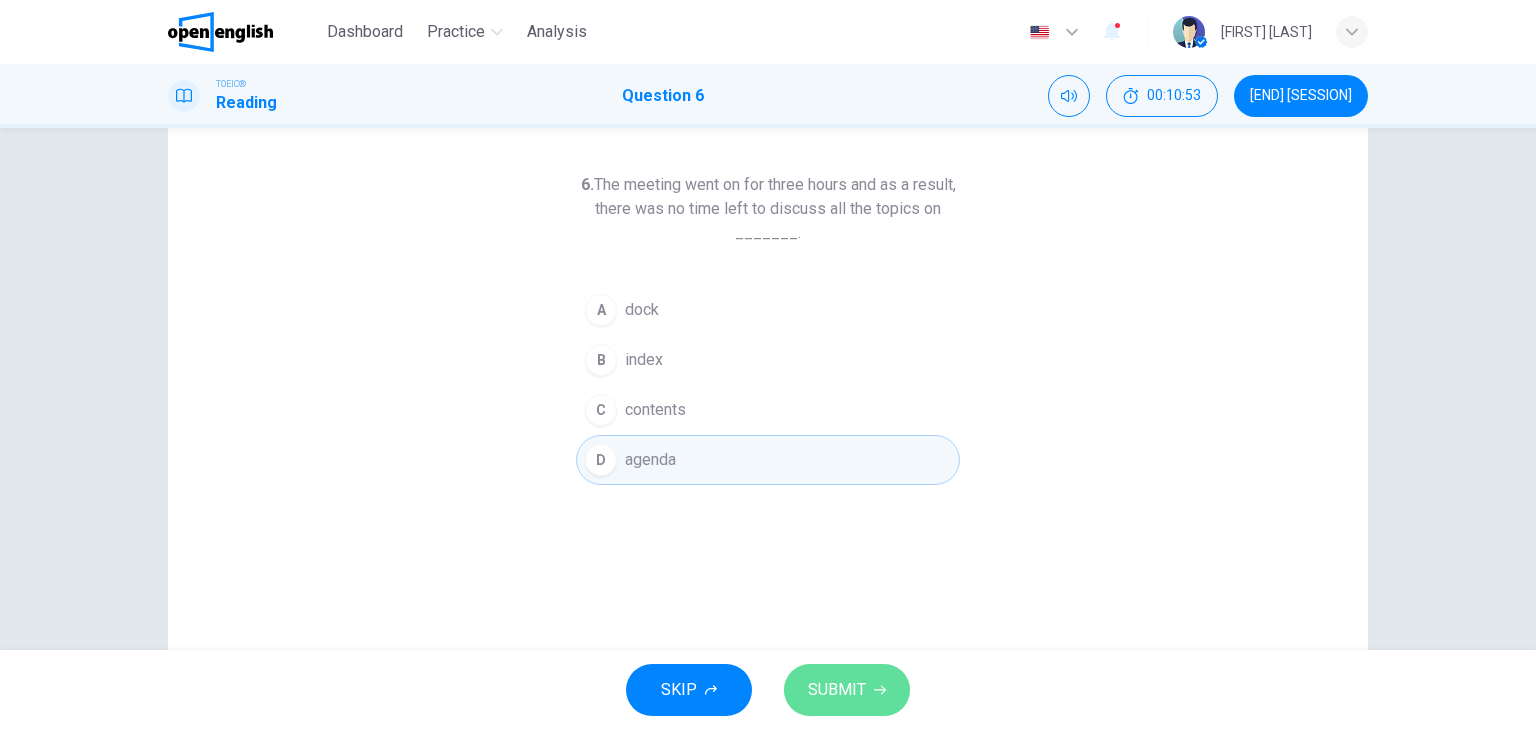 click on "SUBMIT" at bounding box center [837, 690] 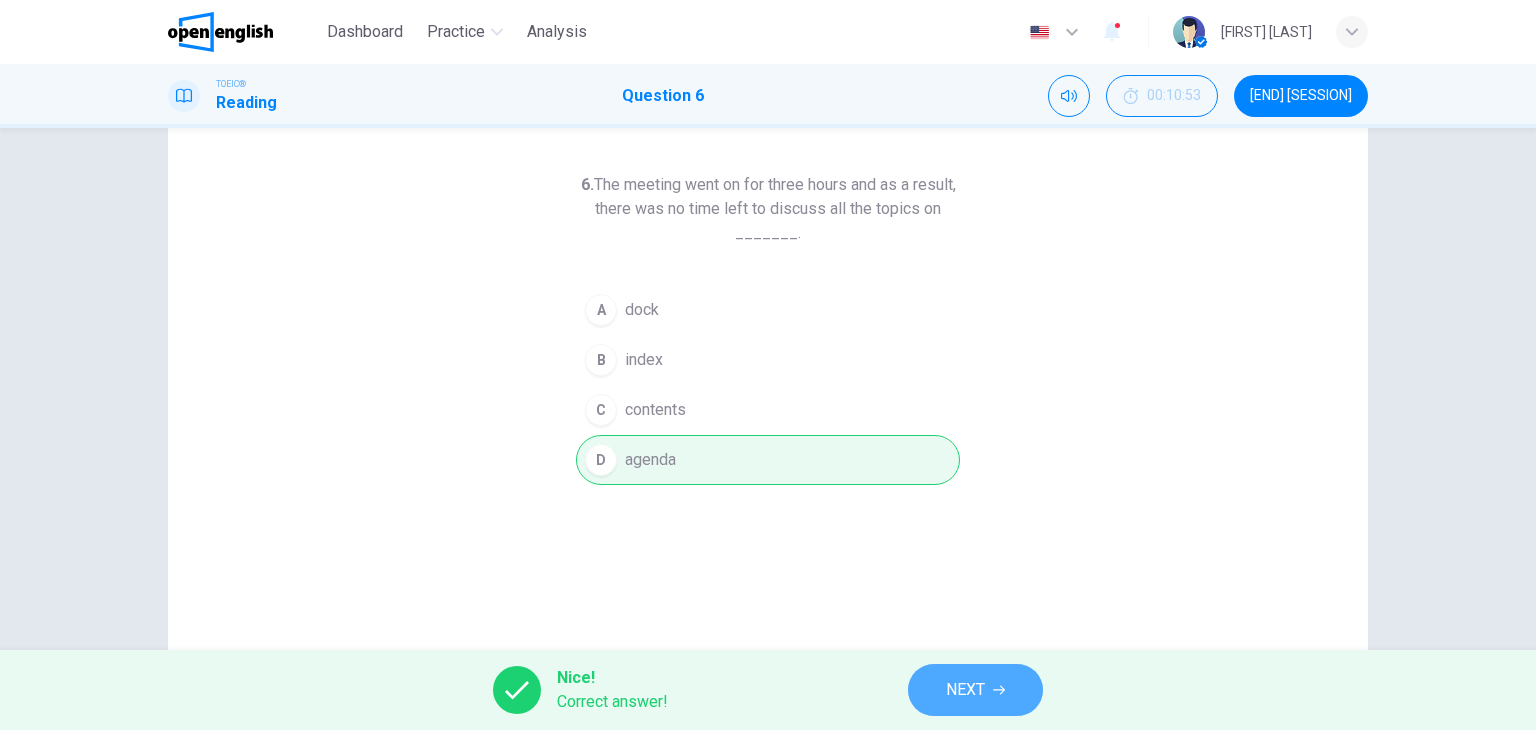 click on "NEXT" at bounding box center (965, 690) 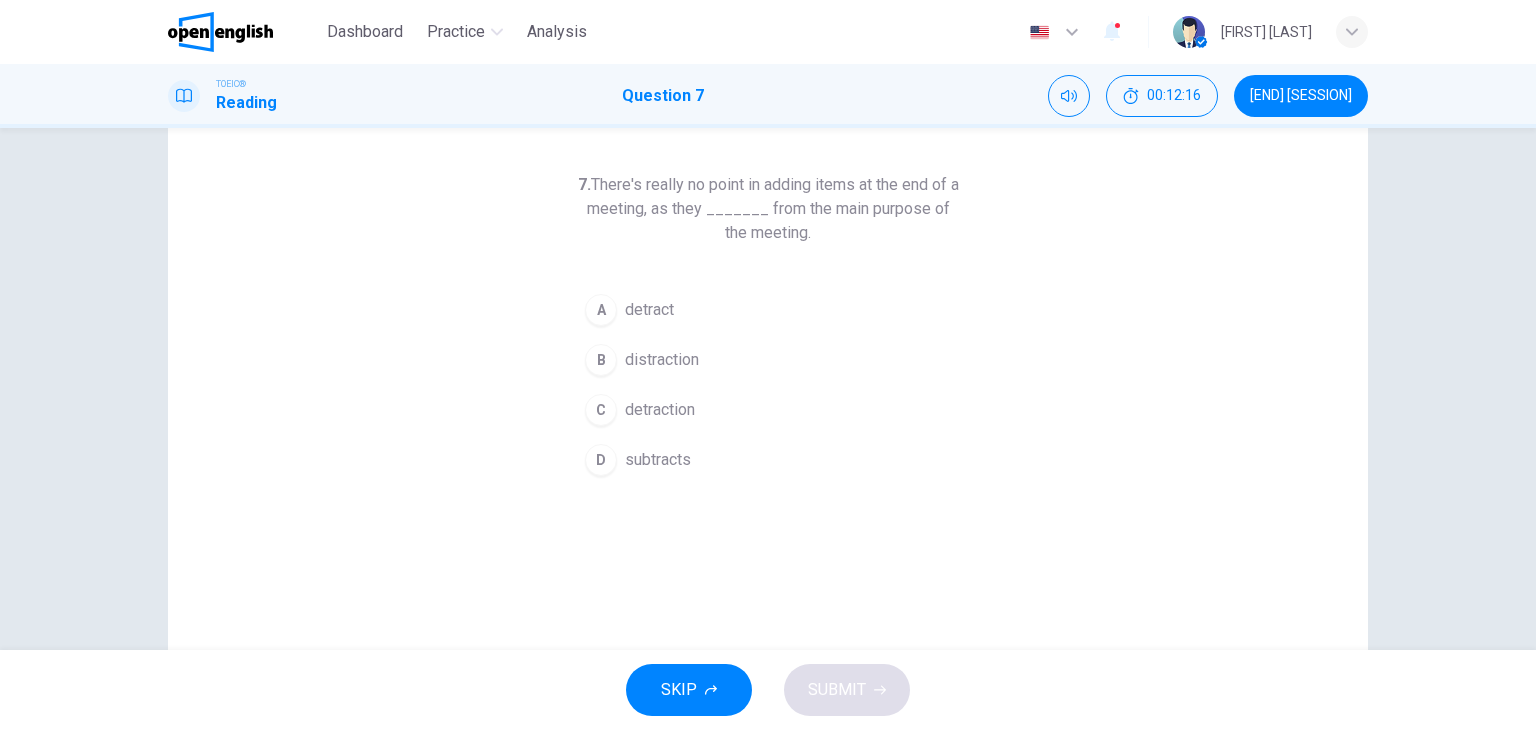 drag, startPoint x: 768, startPoint y: 207, endPoint x: 835, endPoint y: 212, distance: 67.18631 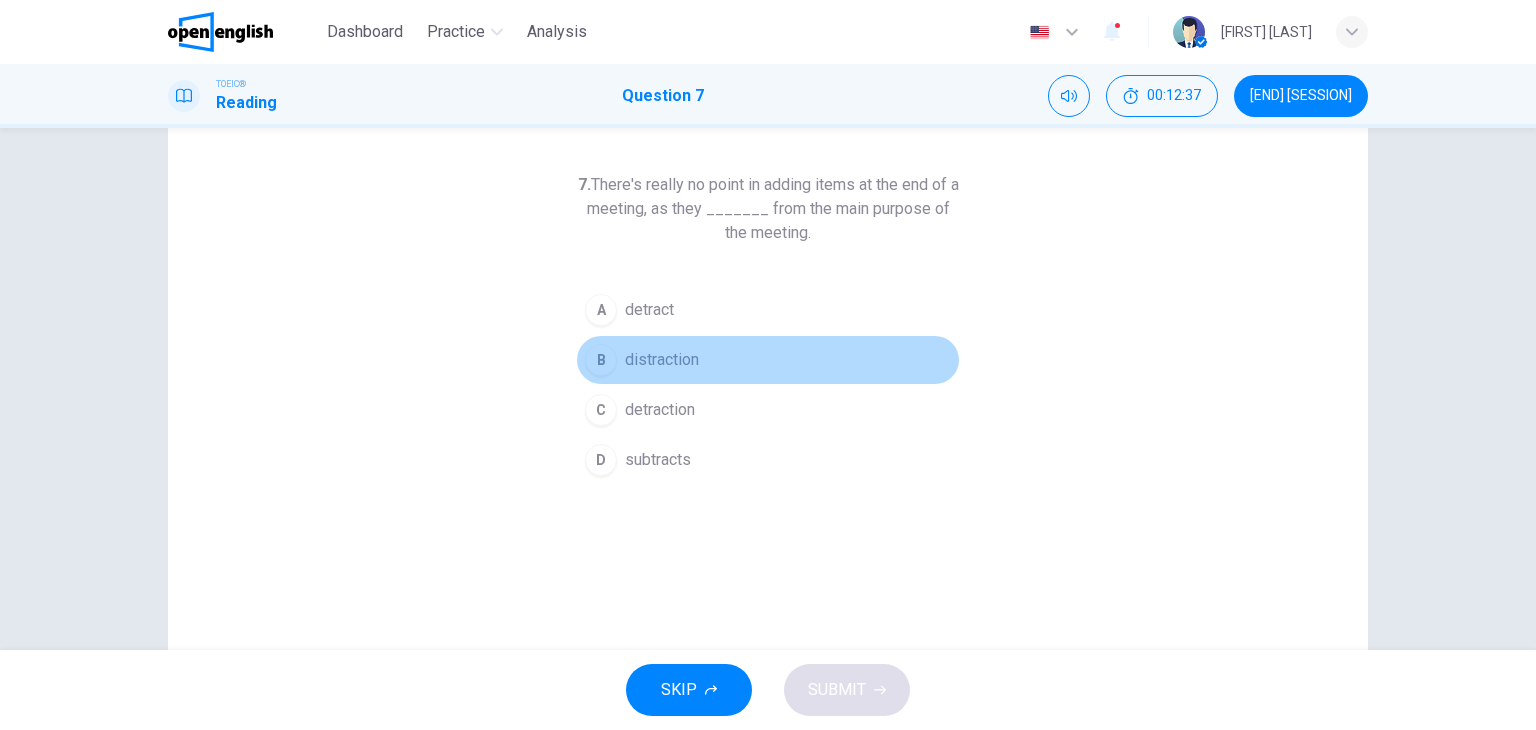 click on "distraction" at bounding box center (649, 310) 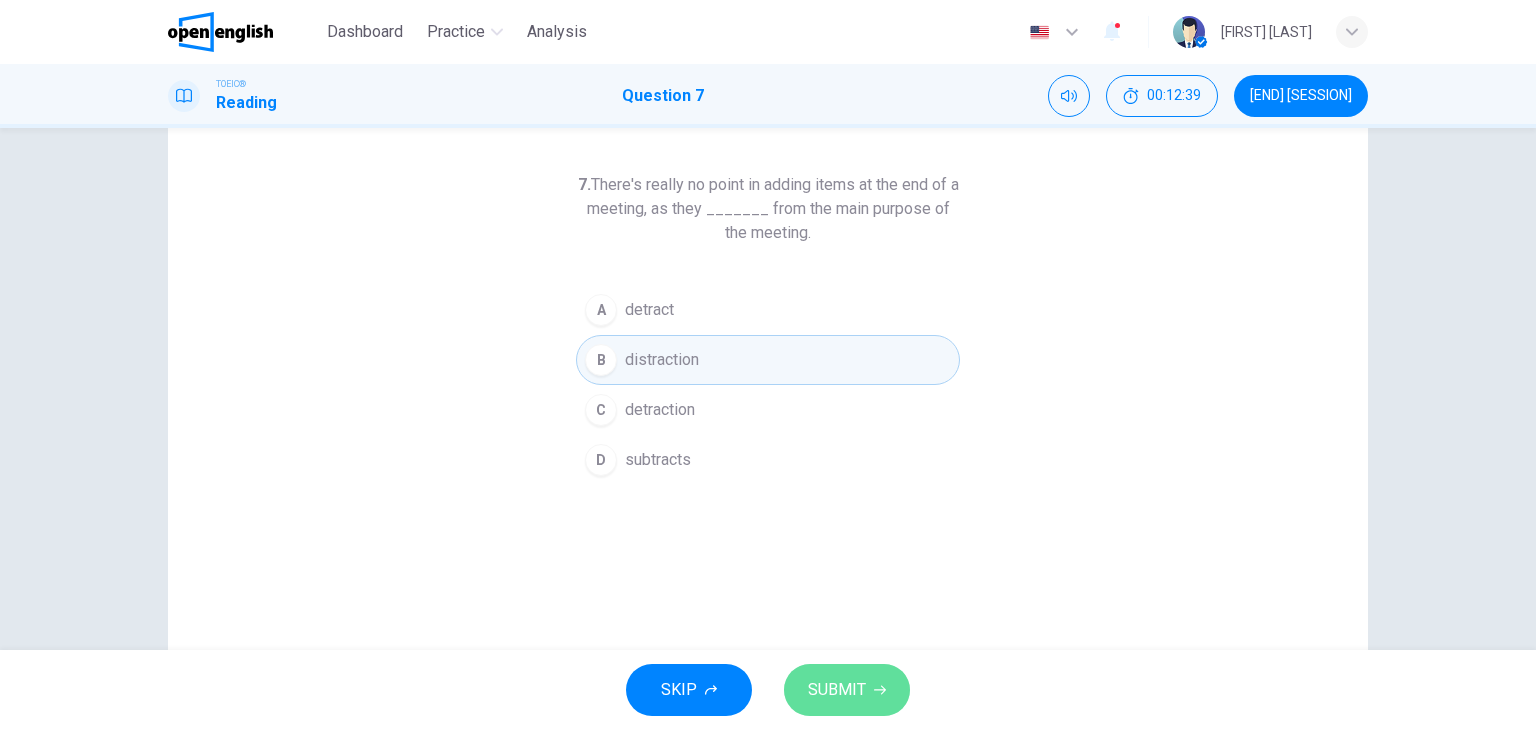 click on "SUBMIT" at bounding box center (837, 690) 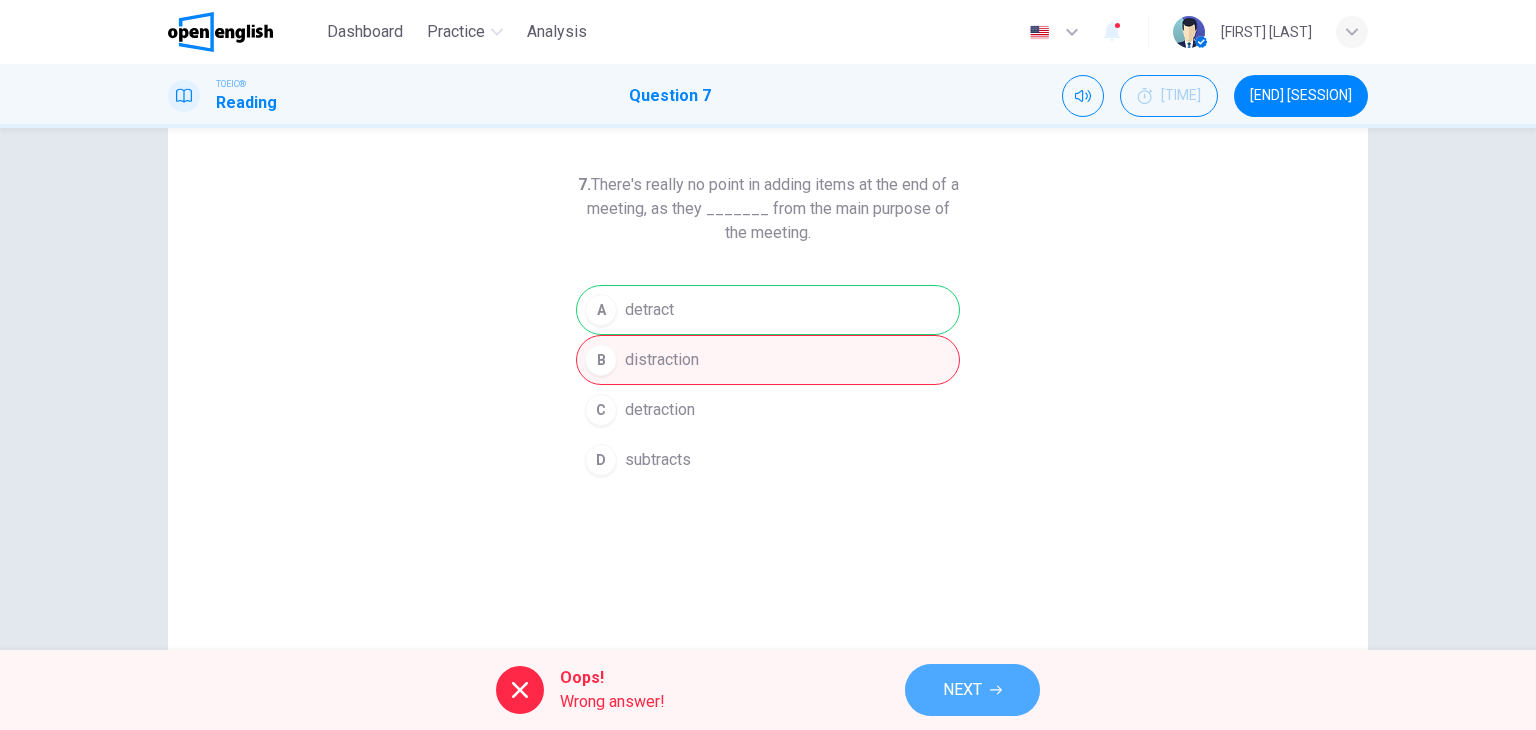 click on "NEXT" at bounding box center [972, 690] 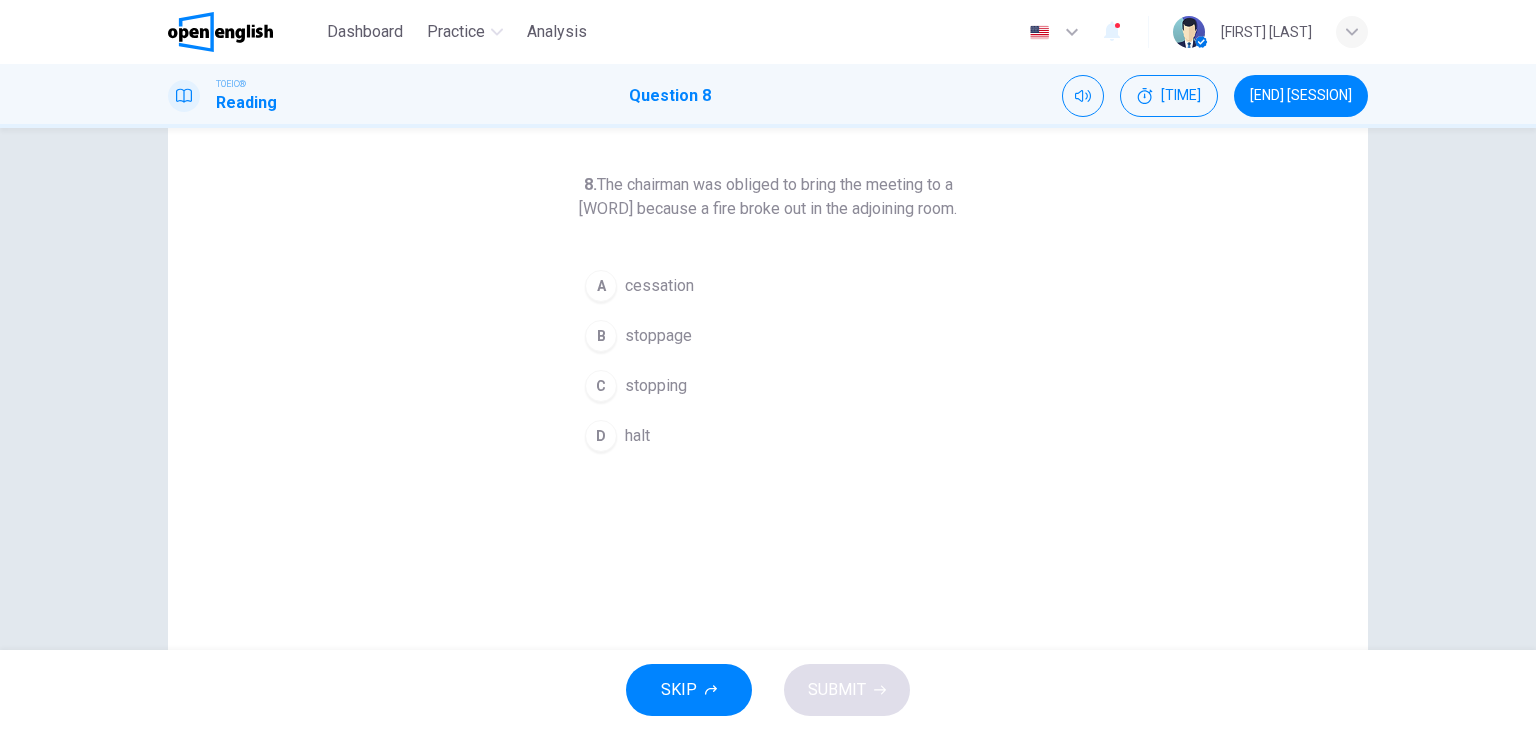 click on "The chairman was obliged to bring the meeting to a [WORD] because a fire broke out in the adjoining room." at bounding box center (768, 197) 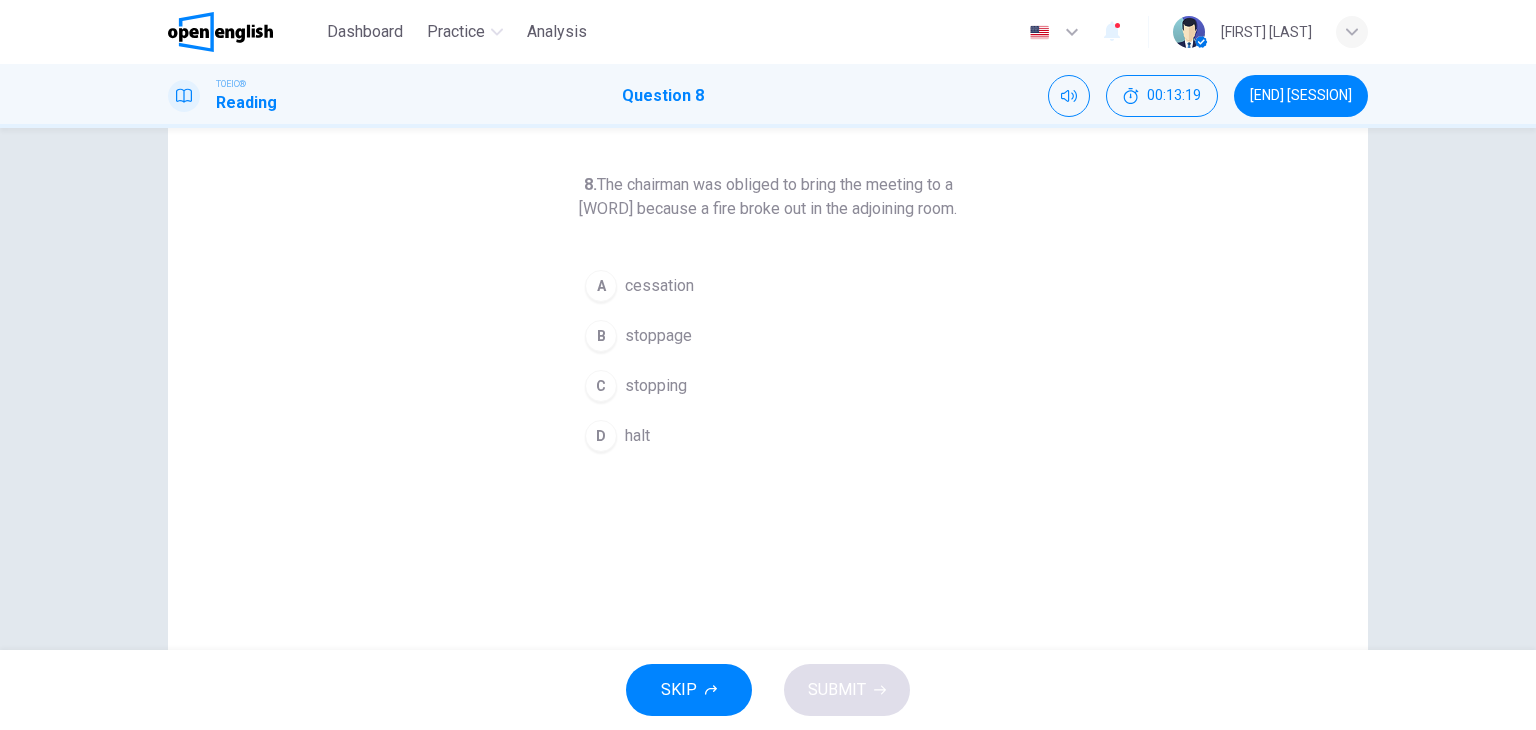 click on "The chairman was obliged to bring the meeting to a [WORD] because a fire broke out in the adjoining room." at bounding box center (768, 197) 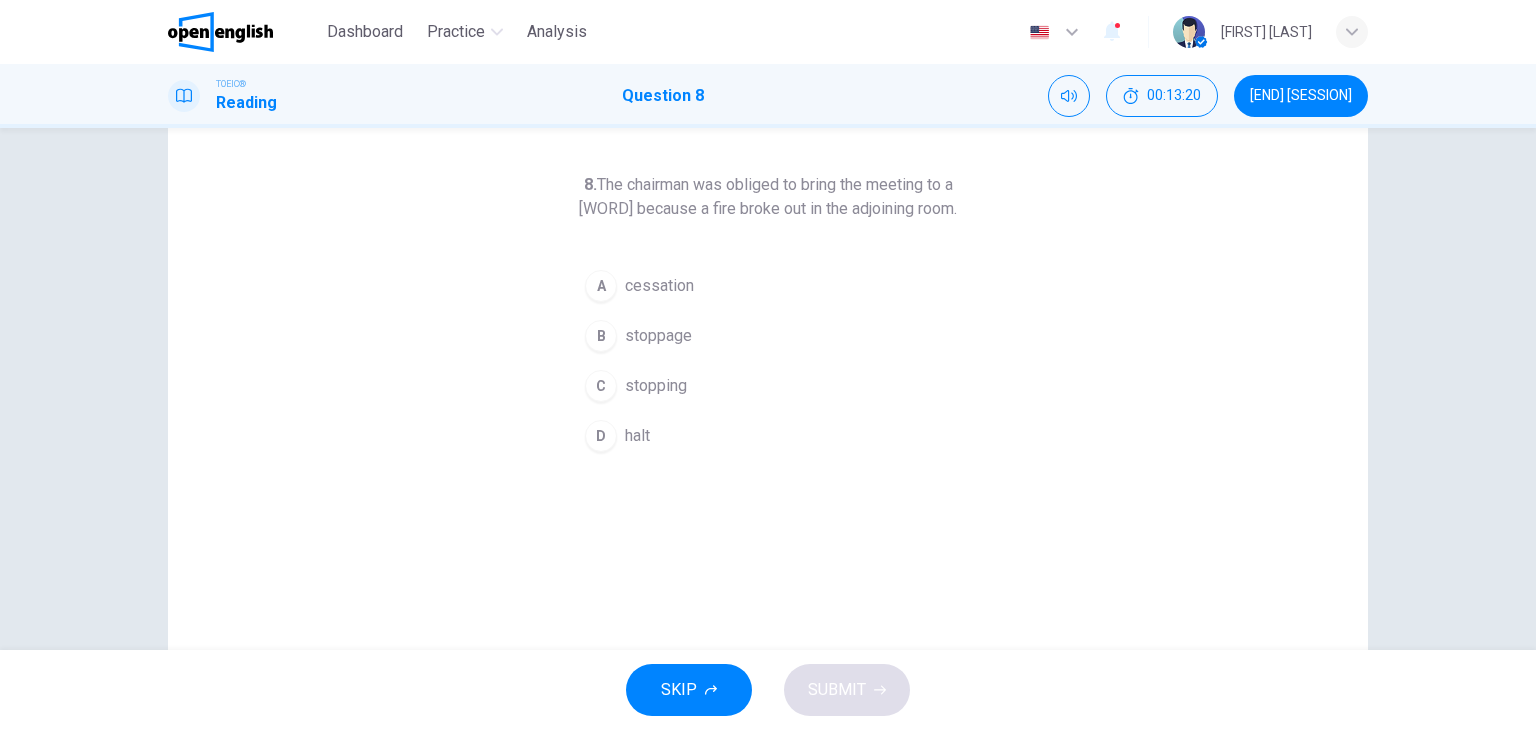 scroll, scrollTop: 76, scrollLeft: 0, axis: vertical 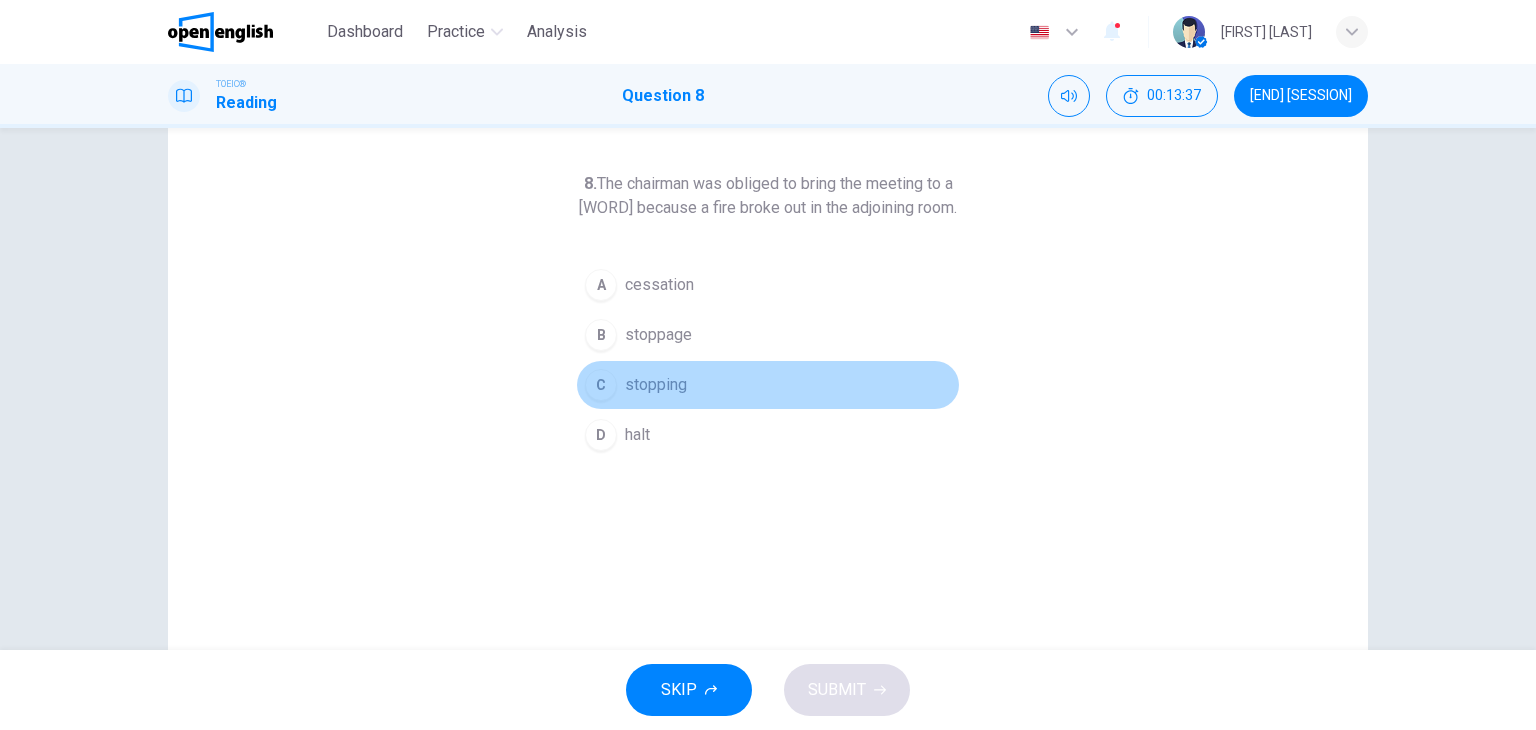 click on "C" at bounding box center (601, 285) 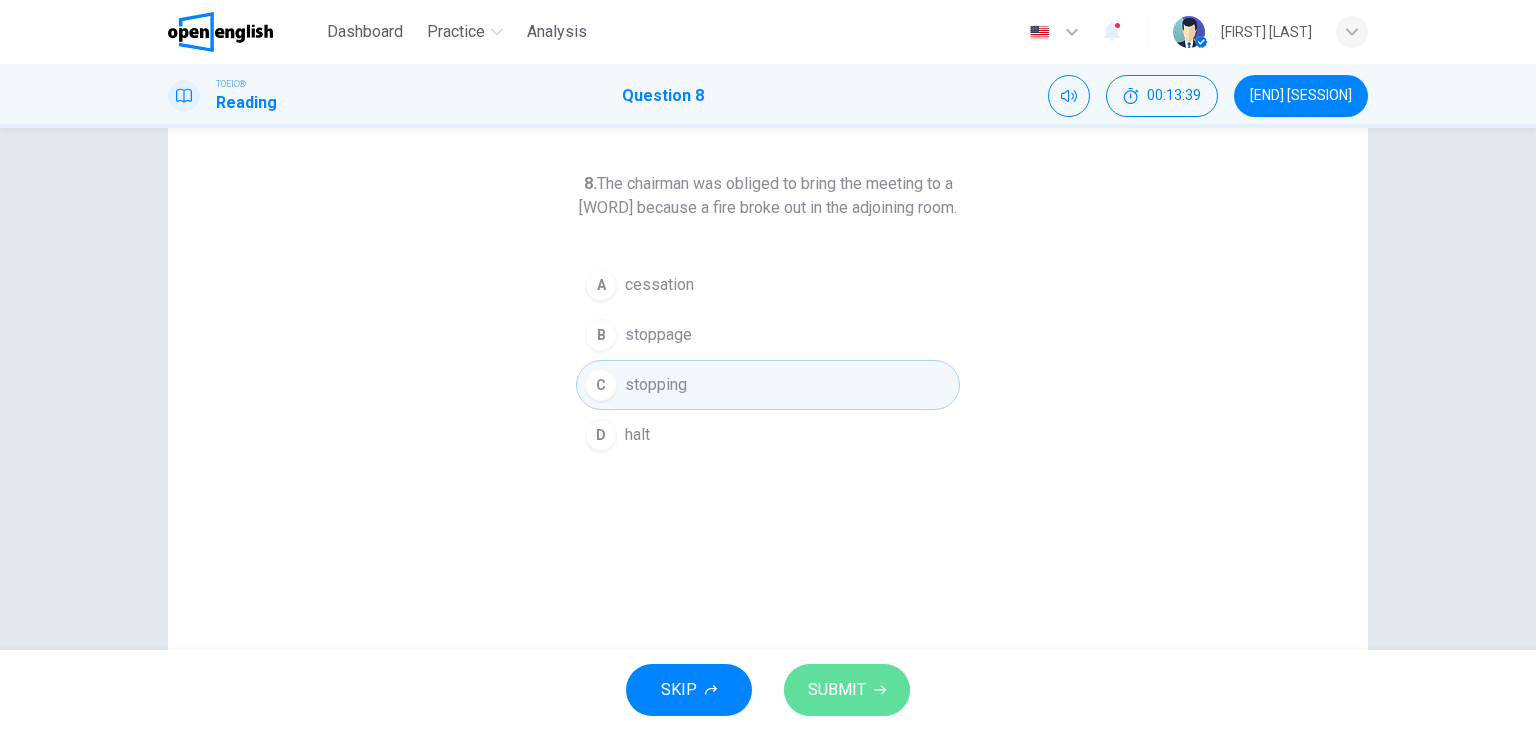 click on "SUBMIT" at bounding box center [837, 690] 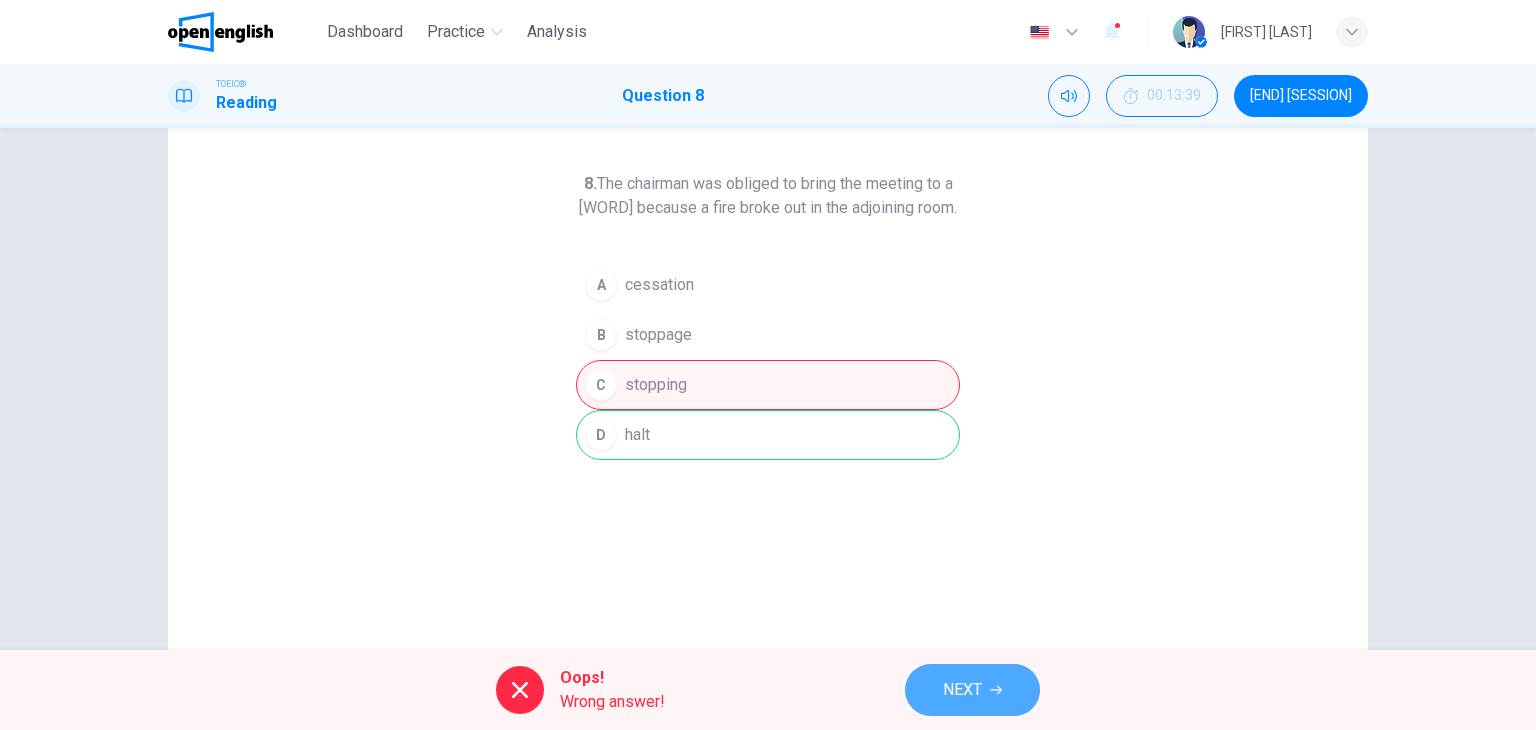 click on "NEXT" at bounding box center [972, 690] 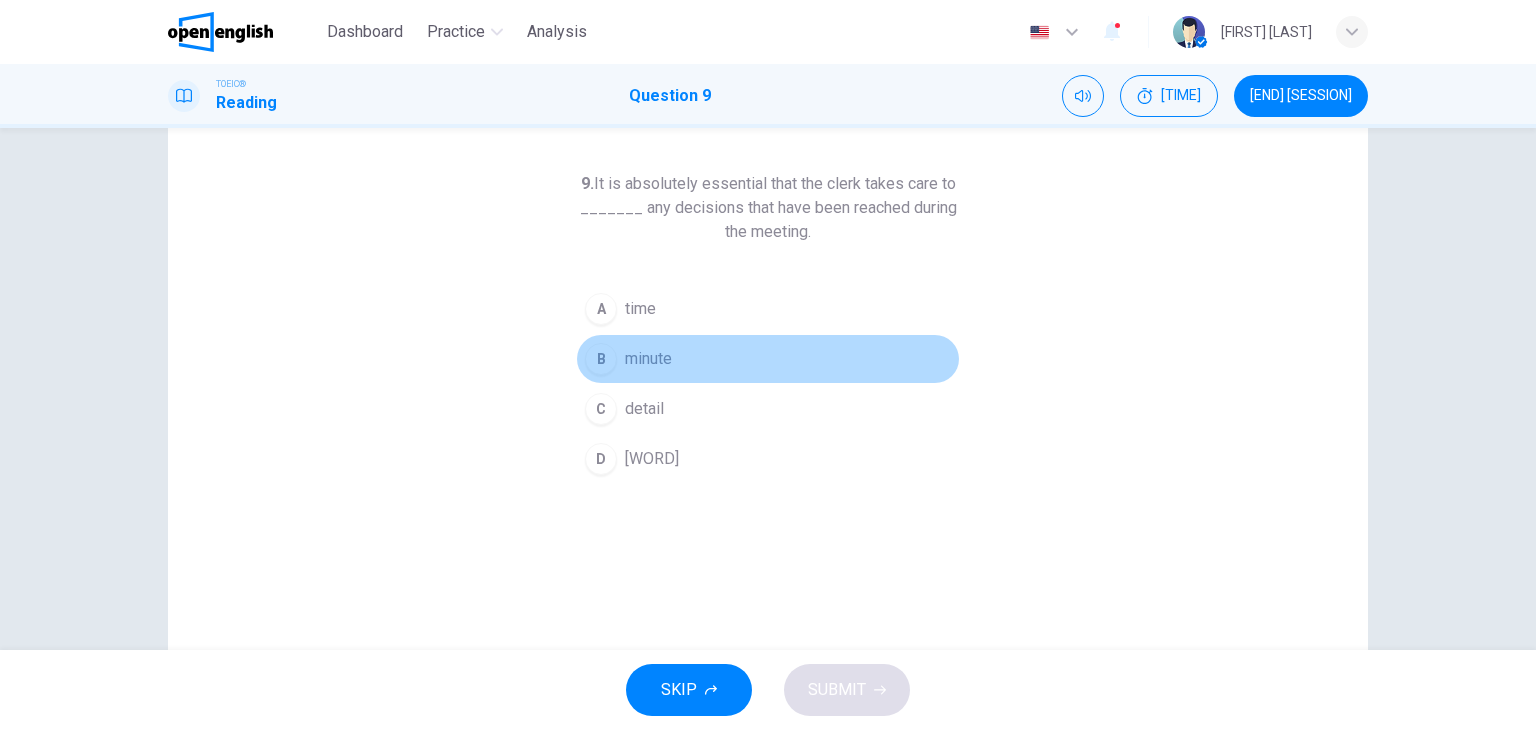 click on "B" at bounding box center (601, 309) 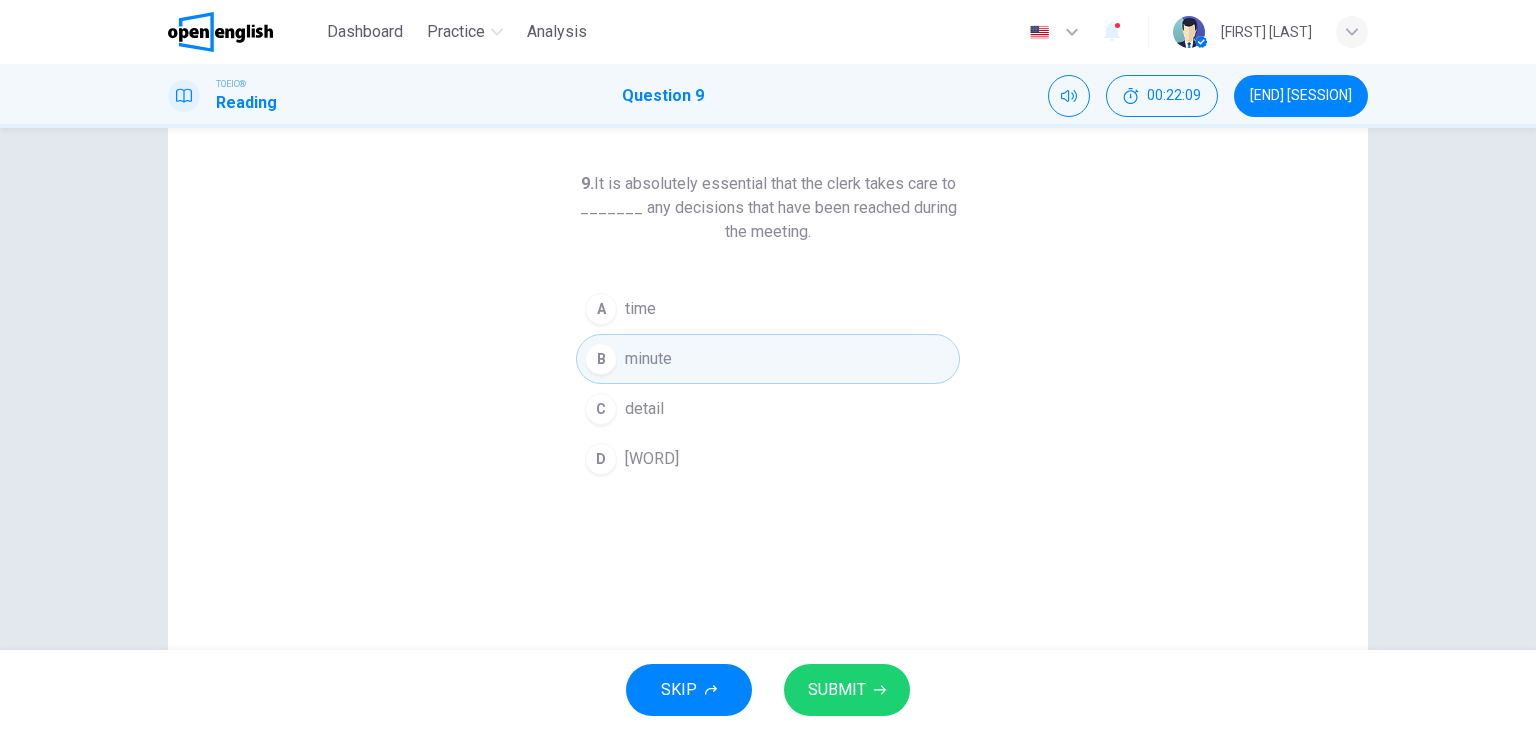 drag, startPoint x: 888, startPoint y: 662, endPoint x: 873, endPoint y: 682, distance: 25 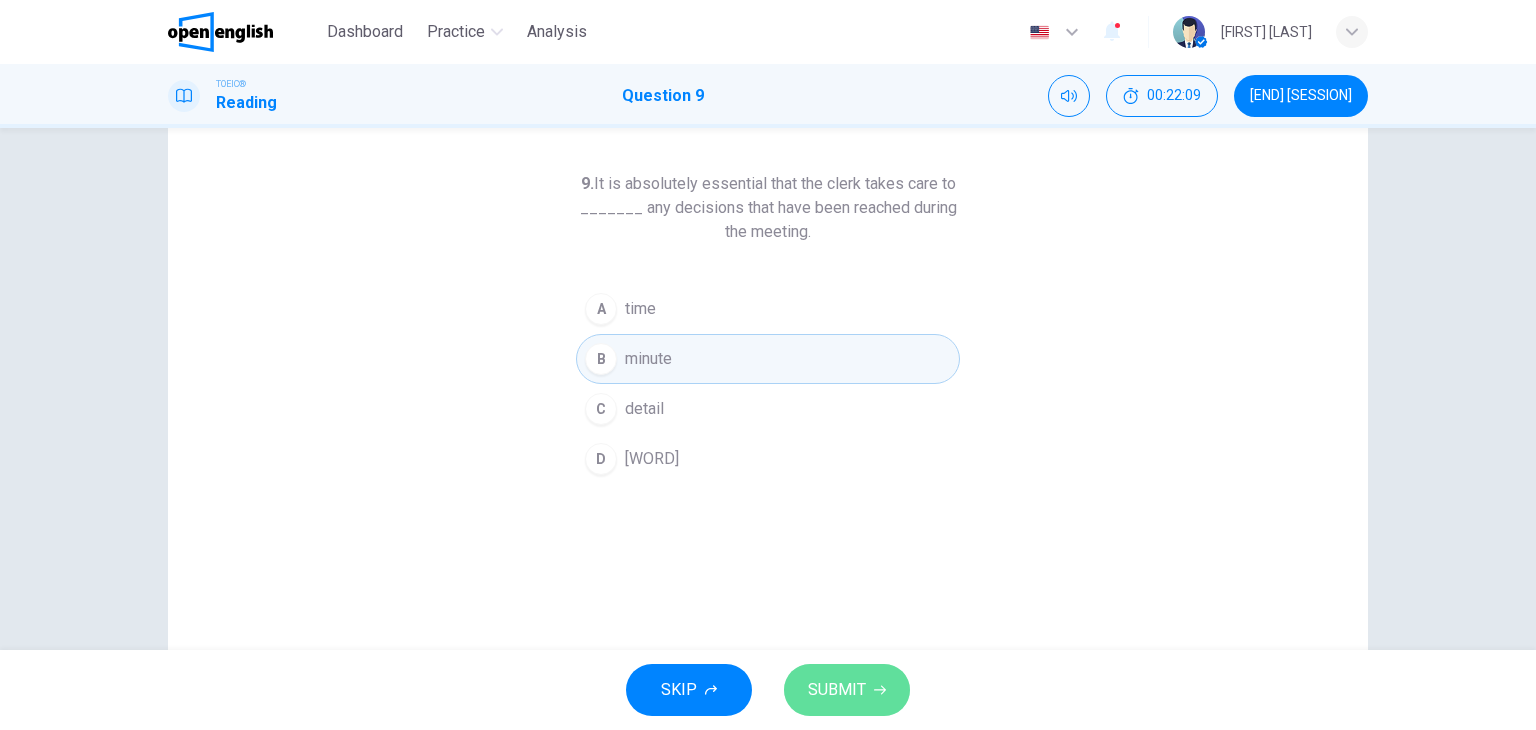 click on "SUBMIT" at bounding box center (847, 690) 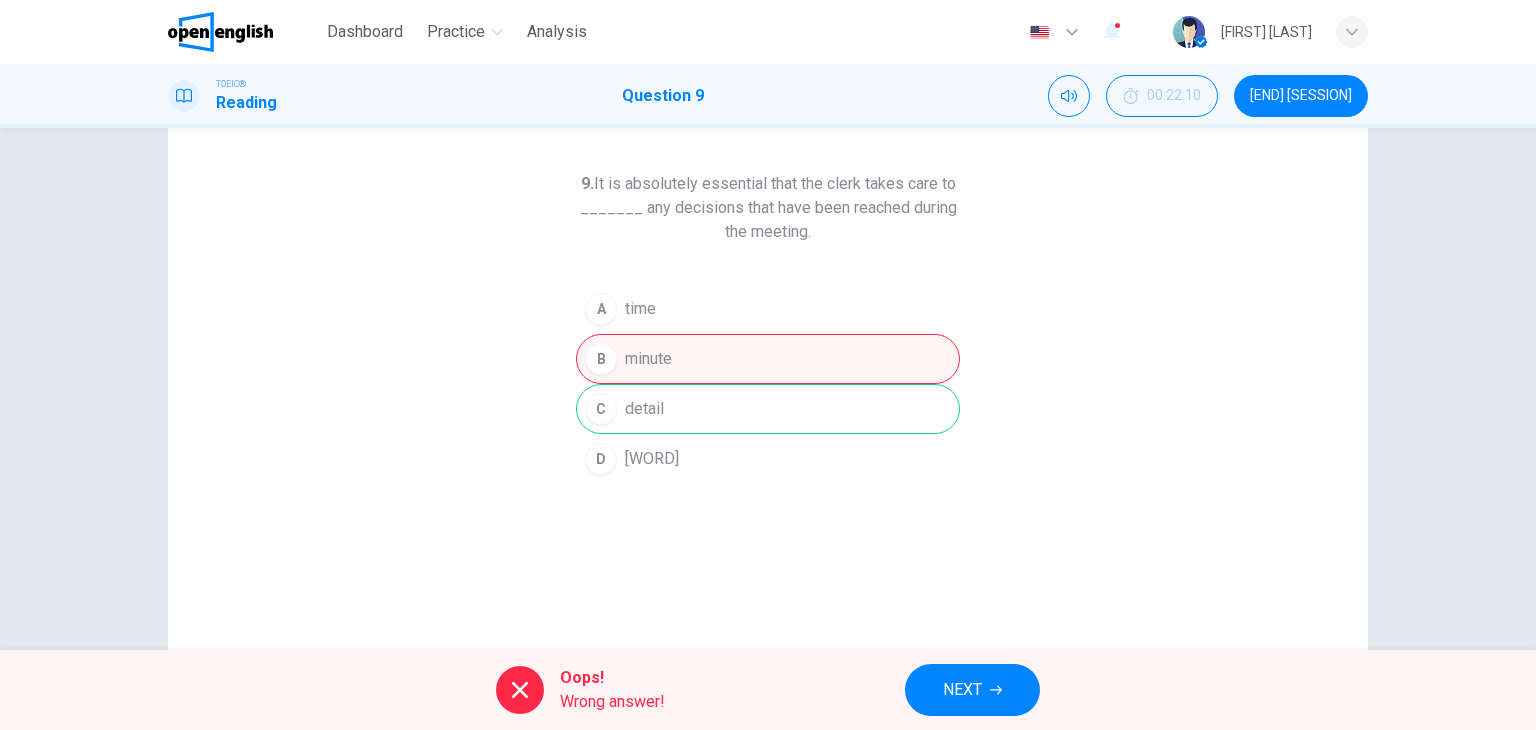 click on "NEXT" at bounding box center [962, 690] 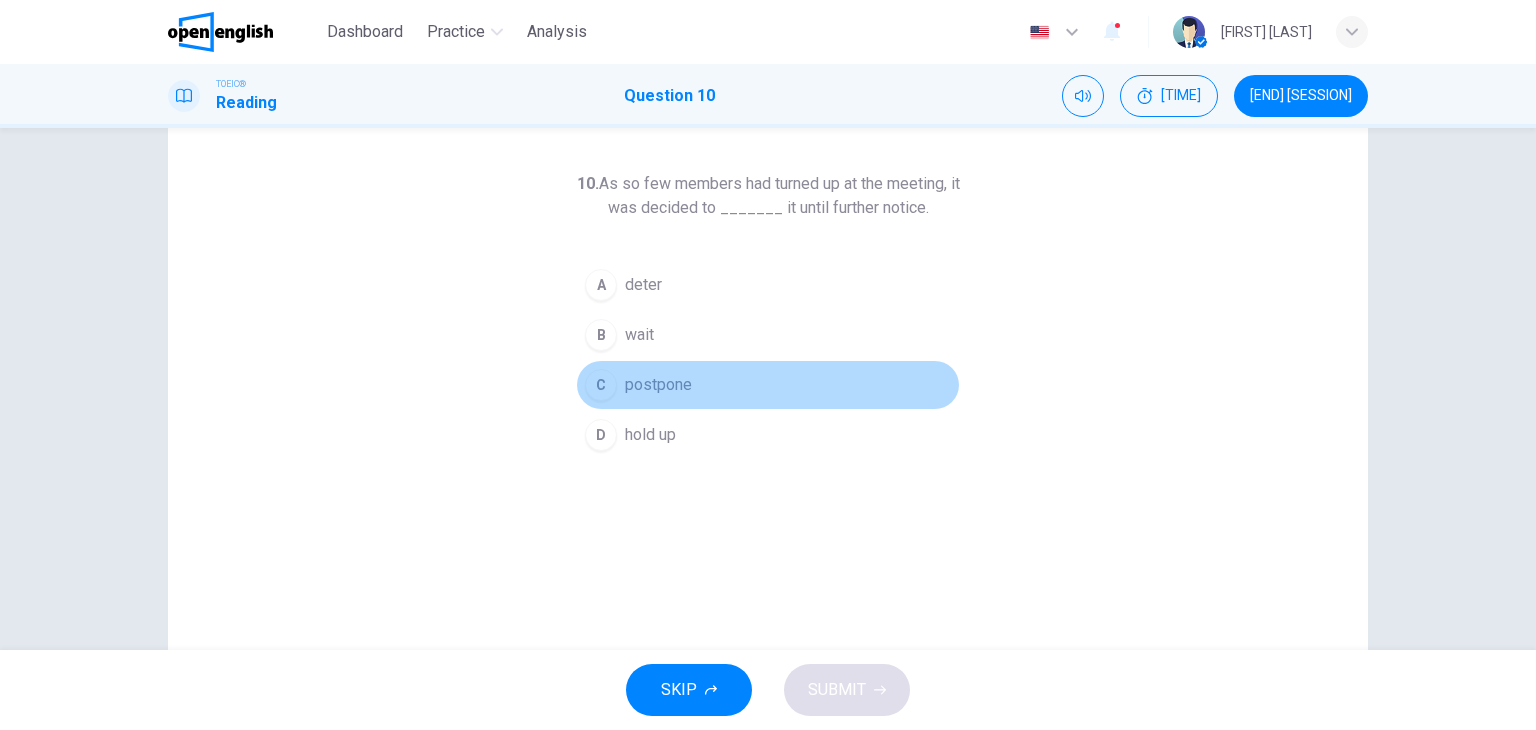 click on "C" at bounding box center [601, 285] 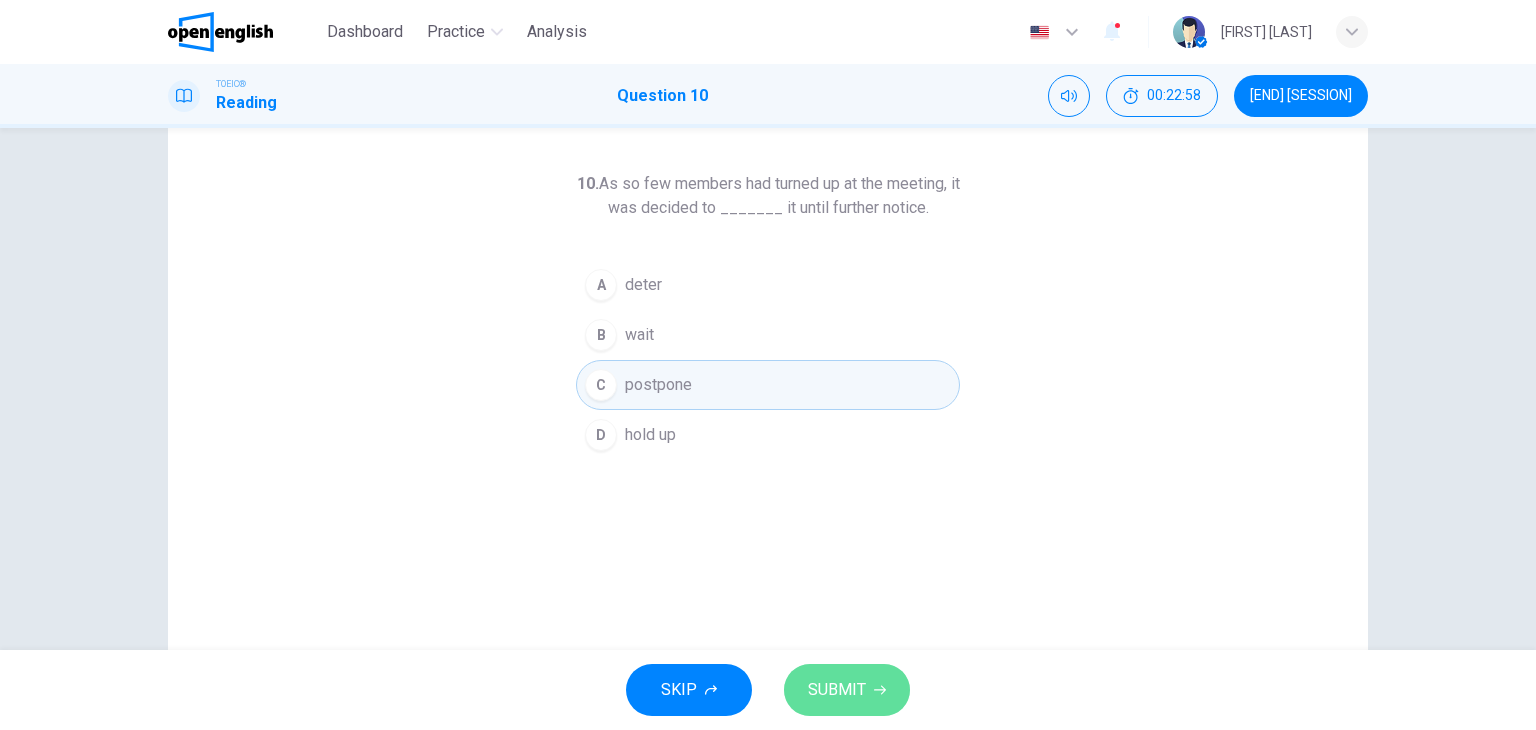click on "SUBMIT" at bounding box center (847, 690) 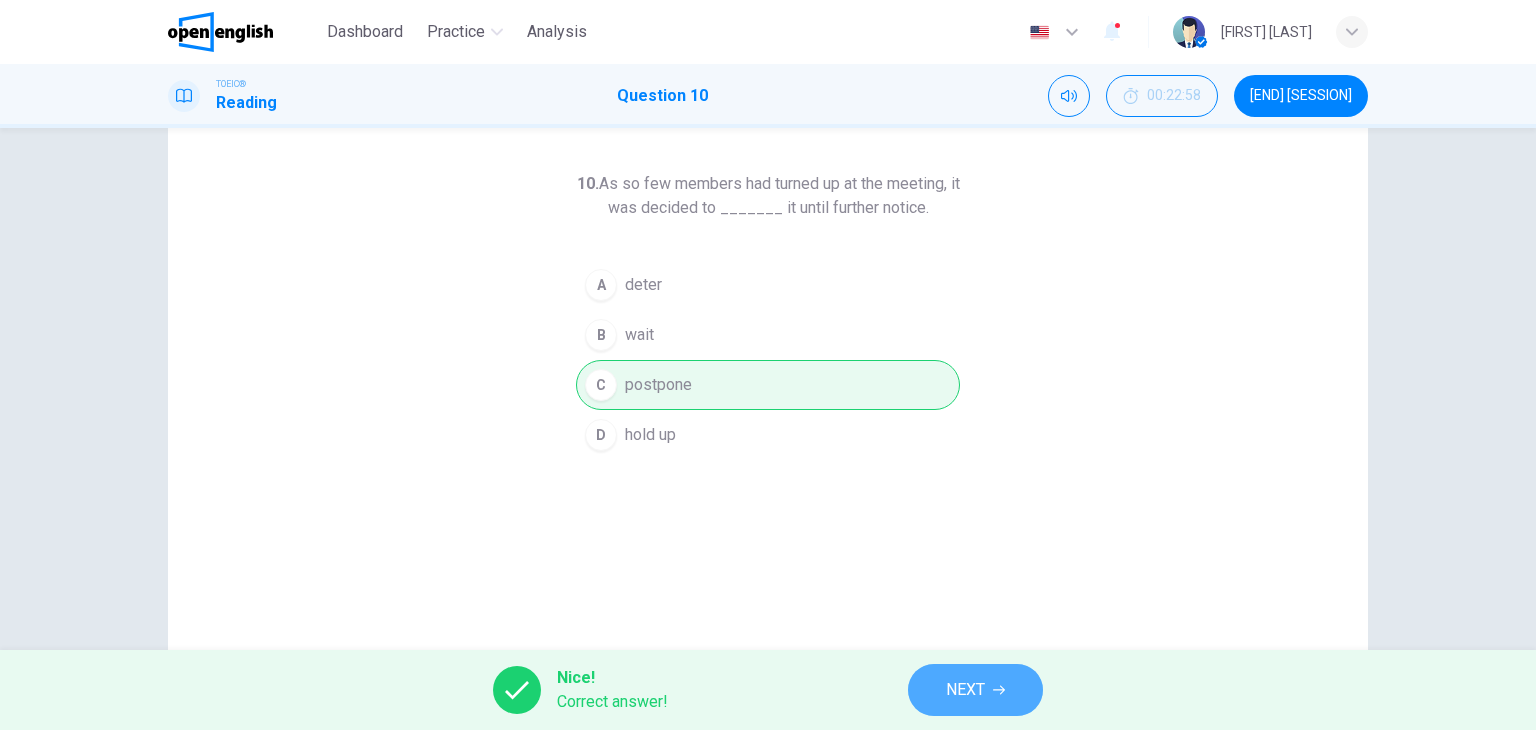 click on "NEXT" at bounding box center (965, 690) 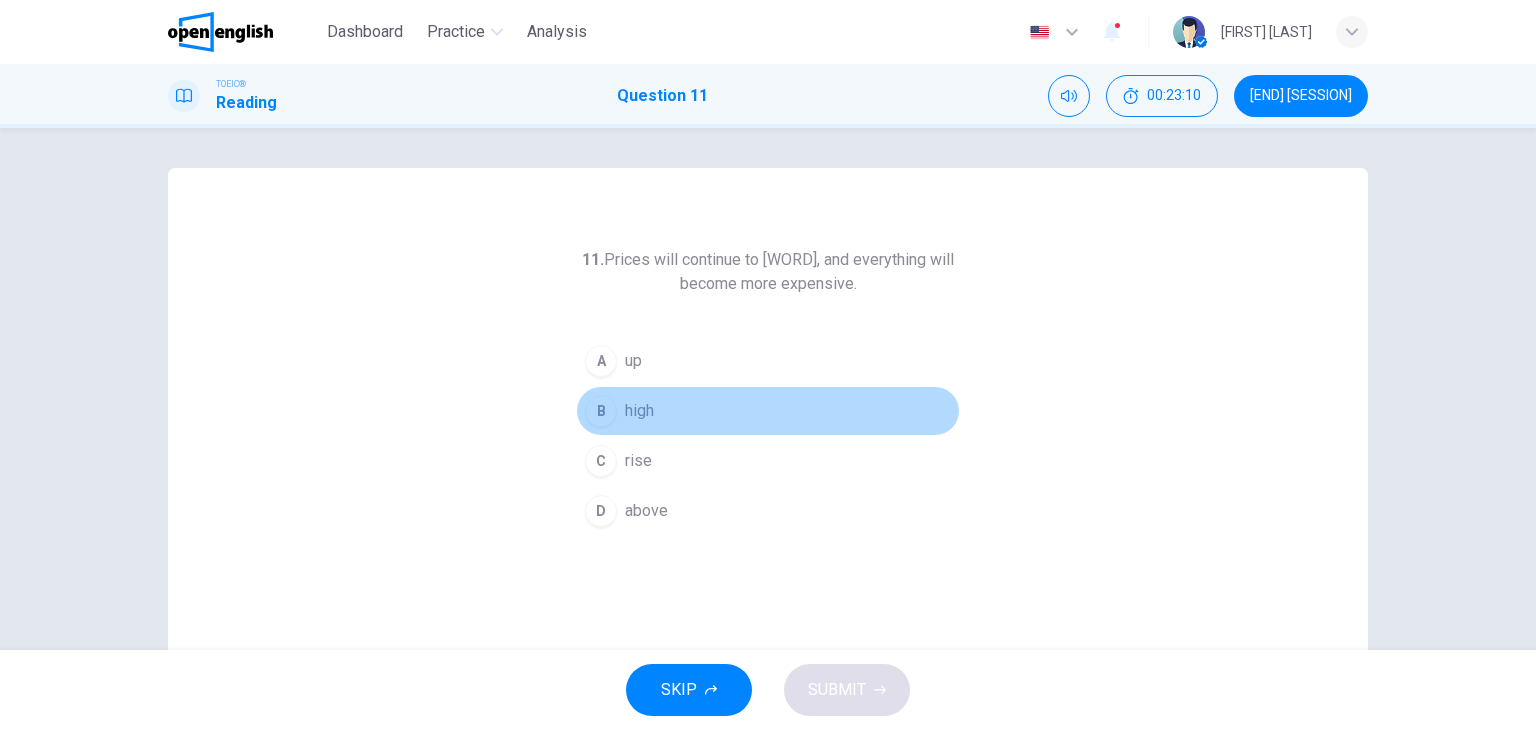 click on "B" at bounding box center (601, 361) 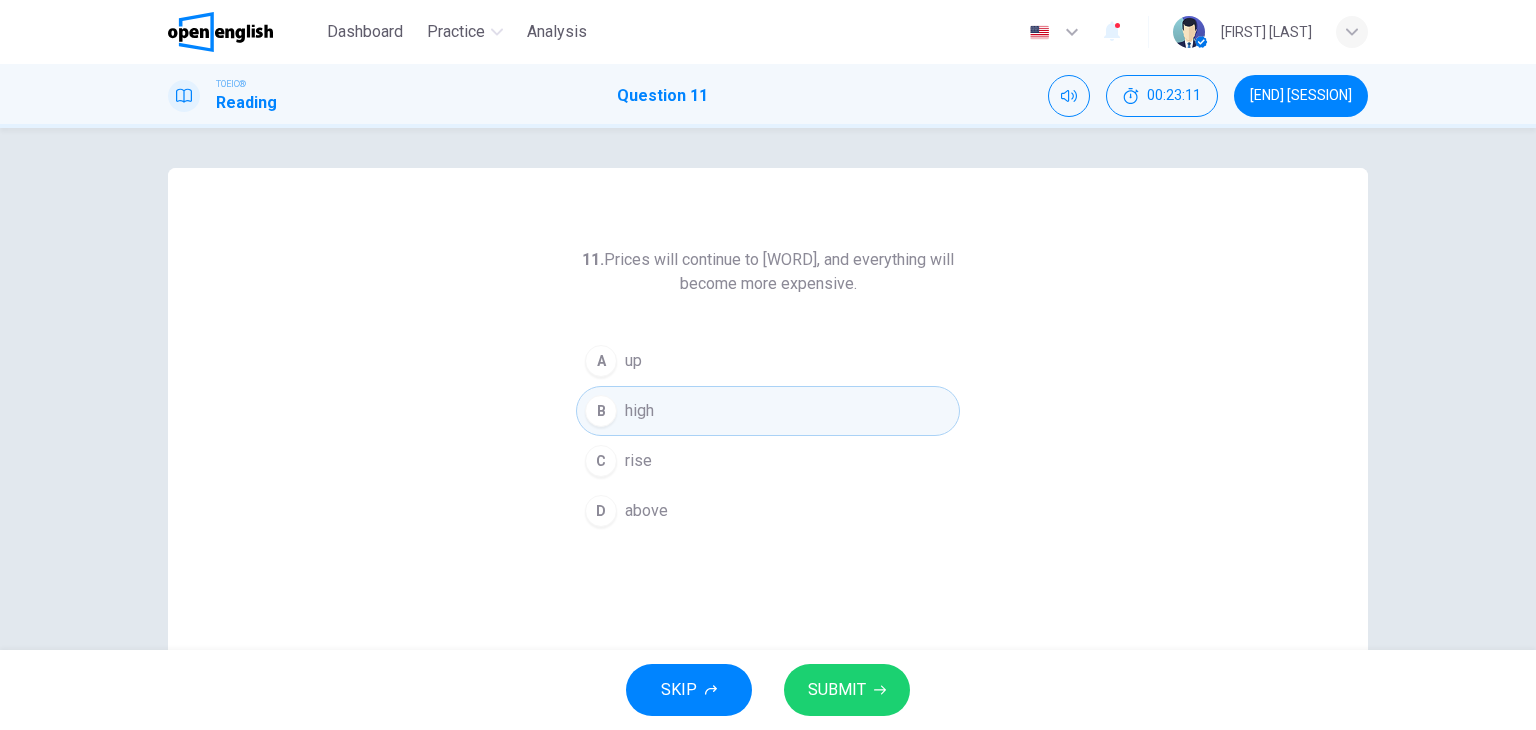 click on "SKIP SUBMIT" at bounding box center (768, 690) 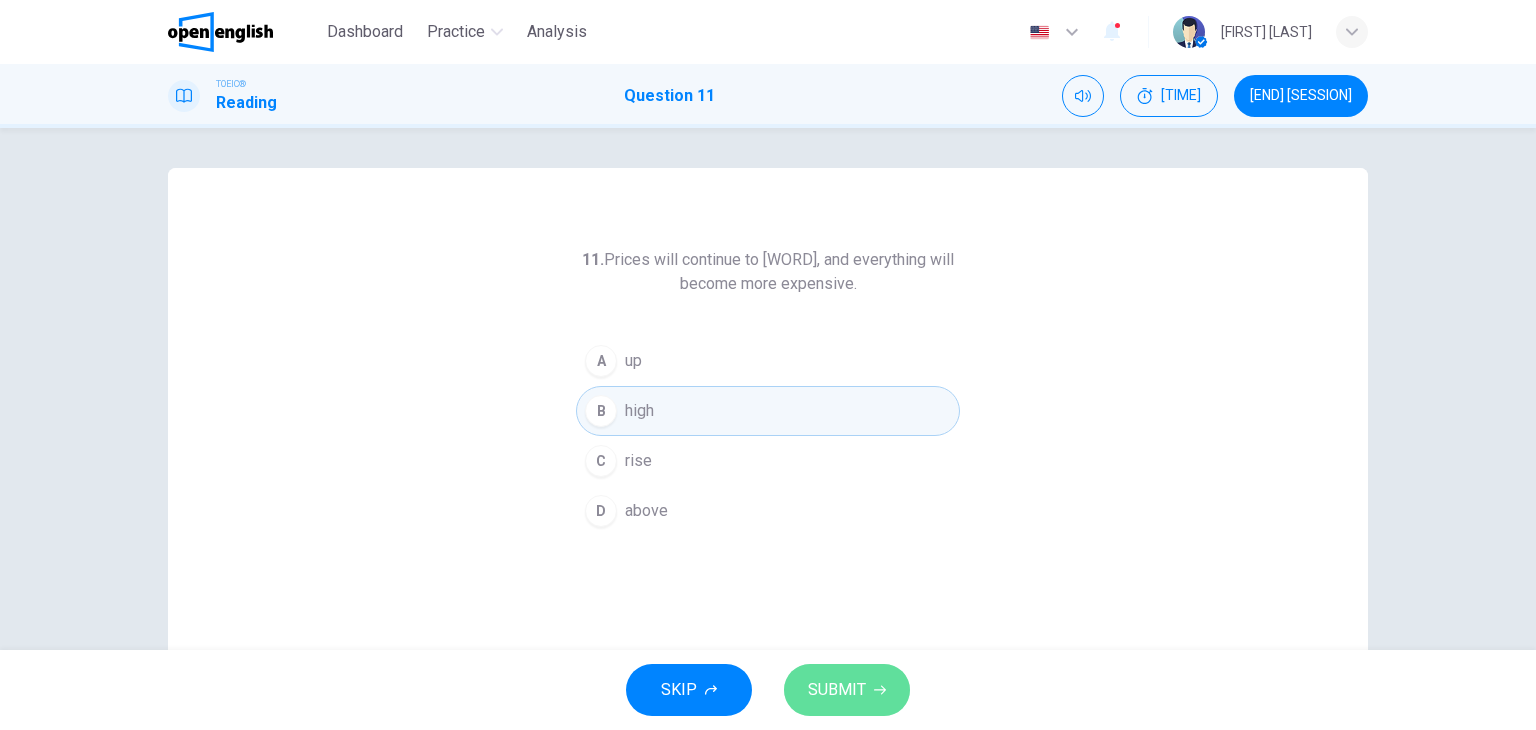 click on "SUBMIT" at bounding box center [837, 690] 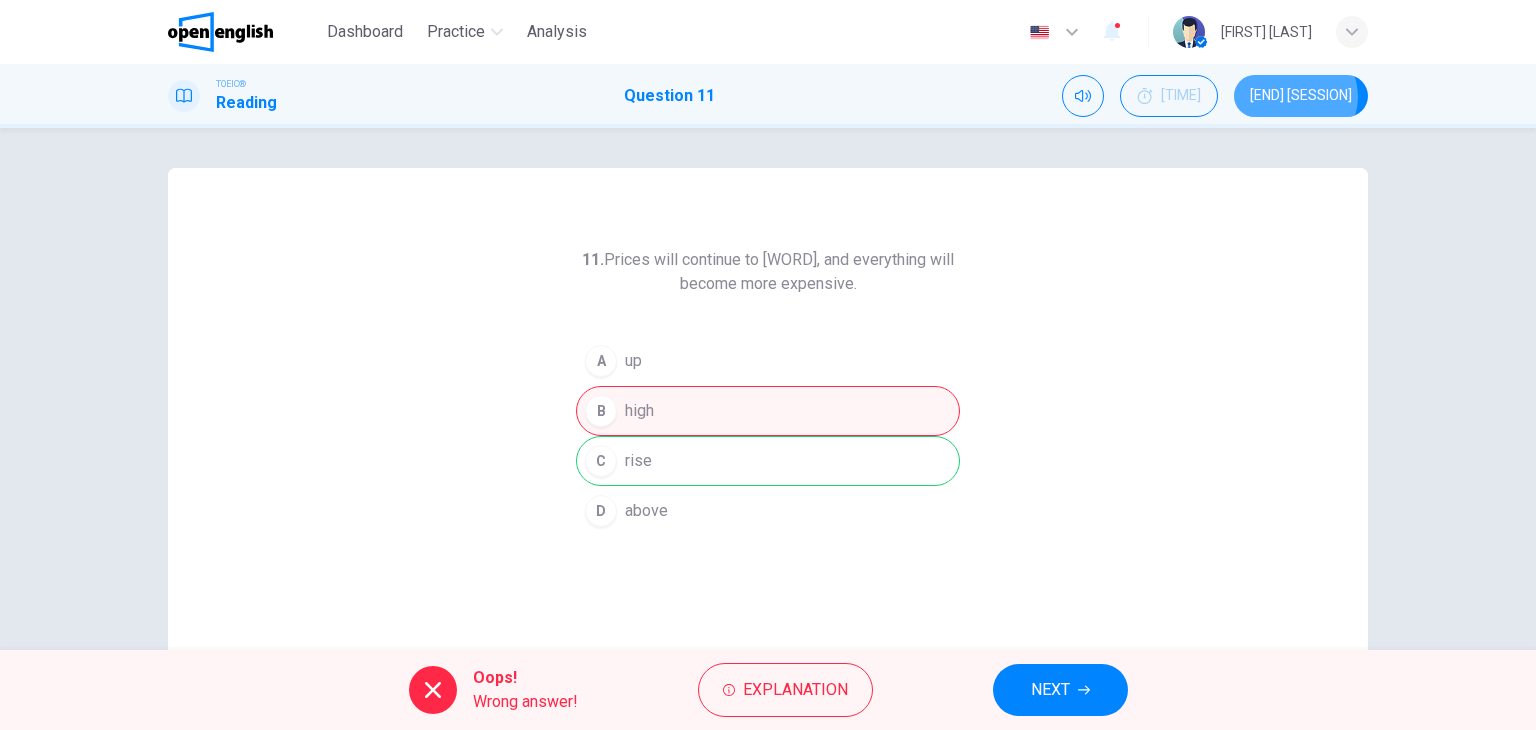 click on "[END] [SESSION]" at bounding box center [1301, 96] 